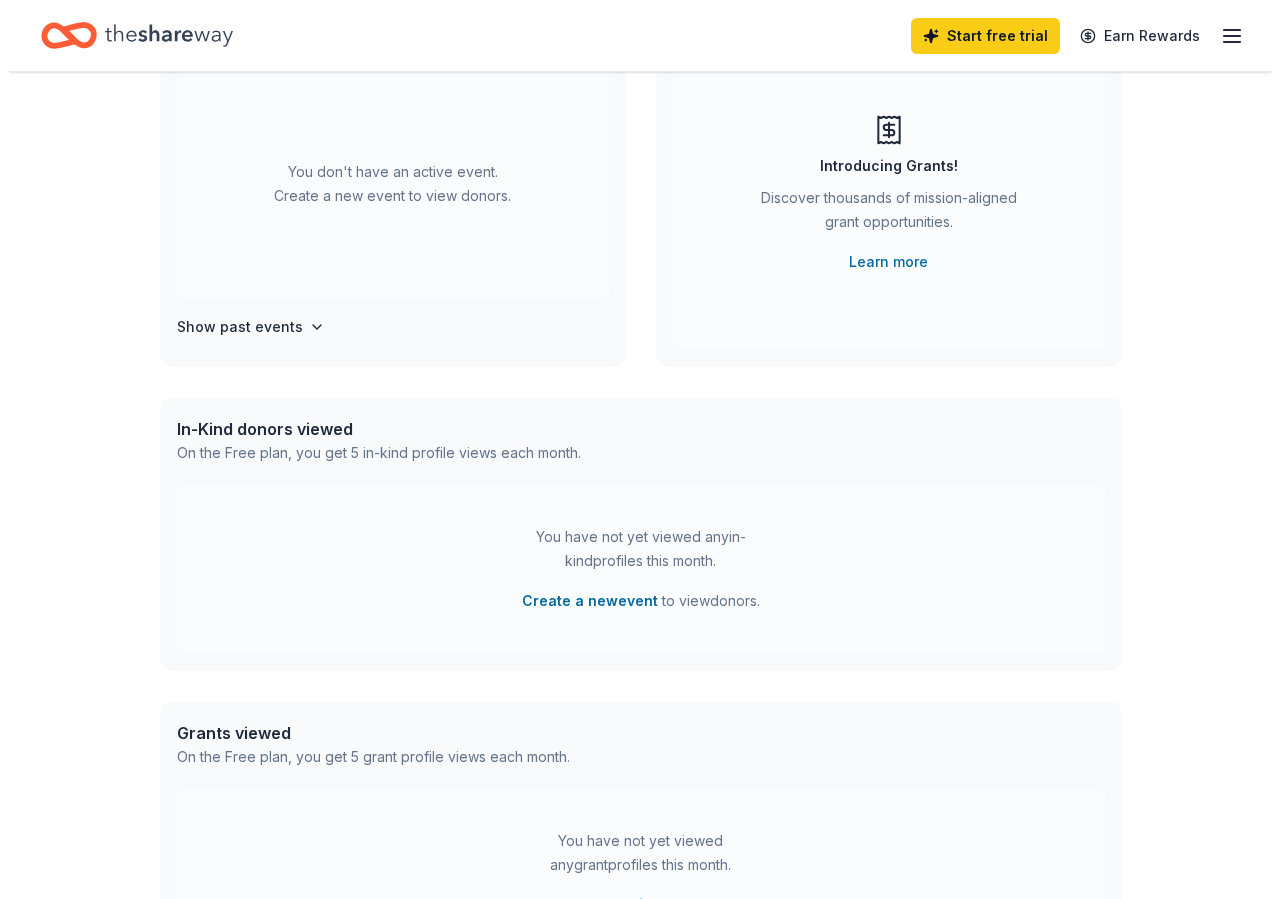 scroll, scrollTop: 204, scrollLeft: 0, axis: vertical 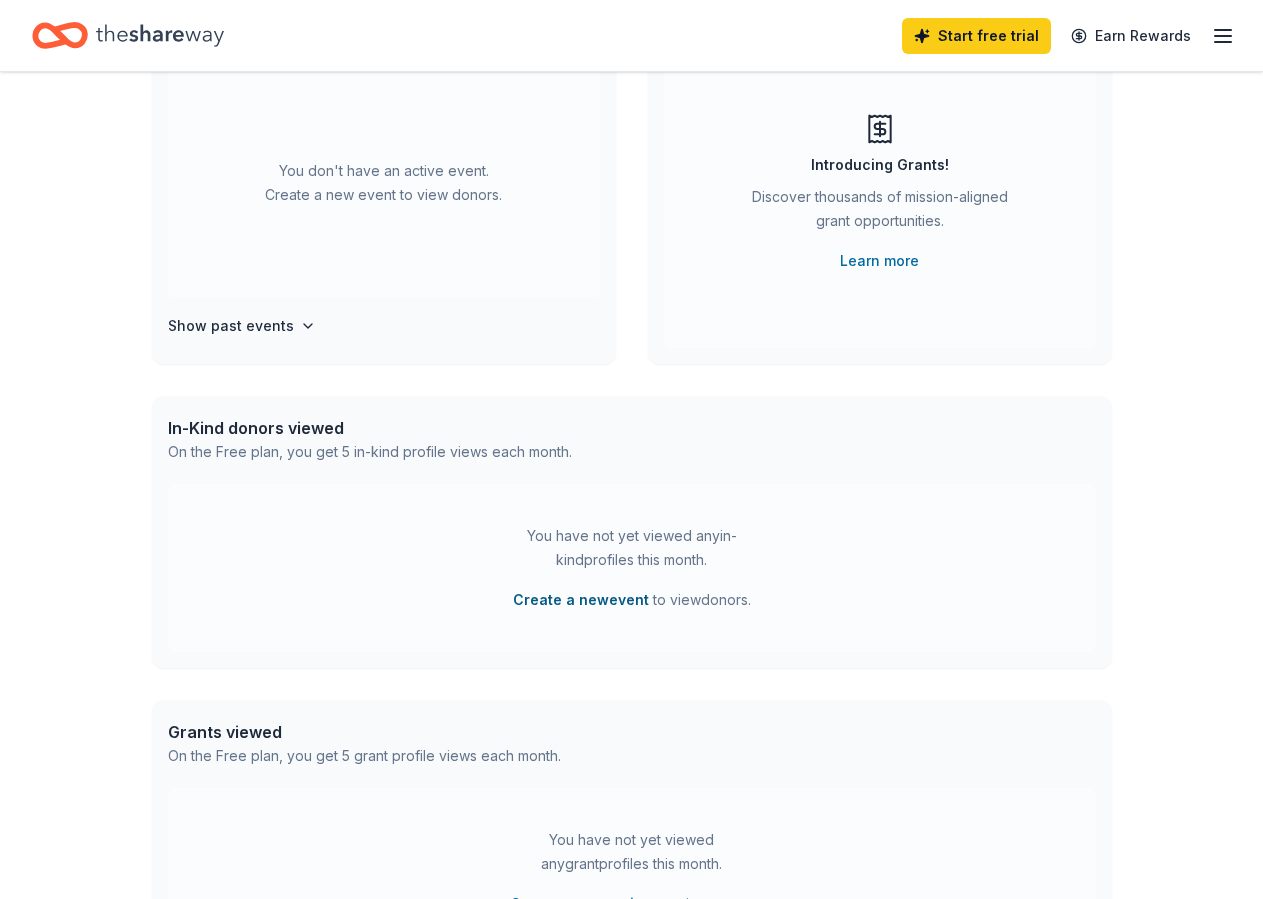 click on "Create a new  event" at bounding box center (581, 600) 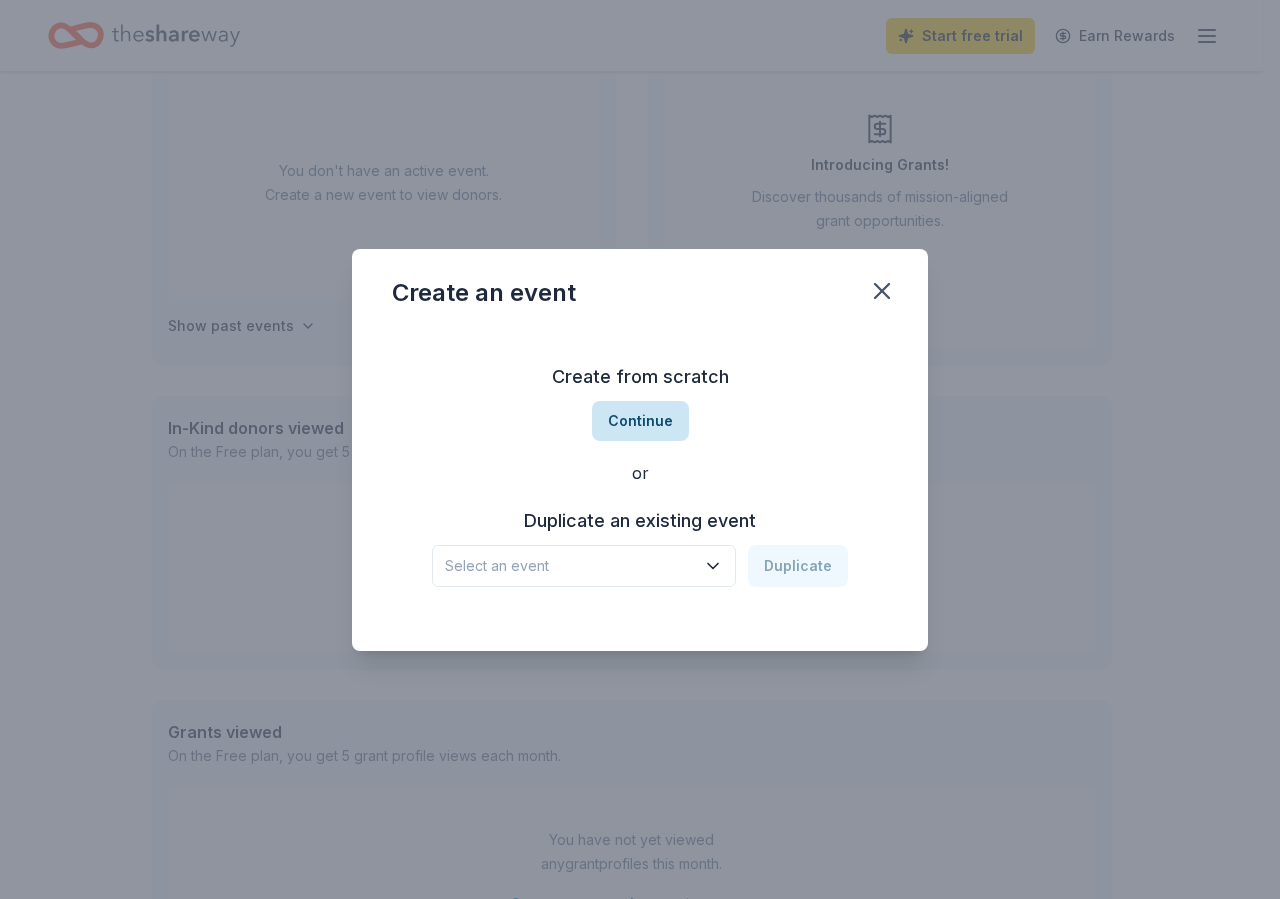 click on "Continue" at bounding box center [640, 421] 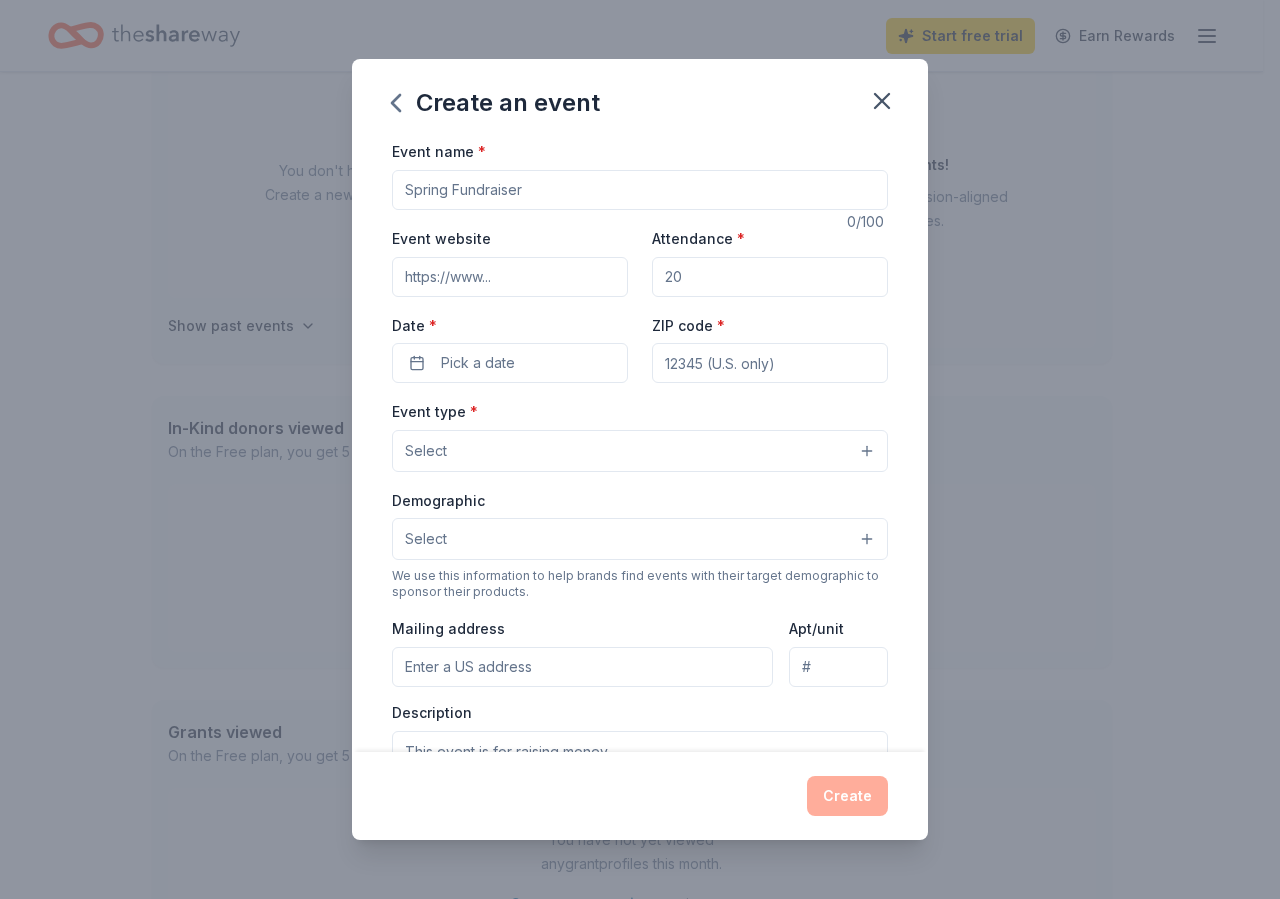 drag, startPoint x: 542, startPoint y: 187, endPoint x: 420, endPoint y: 226, distance: 128.082 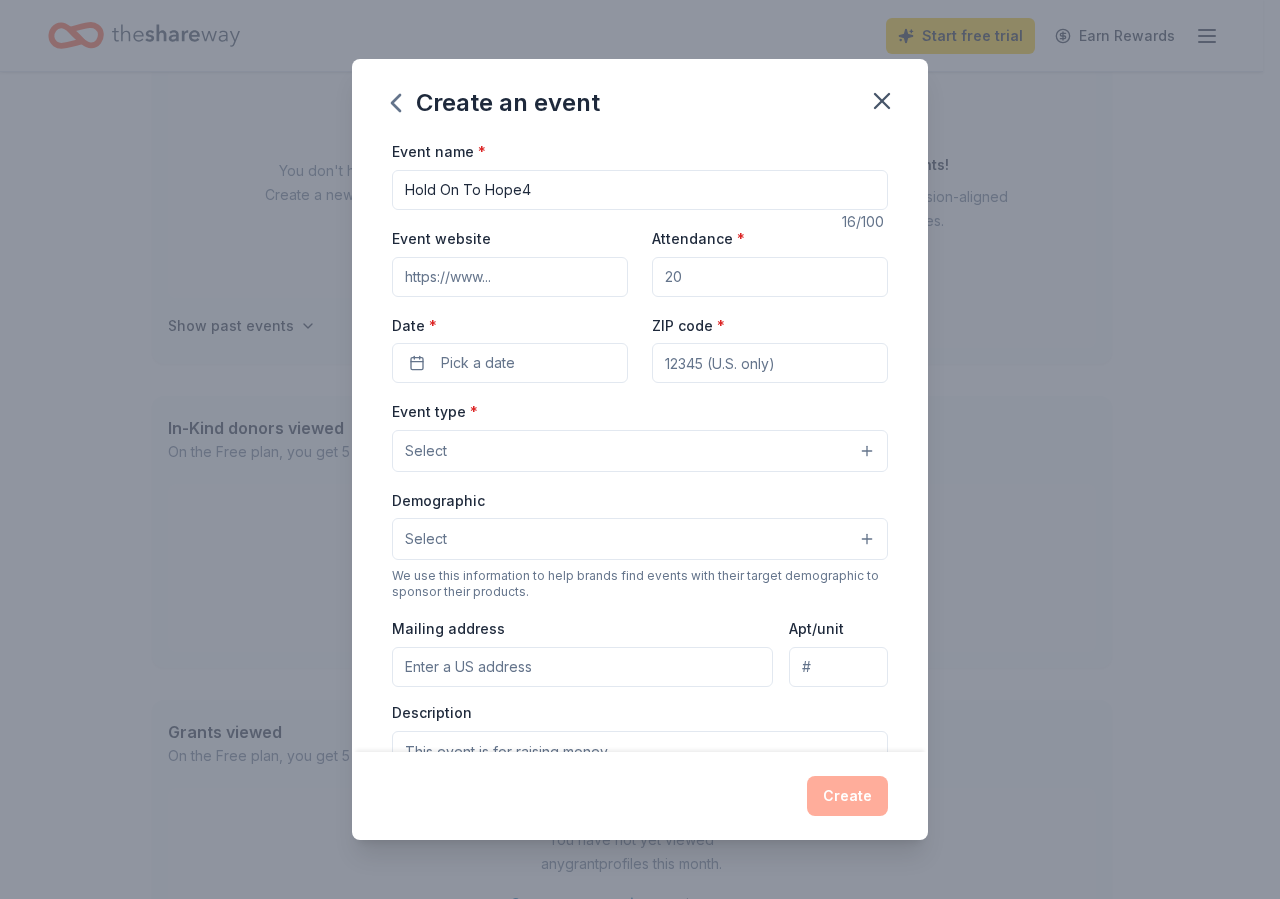 click on "Hold On To Hope4" at bounding box center (640, 190) 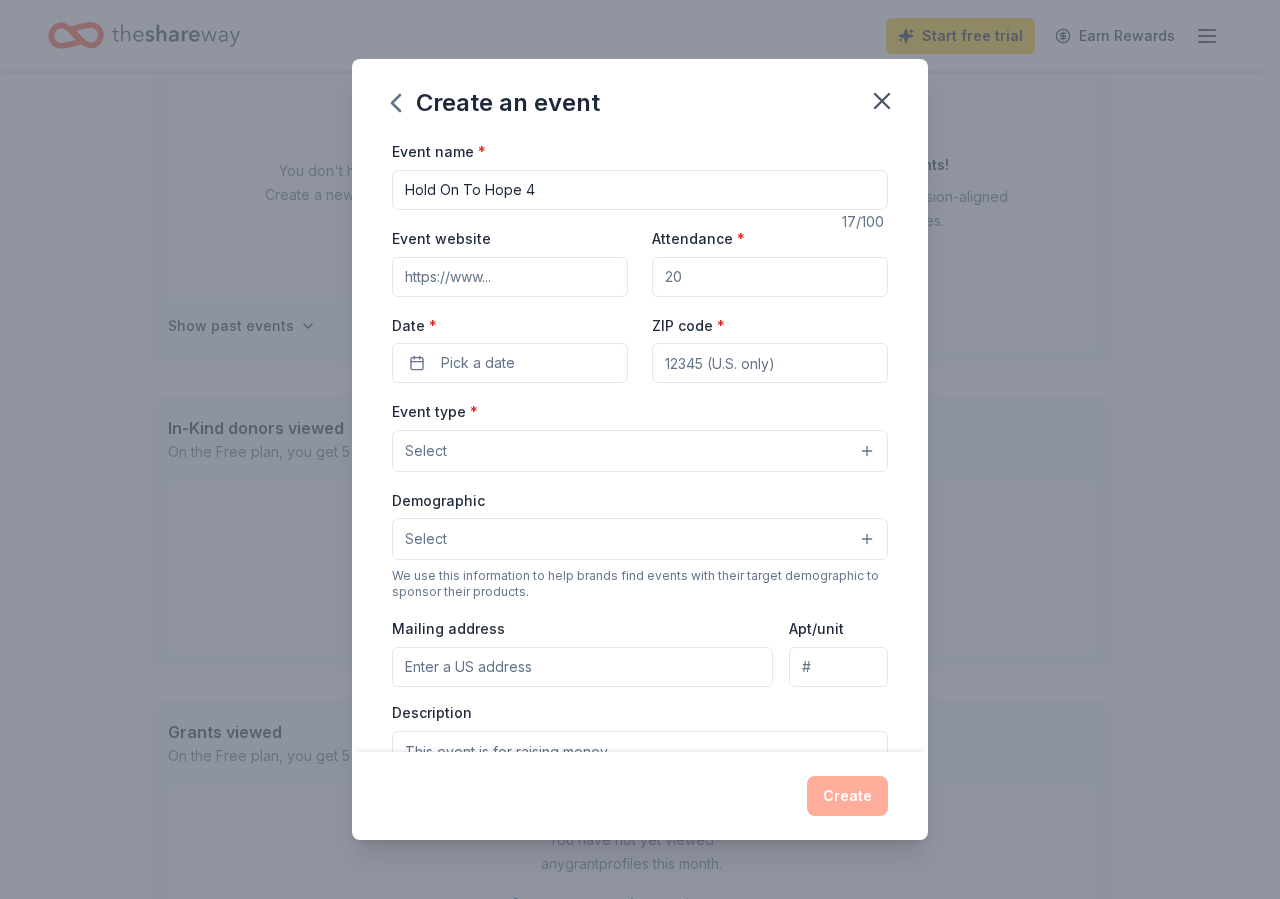 click on "Hold On To Hope 4" at bounding box center (640, 190) 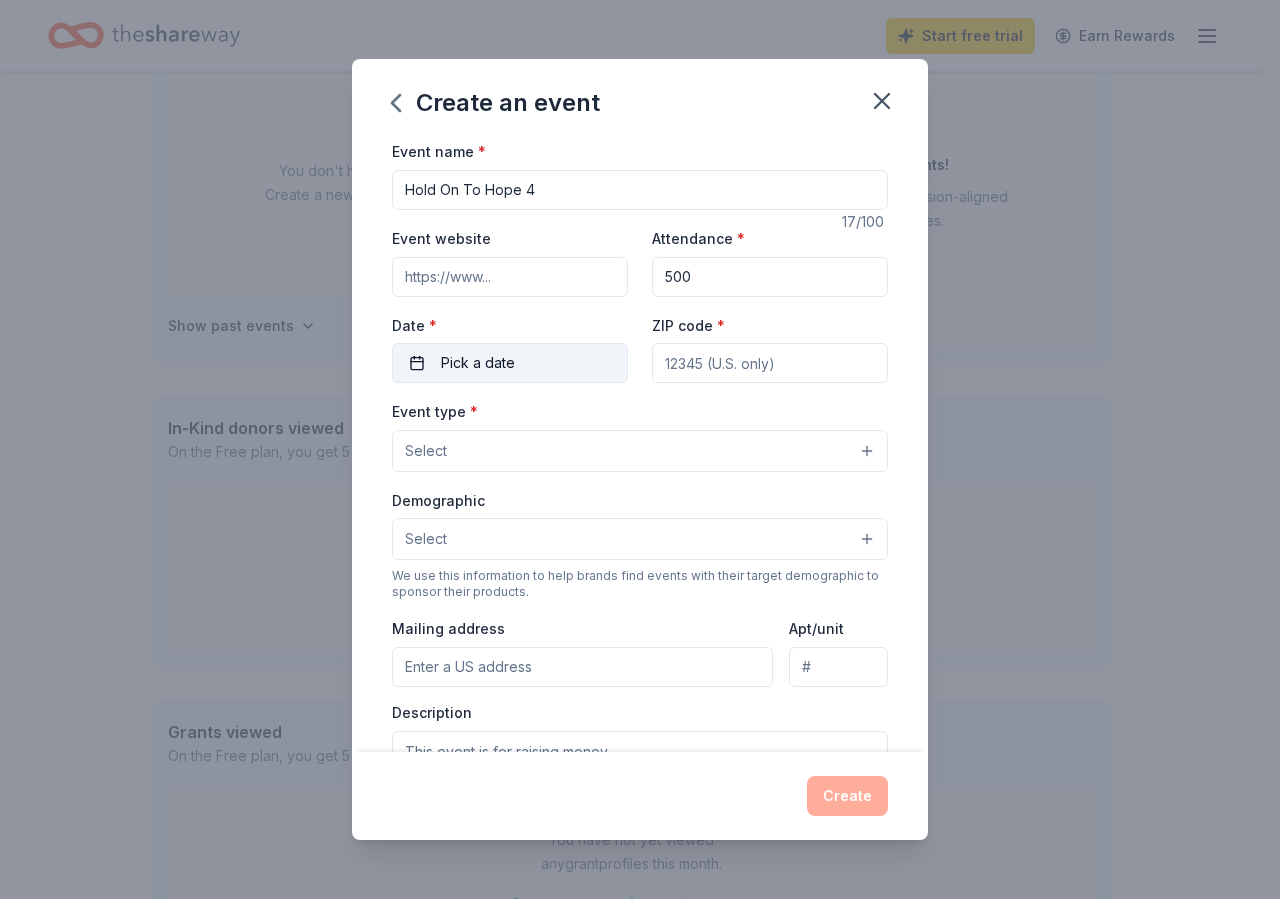 type on "500" 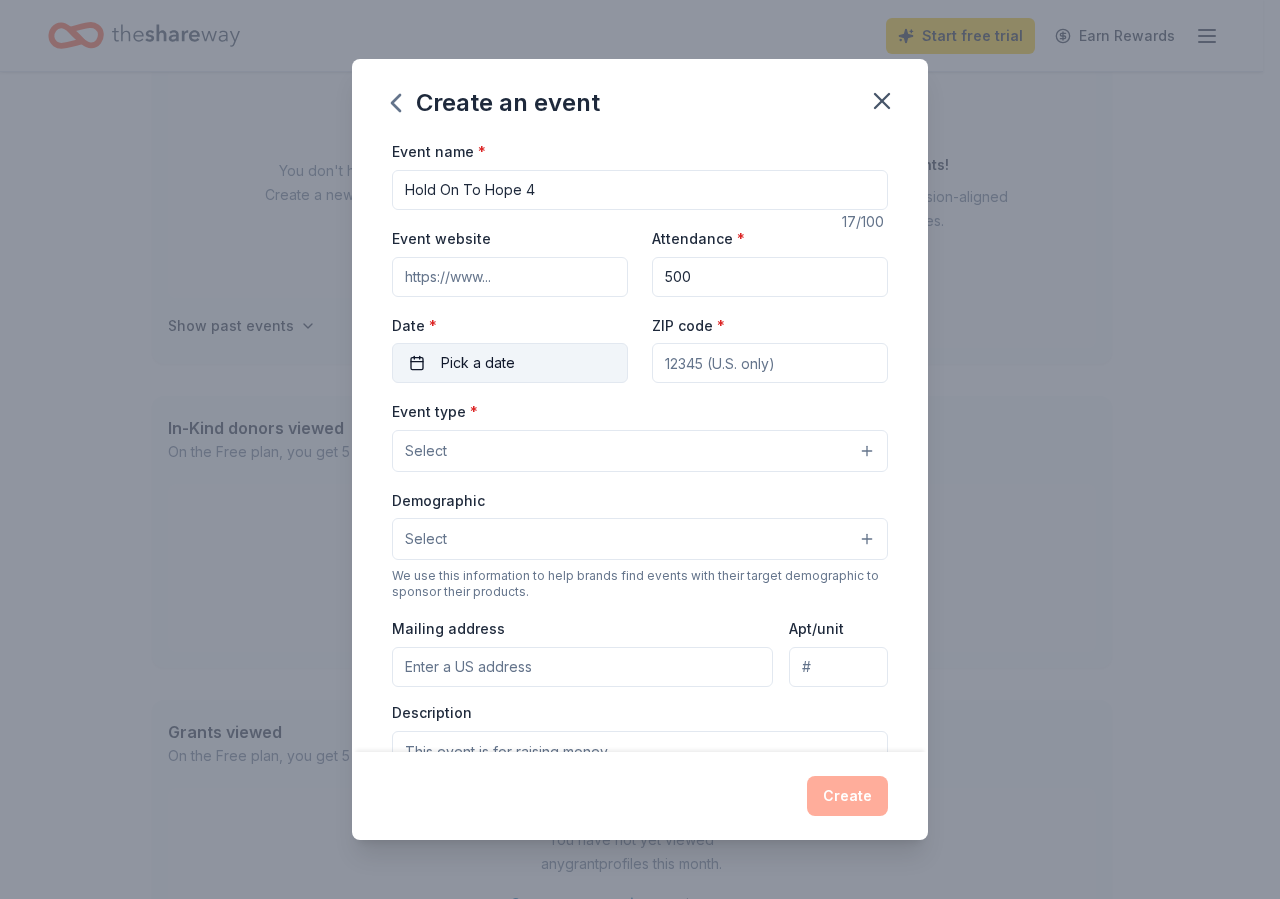 click on "Pick a date" at bounding box center [478, 363] 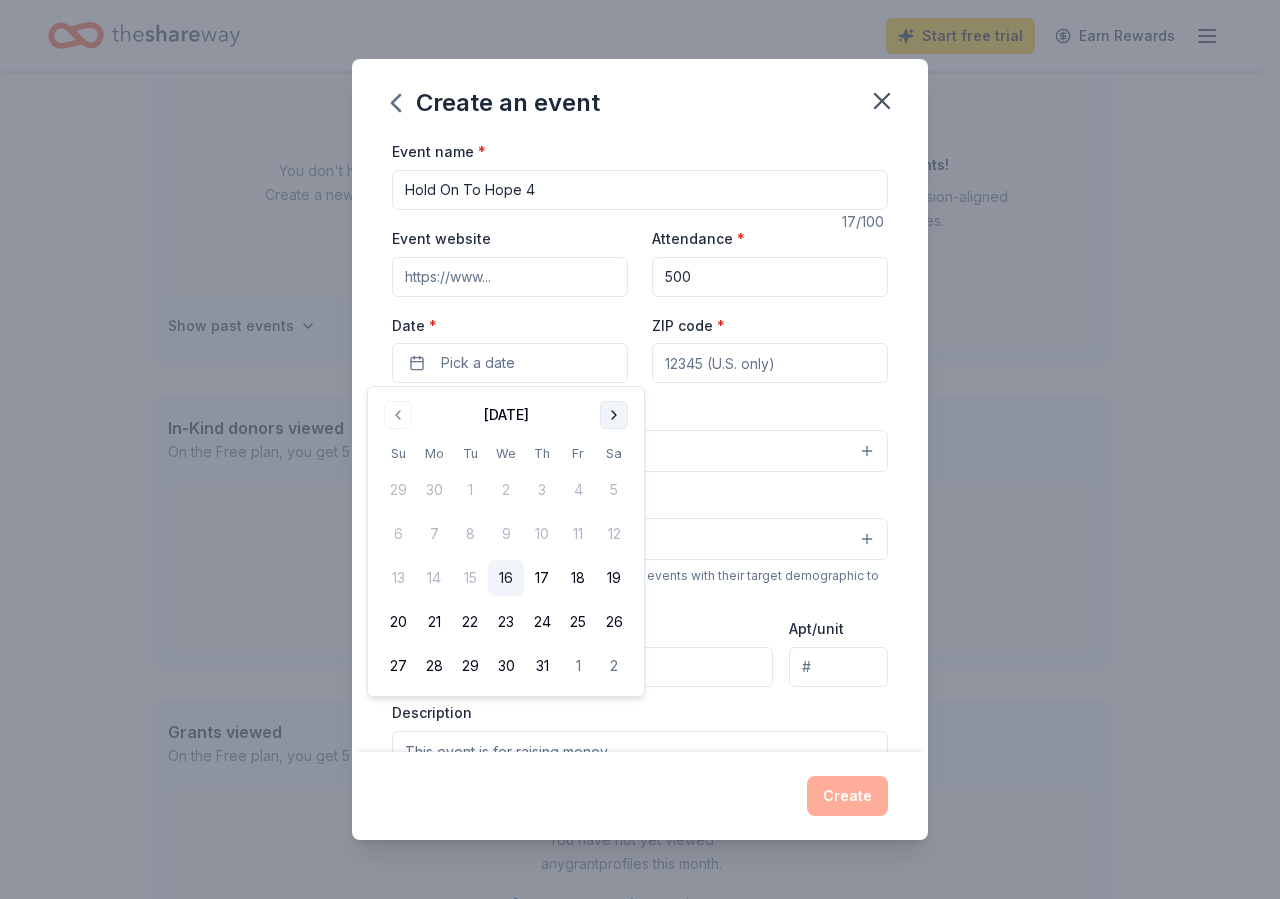 click at bounding box center [614, 415] 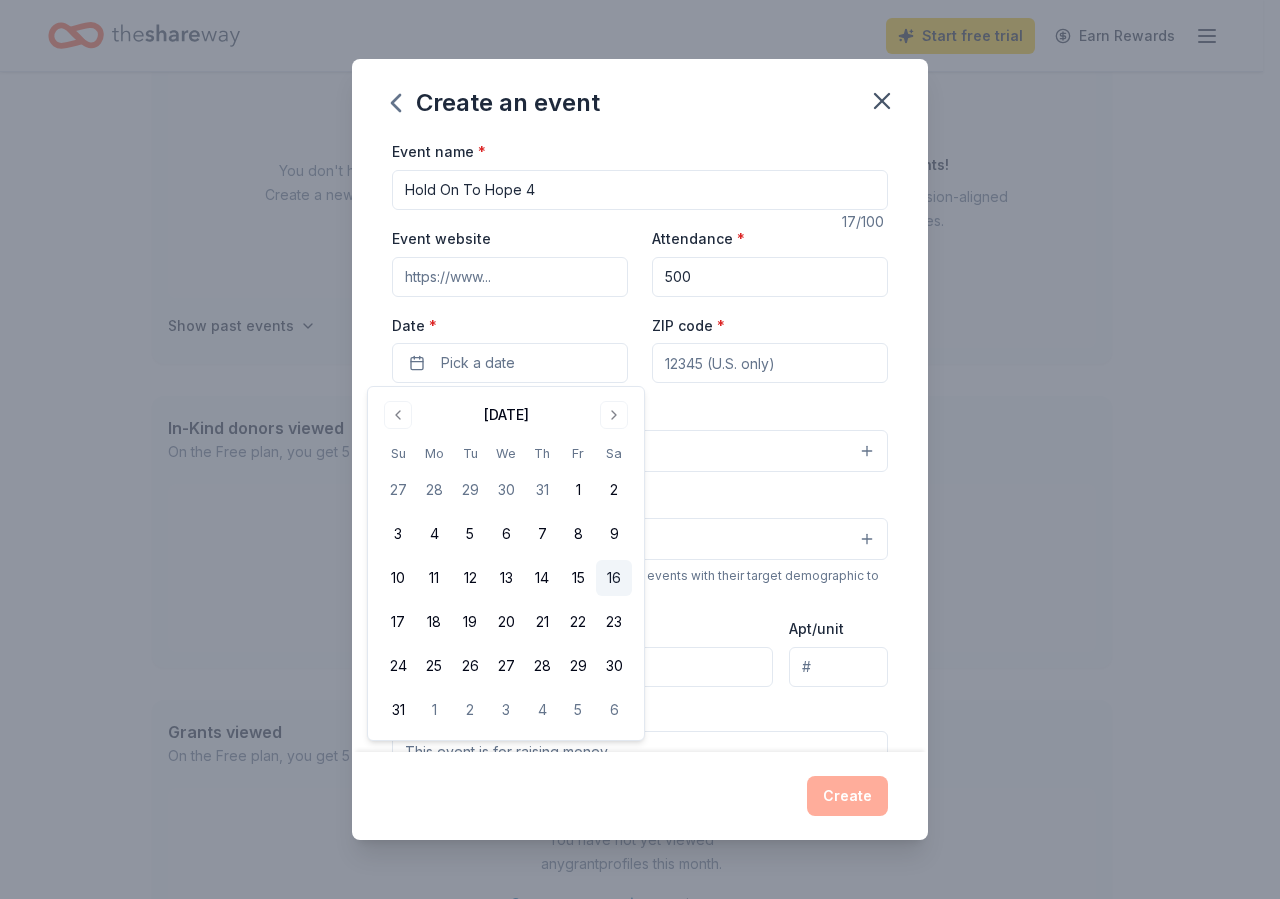 click on "16" at bounding box center [614, 578] 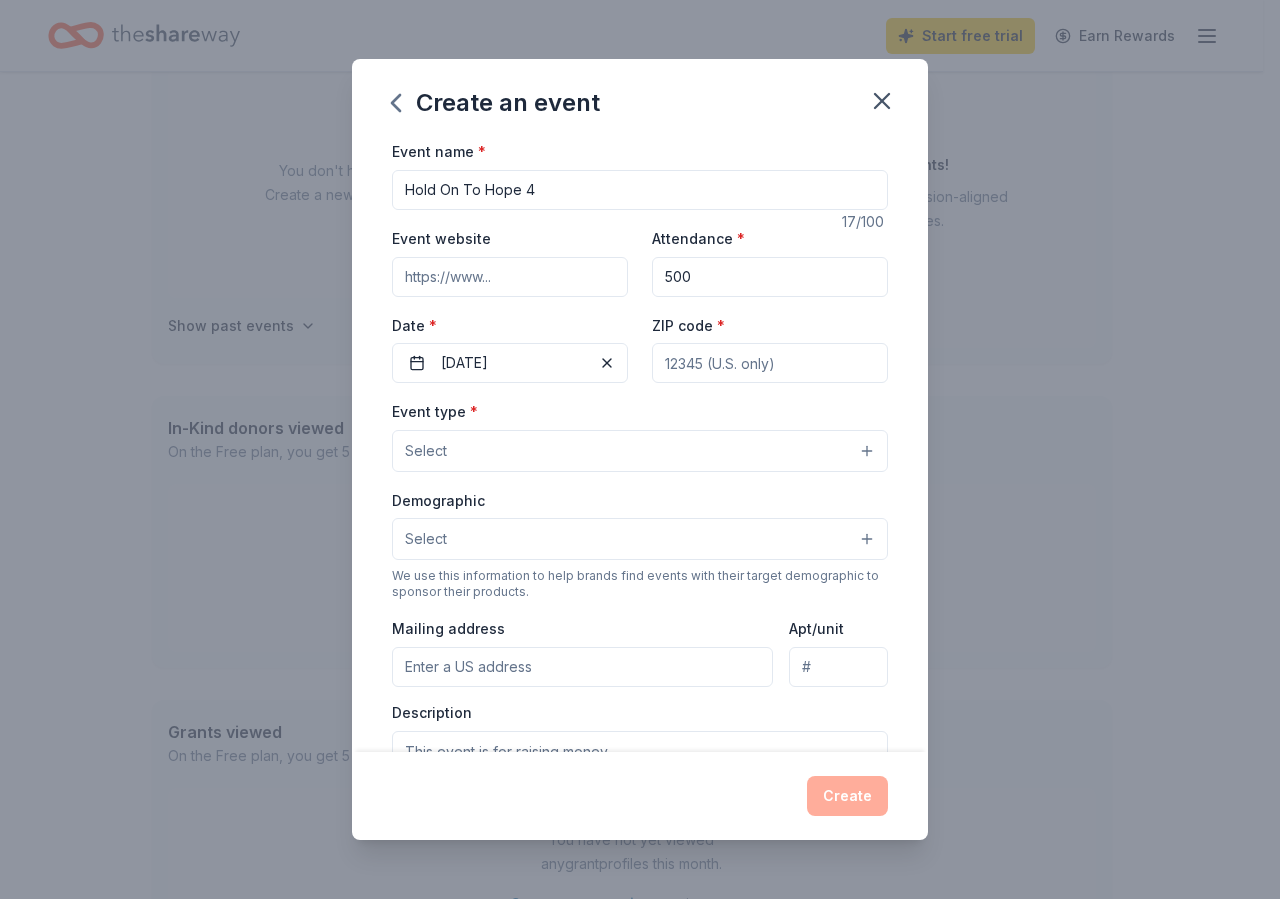 click on "ZIP code *" at bounding box center (770, 363) 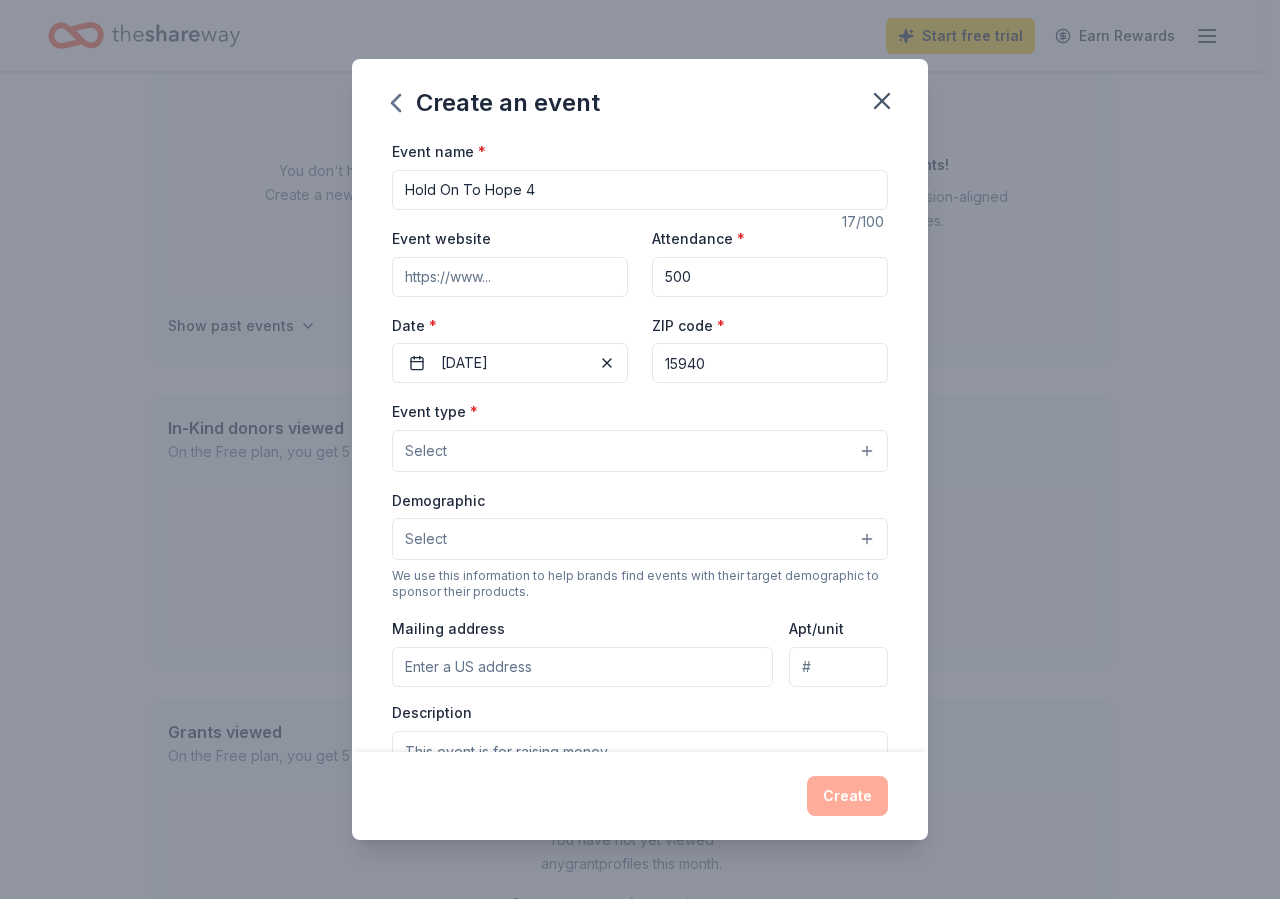type on "15940" 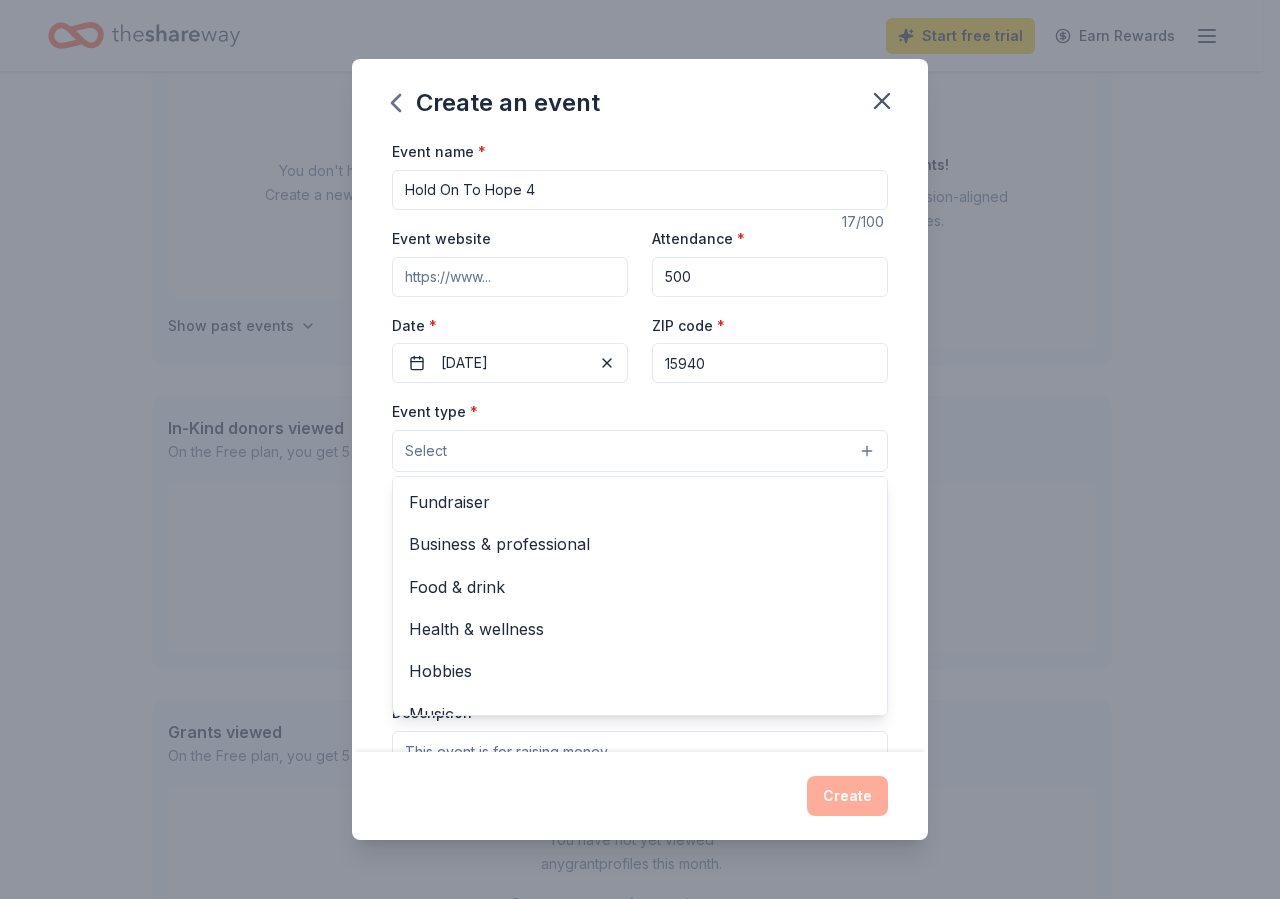 click on "Select" at bounding box center [640, 451] 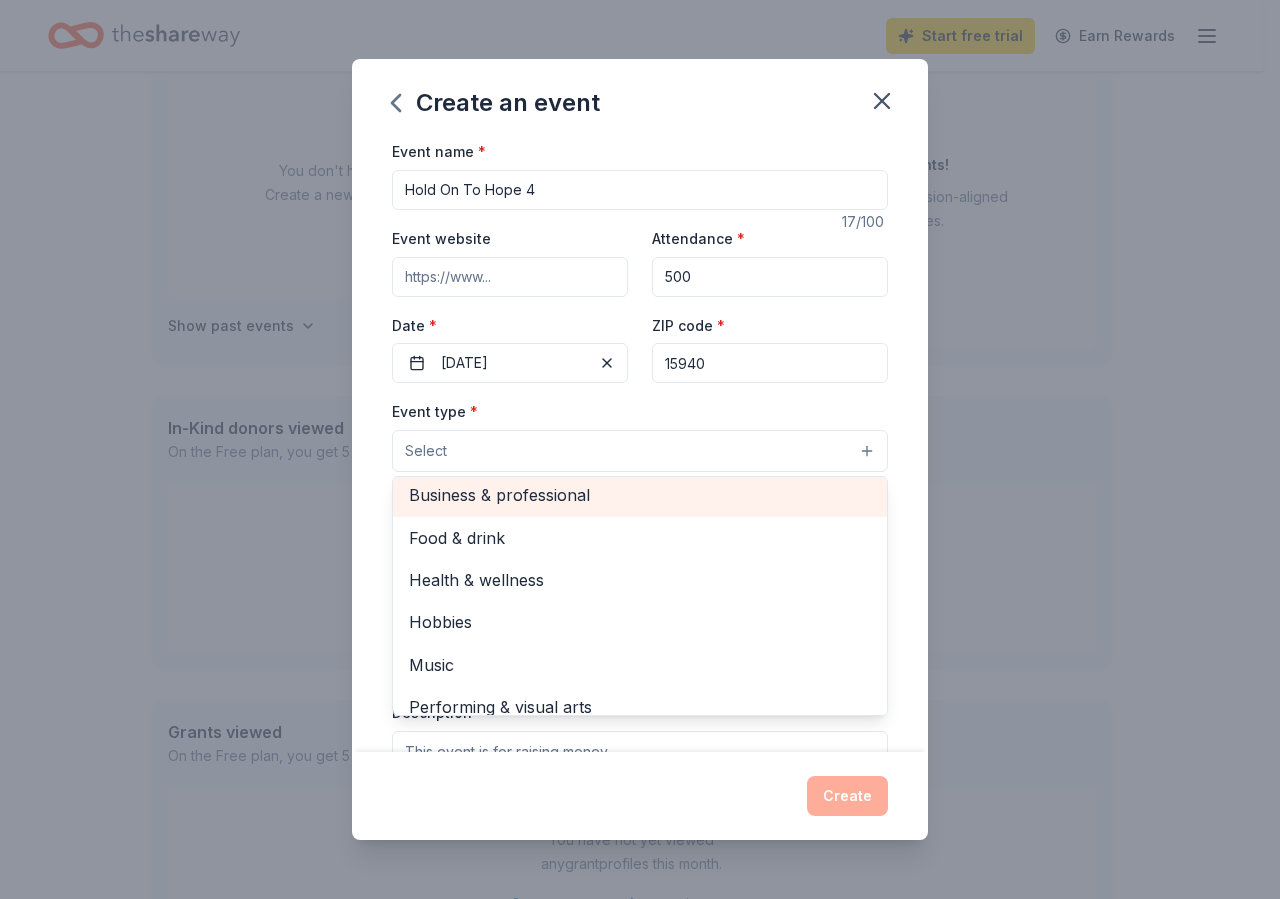 scroll, scrollTop: 67, scrollLeft: 0, axis: vertical 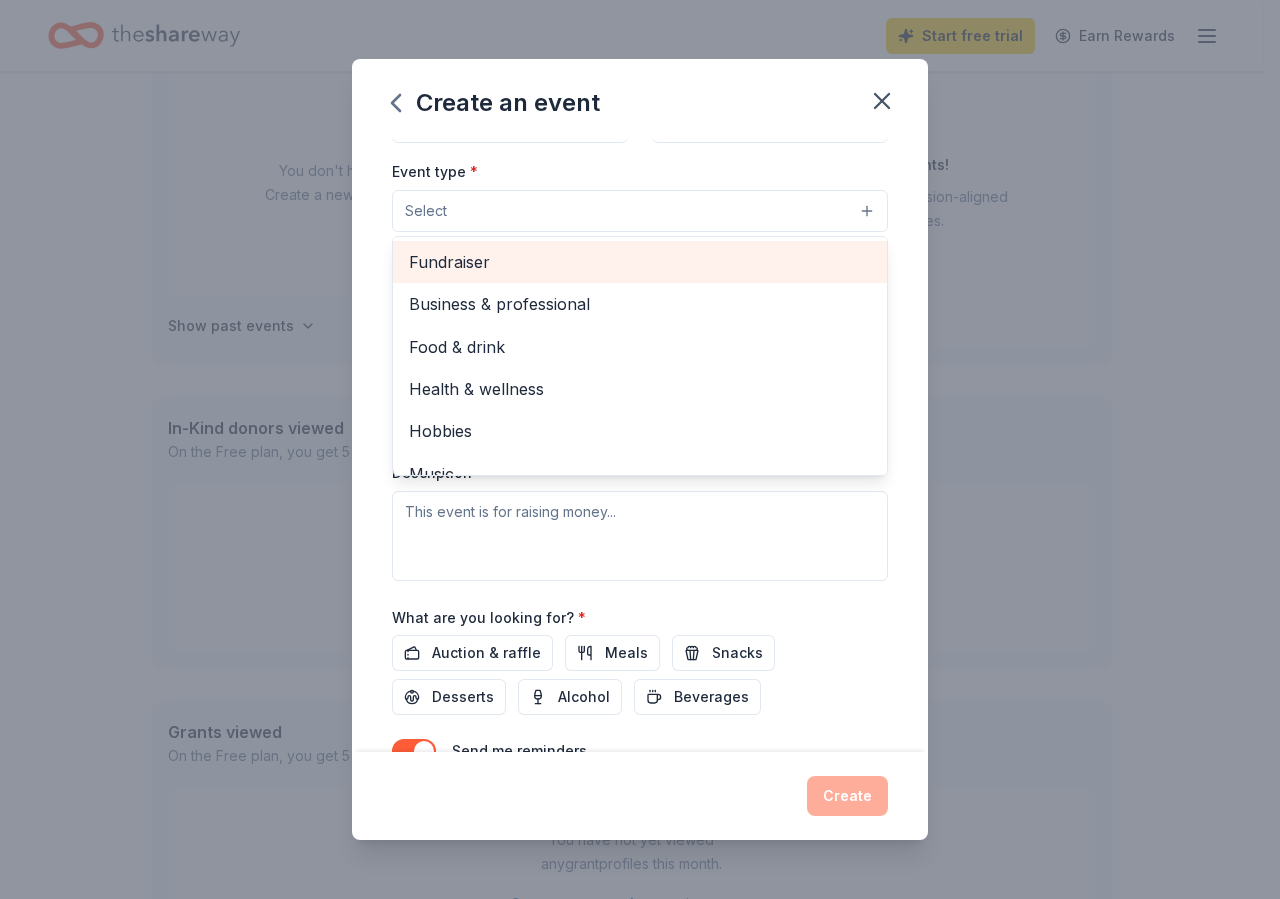 click on "Fundraiser" at bounding box center [640, 262] 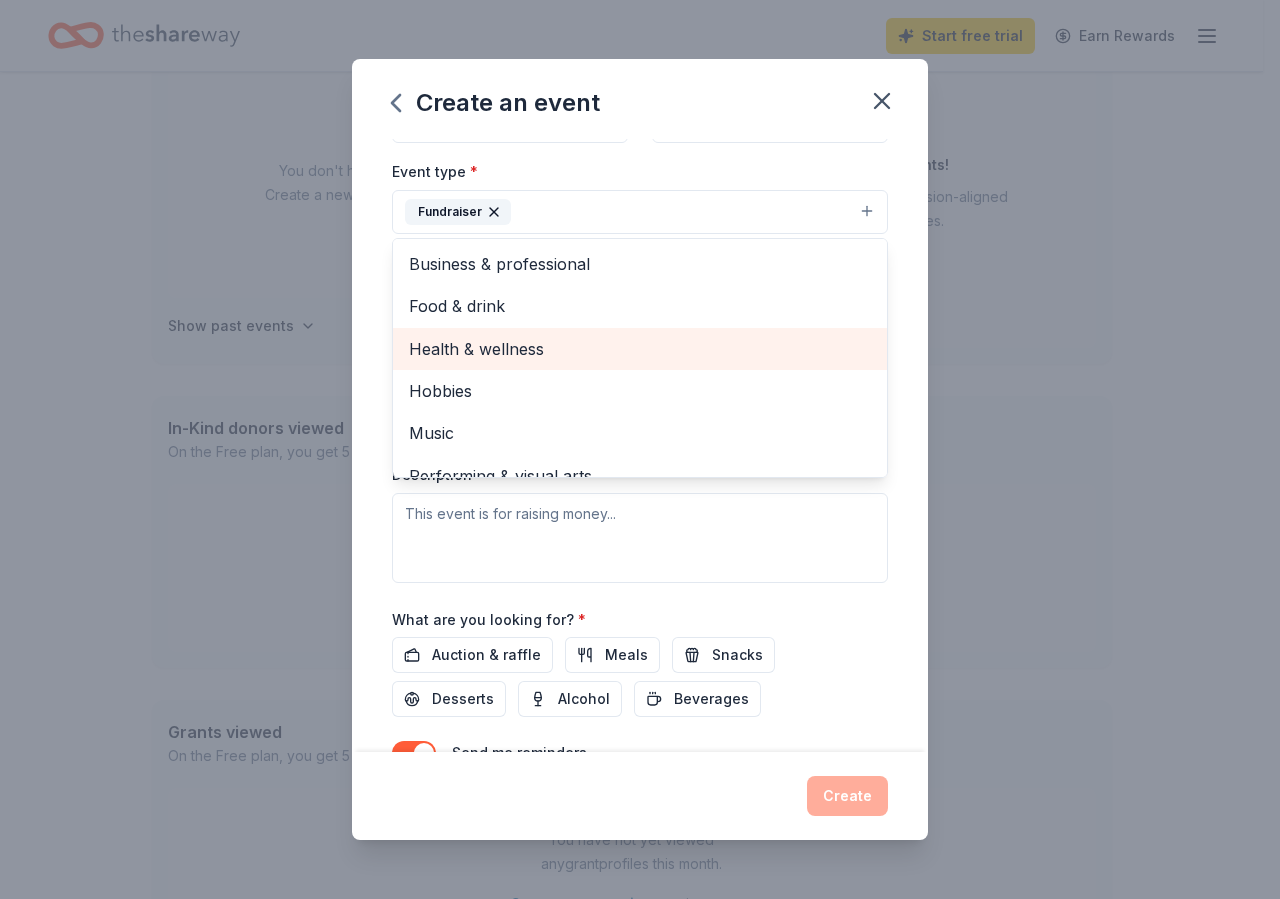 scroll, scrollTop: 25, scrollLeft: 0, axis: vertical 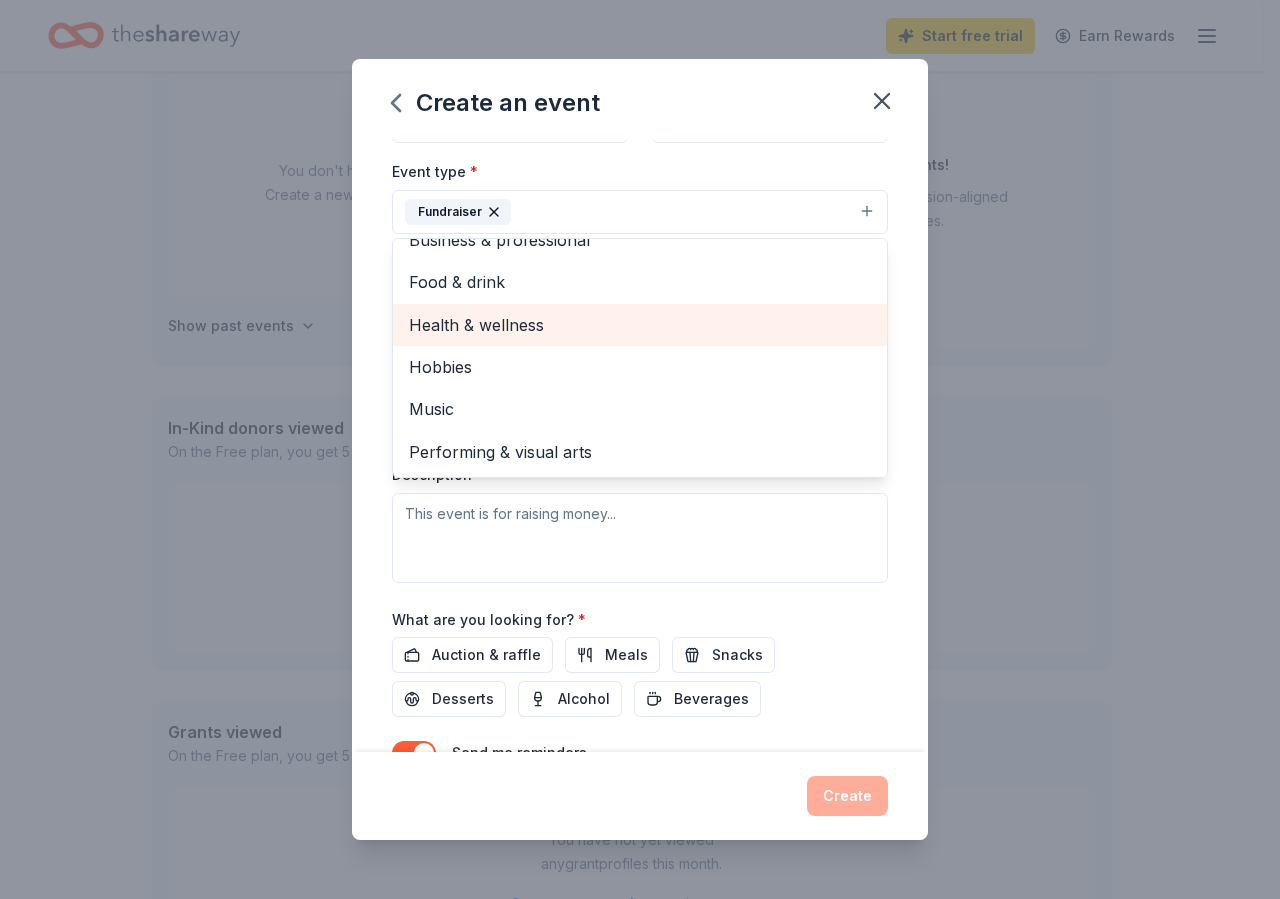 click on "Health & wellness" at bounding box center [640, 325] 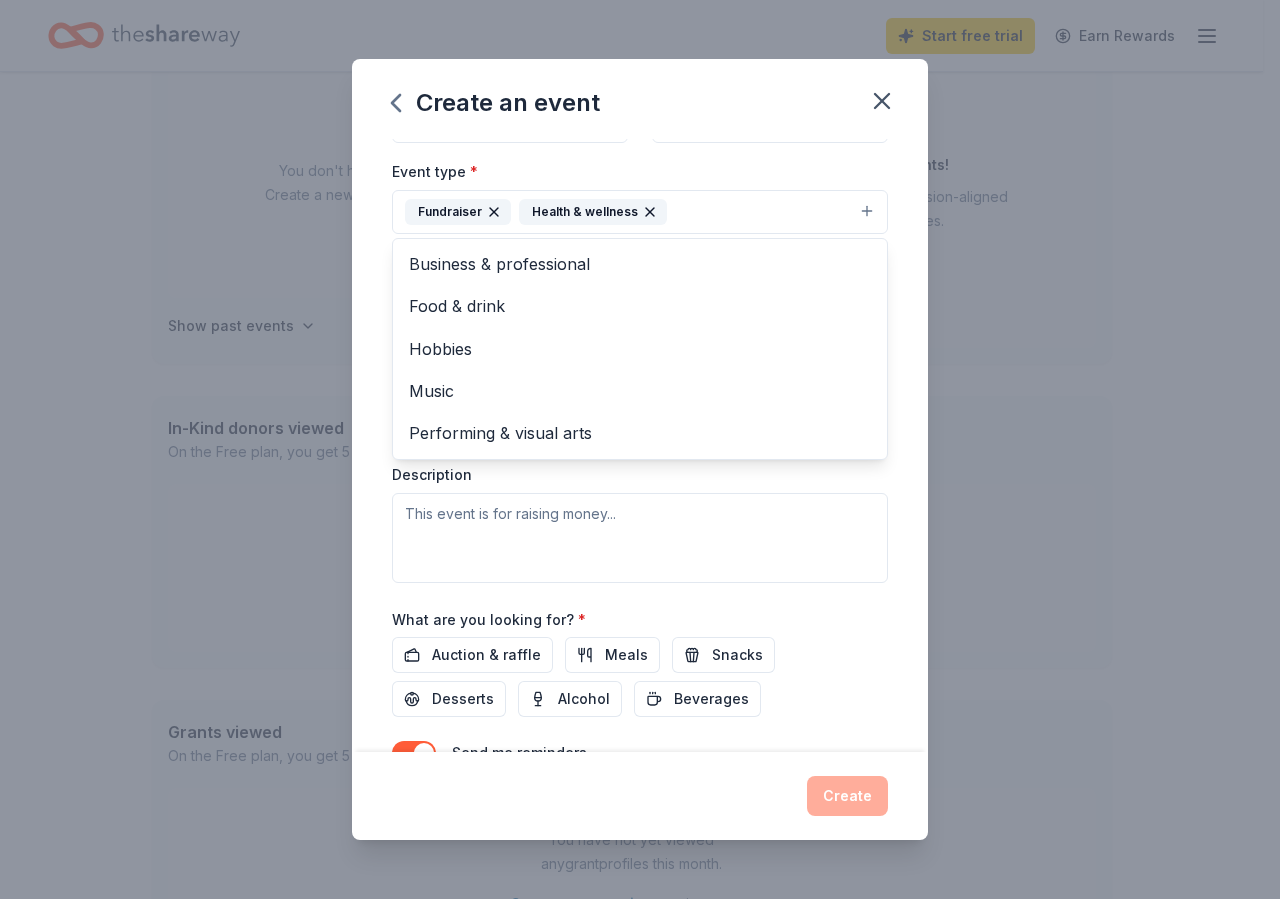 click on "Create an event Event name * Hold On To Hope 4 17 /100 Event website Attendance * 500 Date * 08/16/2025 ZIP code * 15940 Event type * Fundraiser Health & wellness Business & professional Food & drink Hobbies Music Performing & visual arts Demographic Select We use this information to help brands find events with their target demographic to sponsor their products. Mailing address Apt/unit Description What are you looking for? * Auction & raffle Meals Snacks Desserts Alcohol Beverages Send me reminders Email me reminders of donor application deadlines Recurring event Create" at bounding box center (640, 449) 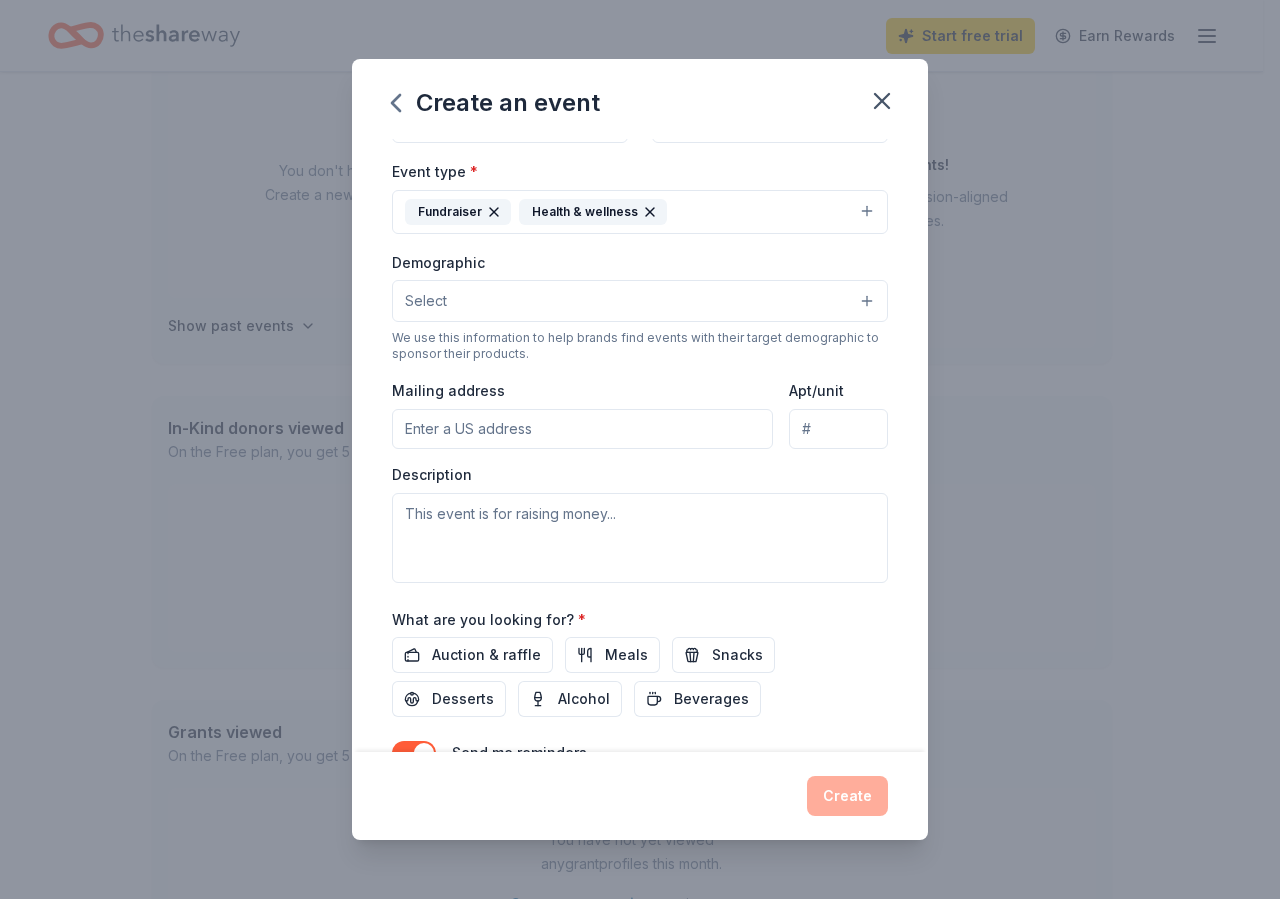click on "Mailing address" at bounding box center [582, 429] 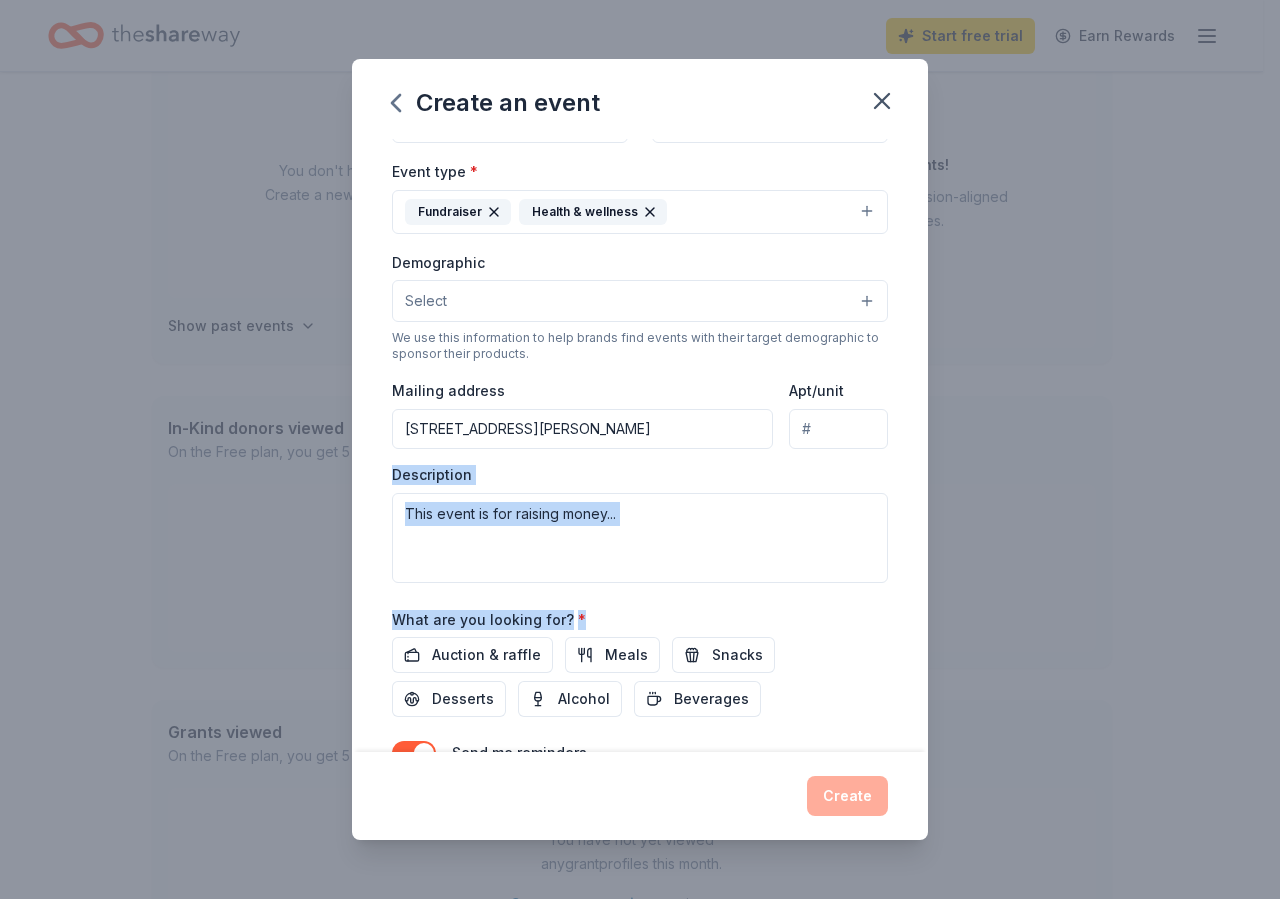 type on "6523 Admiral Peary Highway, Loretto, PA, 15940" 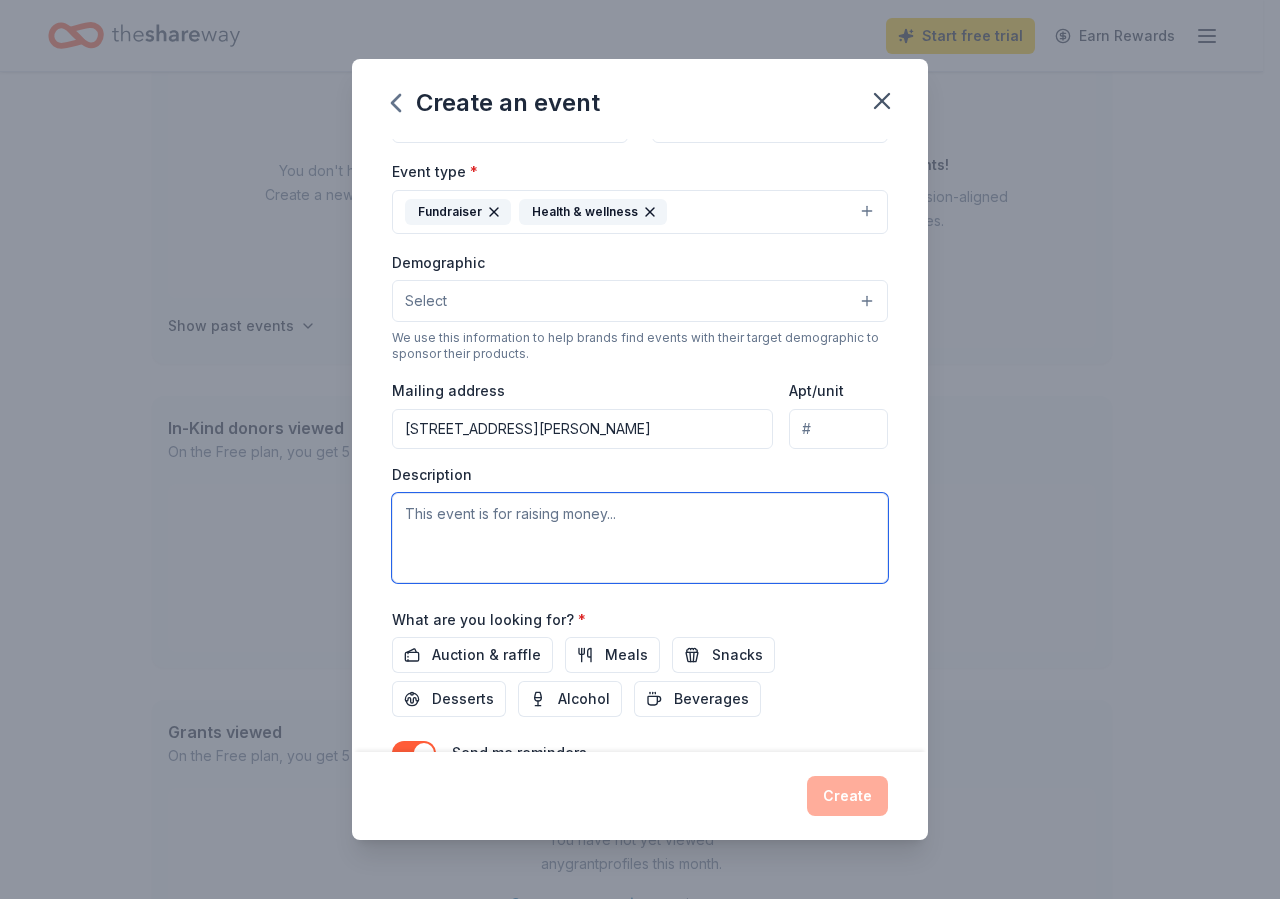 click at bounding box center [640, 538] 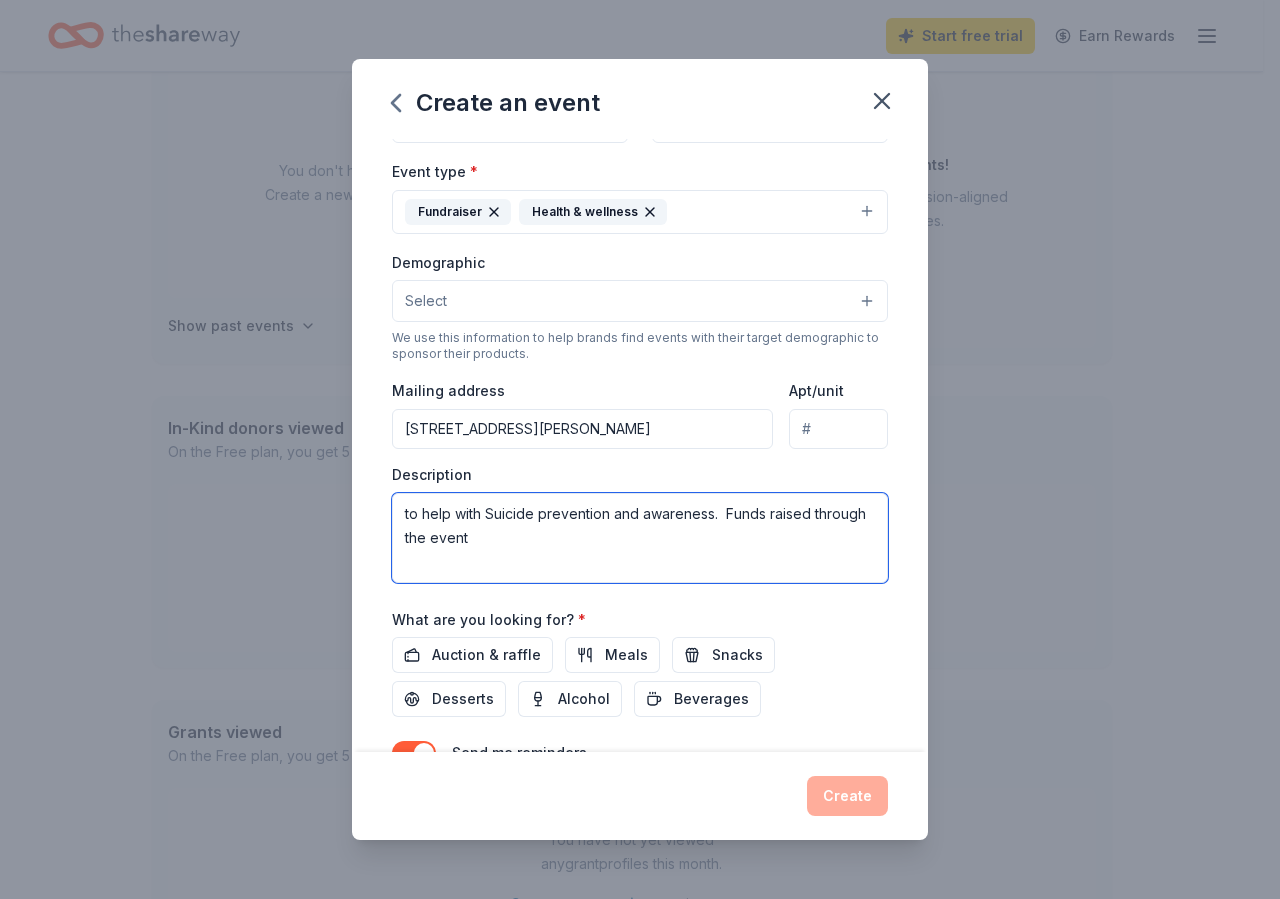 scroll, scrollTop: 344, scrollLeft: 0, axis: vertical 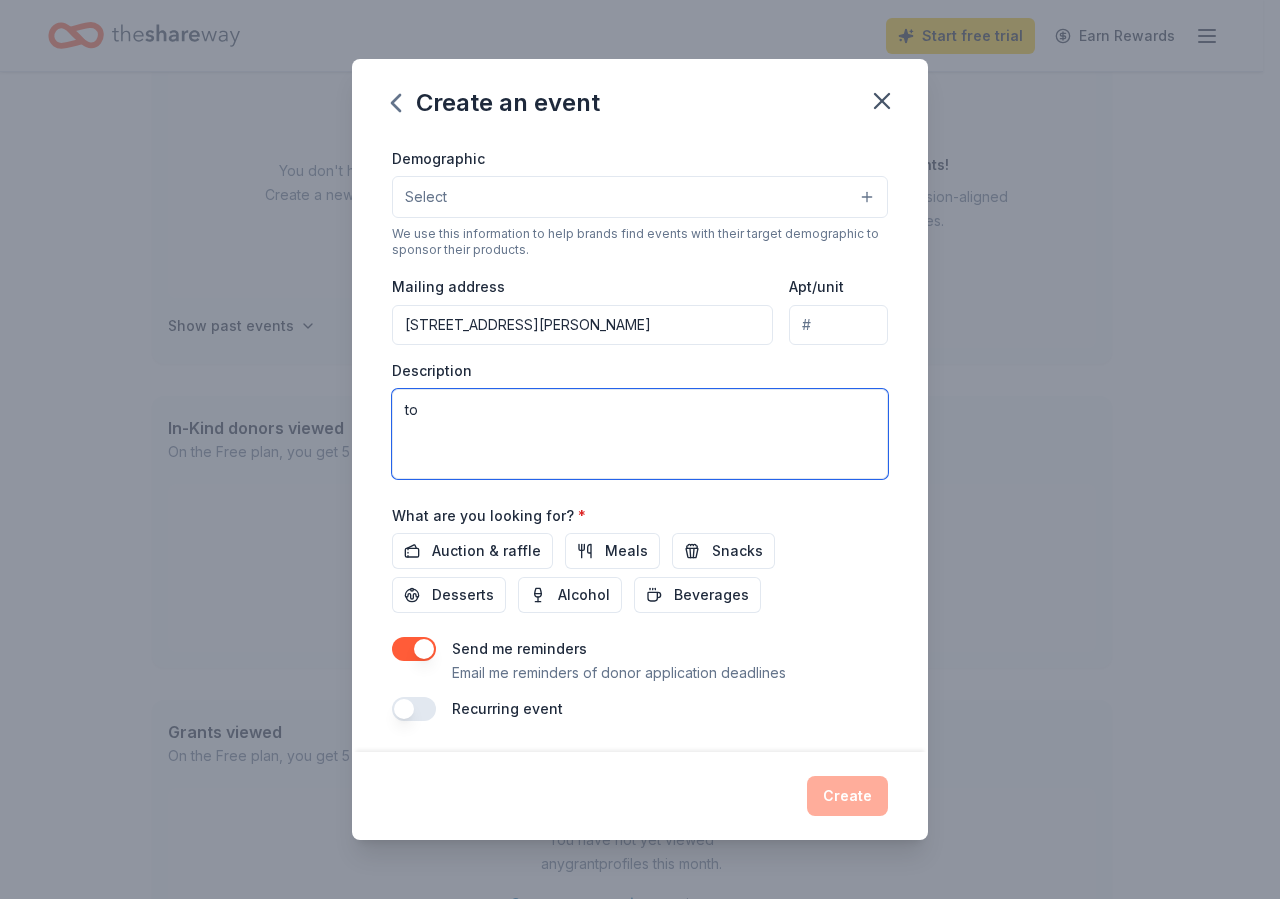 type on "t" 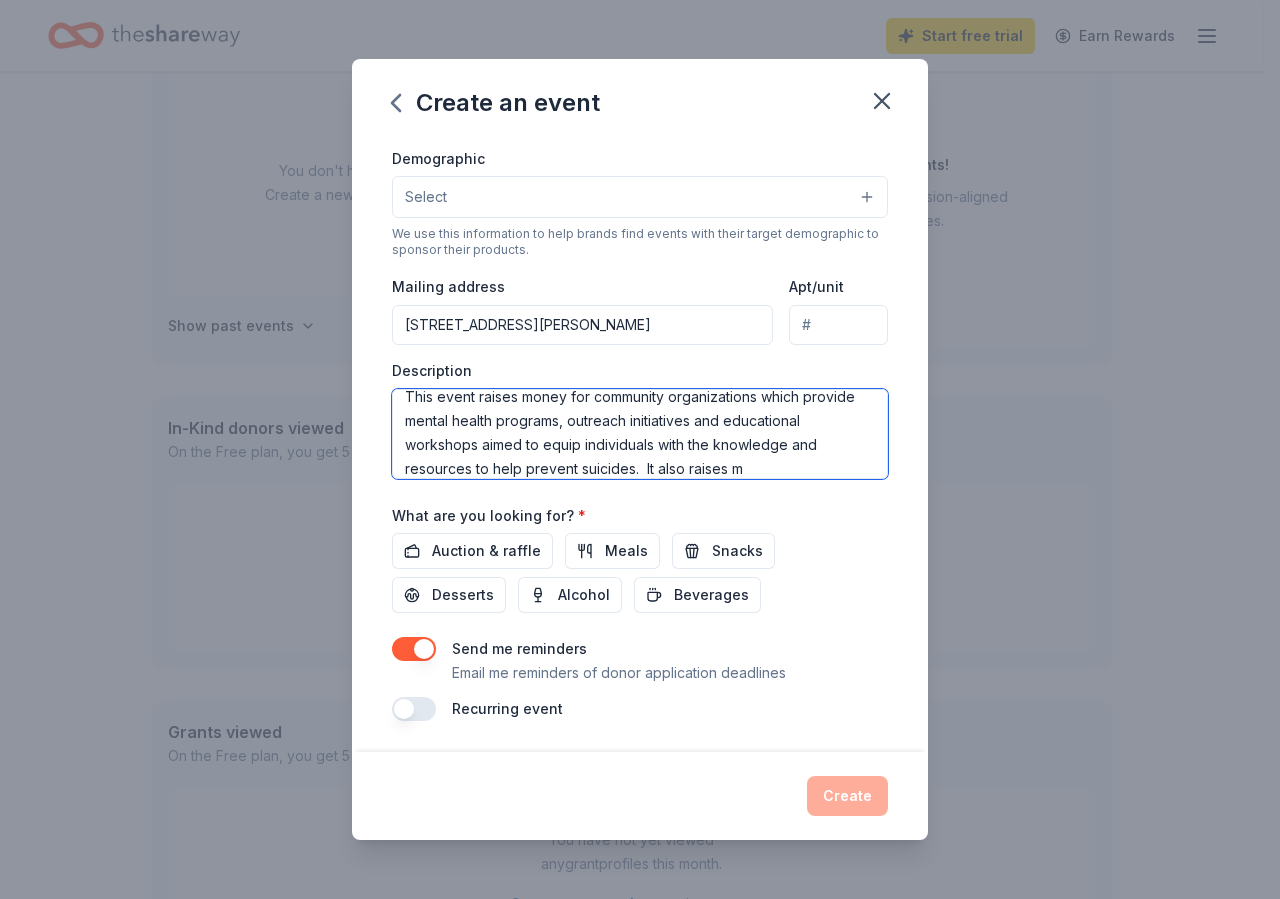 scroll, scrollTop: 37, scrollLeft: 0, axis: vertical 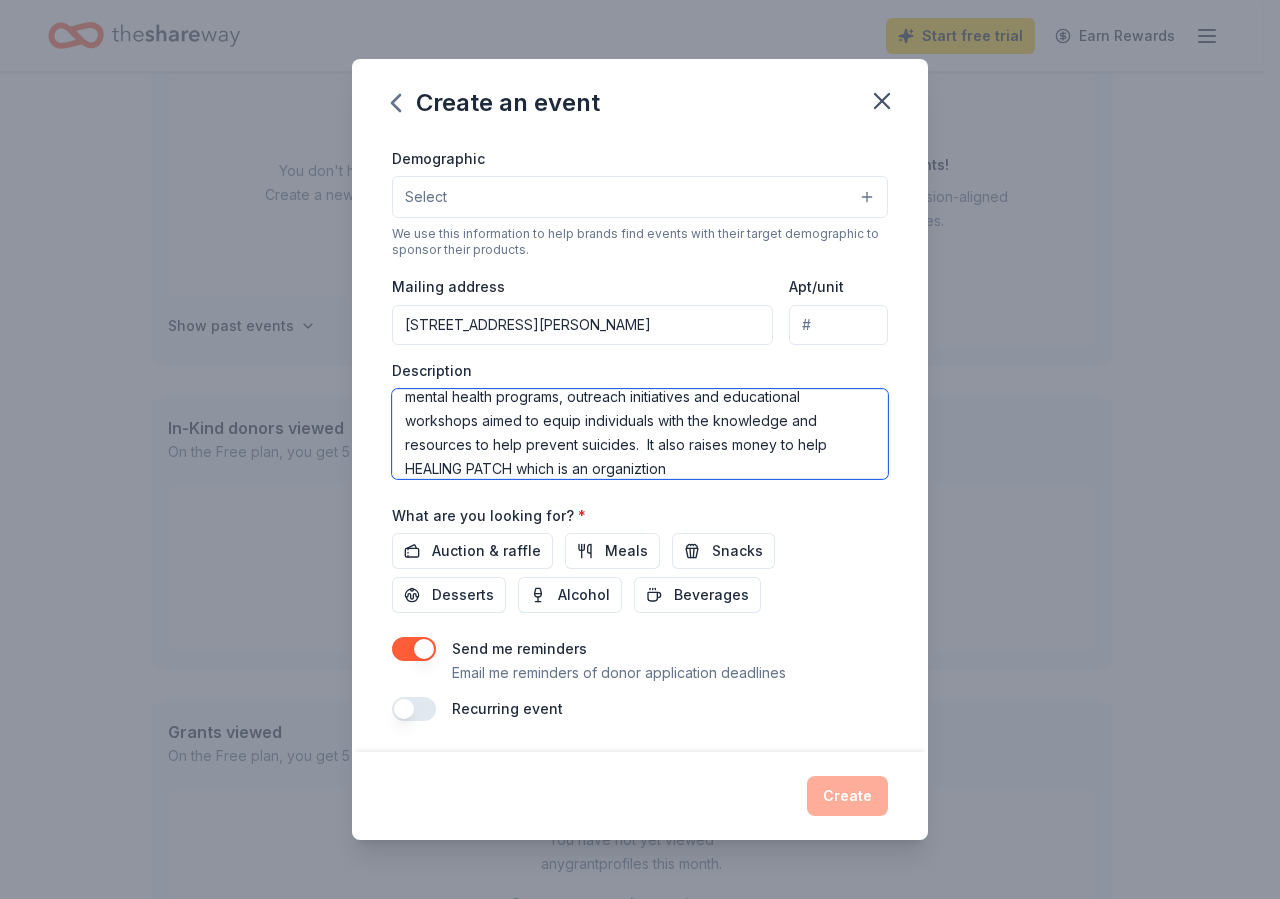 click on "This event raises money for community organizations which provide mental health programs, outreach initiatives and educational workshops aimed to equip individuals with the knowledge and resources to help prevent suicides.  It also raises money to help HEALING PATCH which is an organiztion" at bounding box center [640, 434] 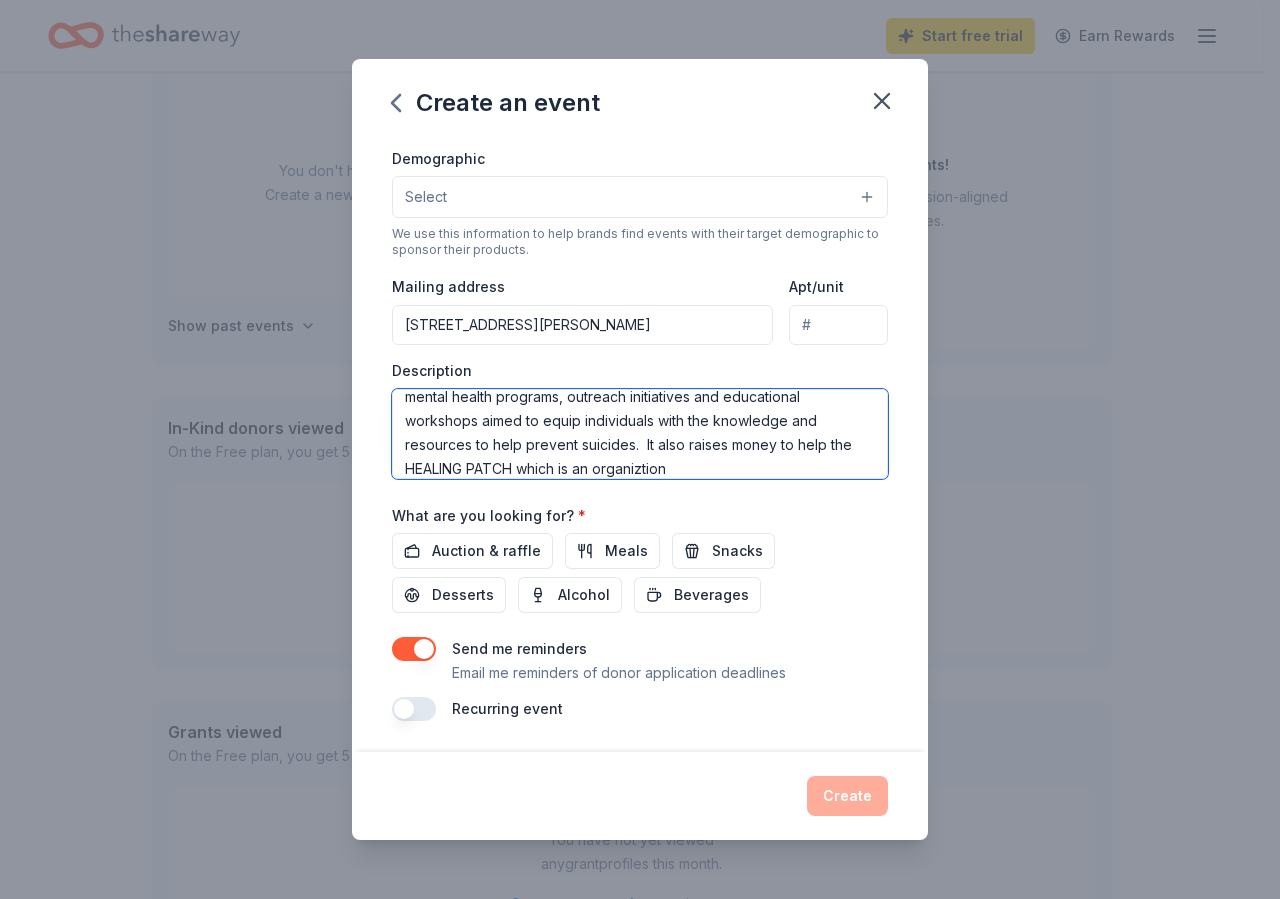 click on "This event raises money for community organizations which provide mental health programs, outreach initiatives and educational workshops aimed to equip individuals with the knowledge and resources to help prevent suicides.  It also raises money to help the HEALING PATCH which is an organiztion" at bounding box center [640, 434] 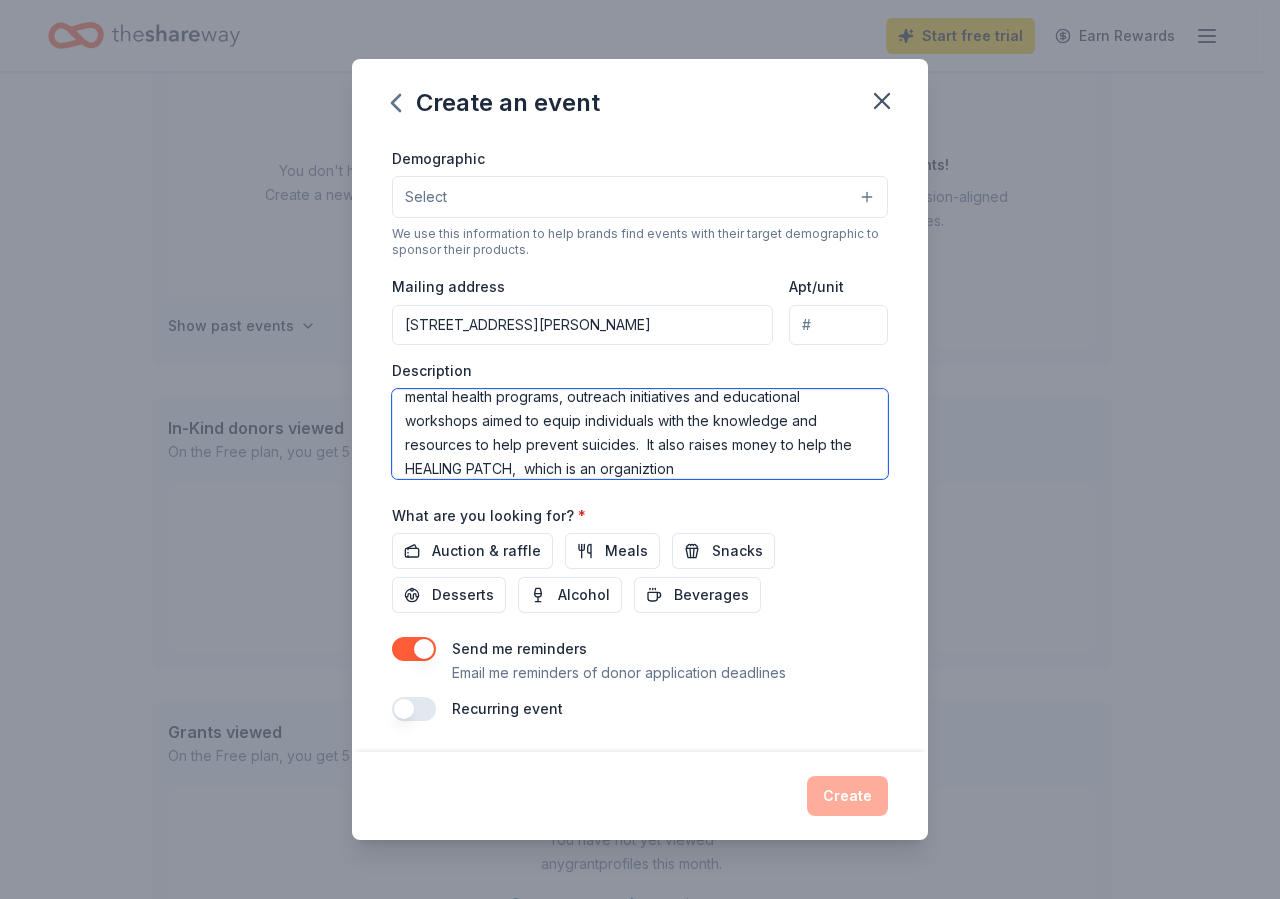 scroll, scrollTop: 48, scrollLeft: 0, axis: vertical 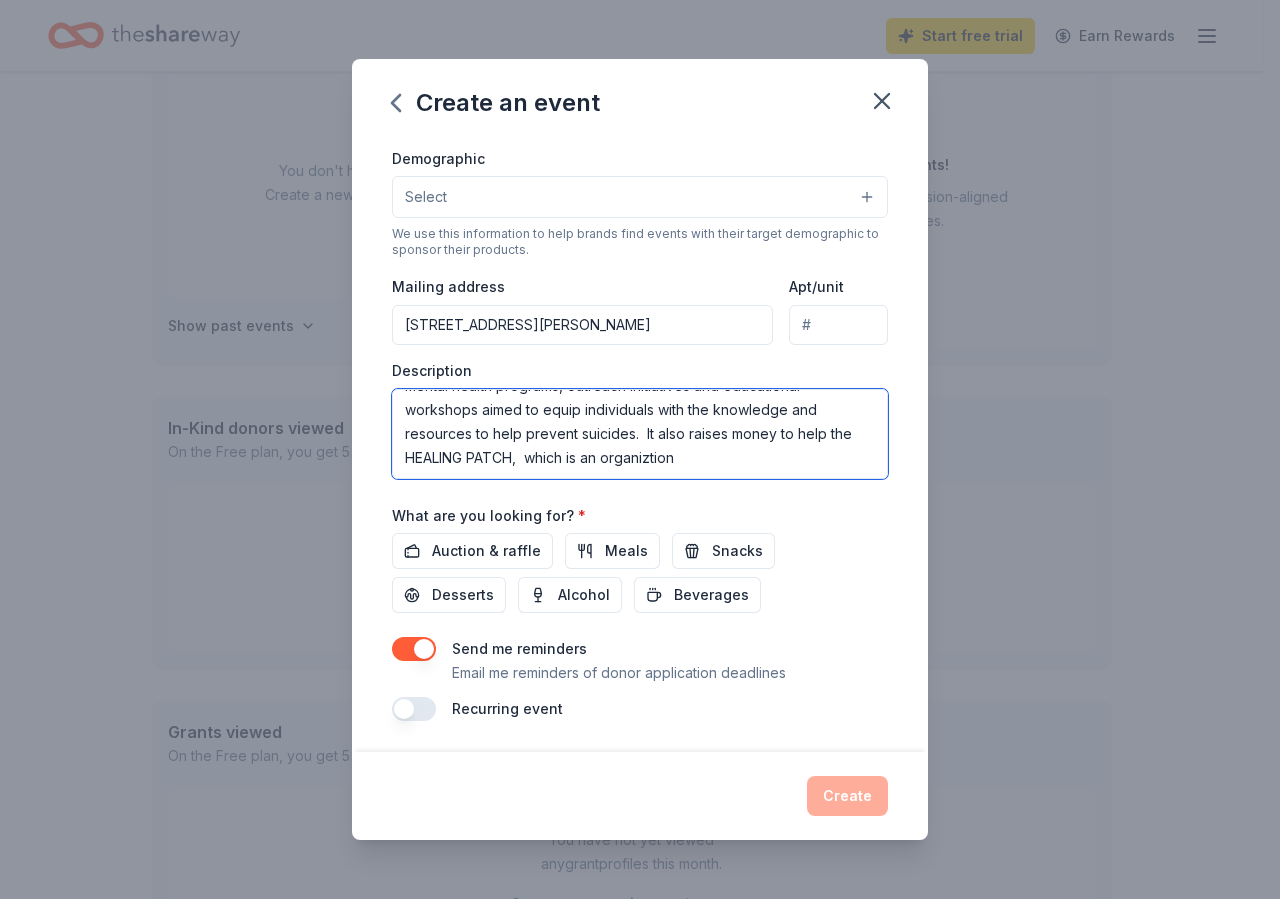 drag, startPoint x: 705, startPoint y: 466, endPoint x: 656, endPoint y: 490, distance: 54.56189 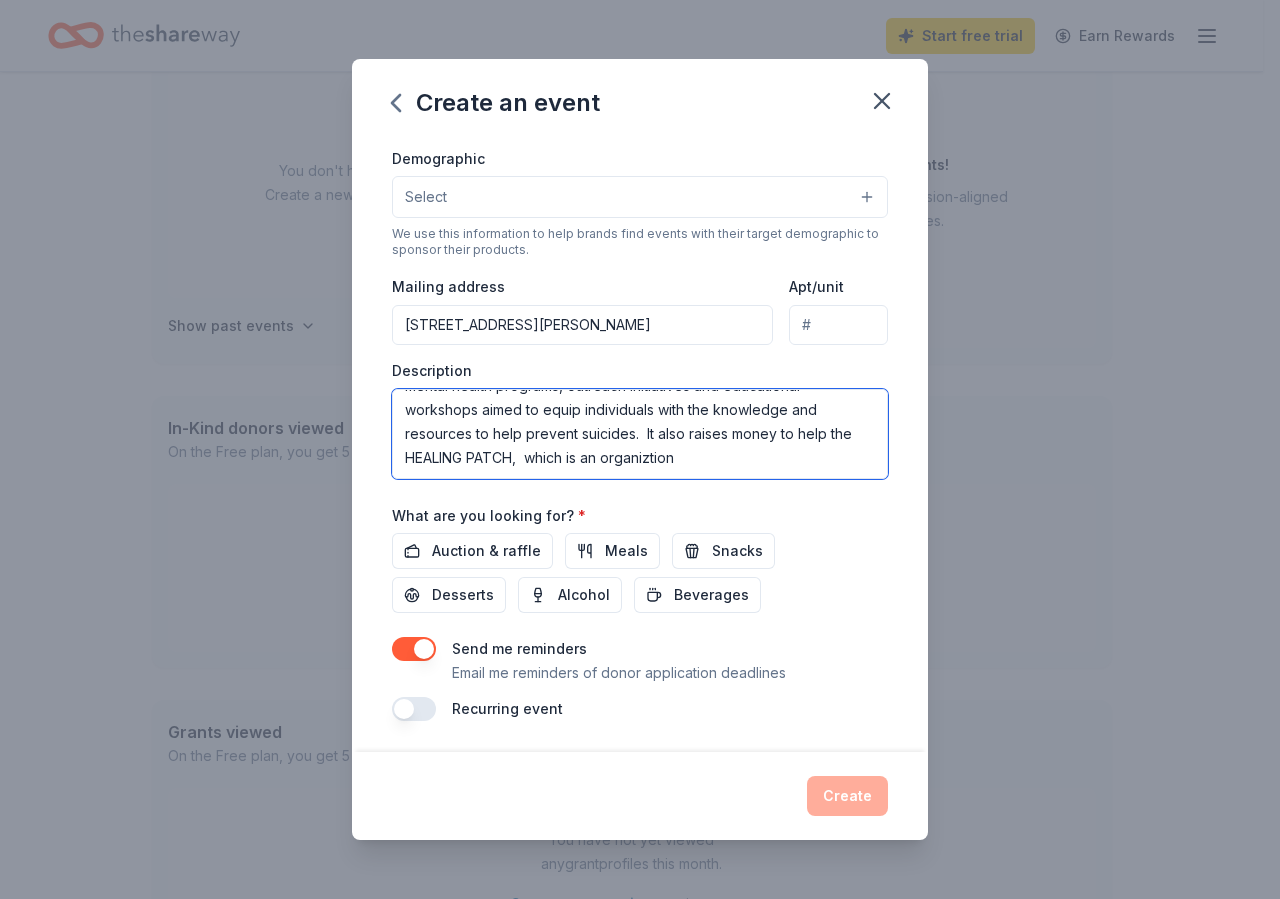 click on "This event raises money for community organizations which provide mental health programs, outreach initiatives and educational workshops aimed to equip individuals with the knowledge and resources to help prevent suicides.  It also raises money to help the HEALING PATCH,  which is an organiztion" at bounding box center (640, 434) 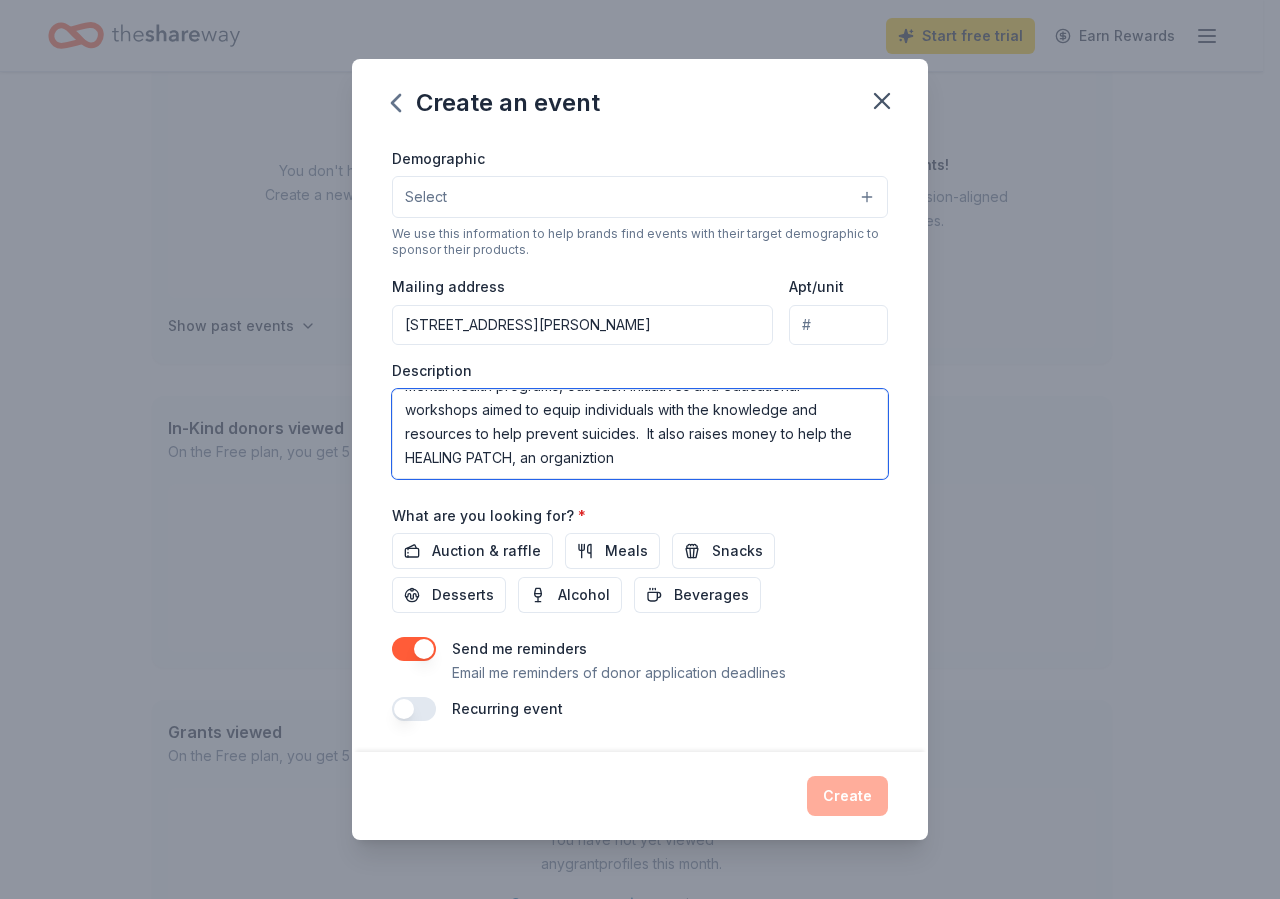click on "This event raises money for community organizations which provide mental health programs, outreach initiatives and educational workshops aimed to equip individuals with the knowledge and resources to help prevent suicides.  It also raises money to help the HEALING PATCH, an organiztion" at bounding box center (640, 434) 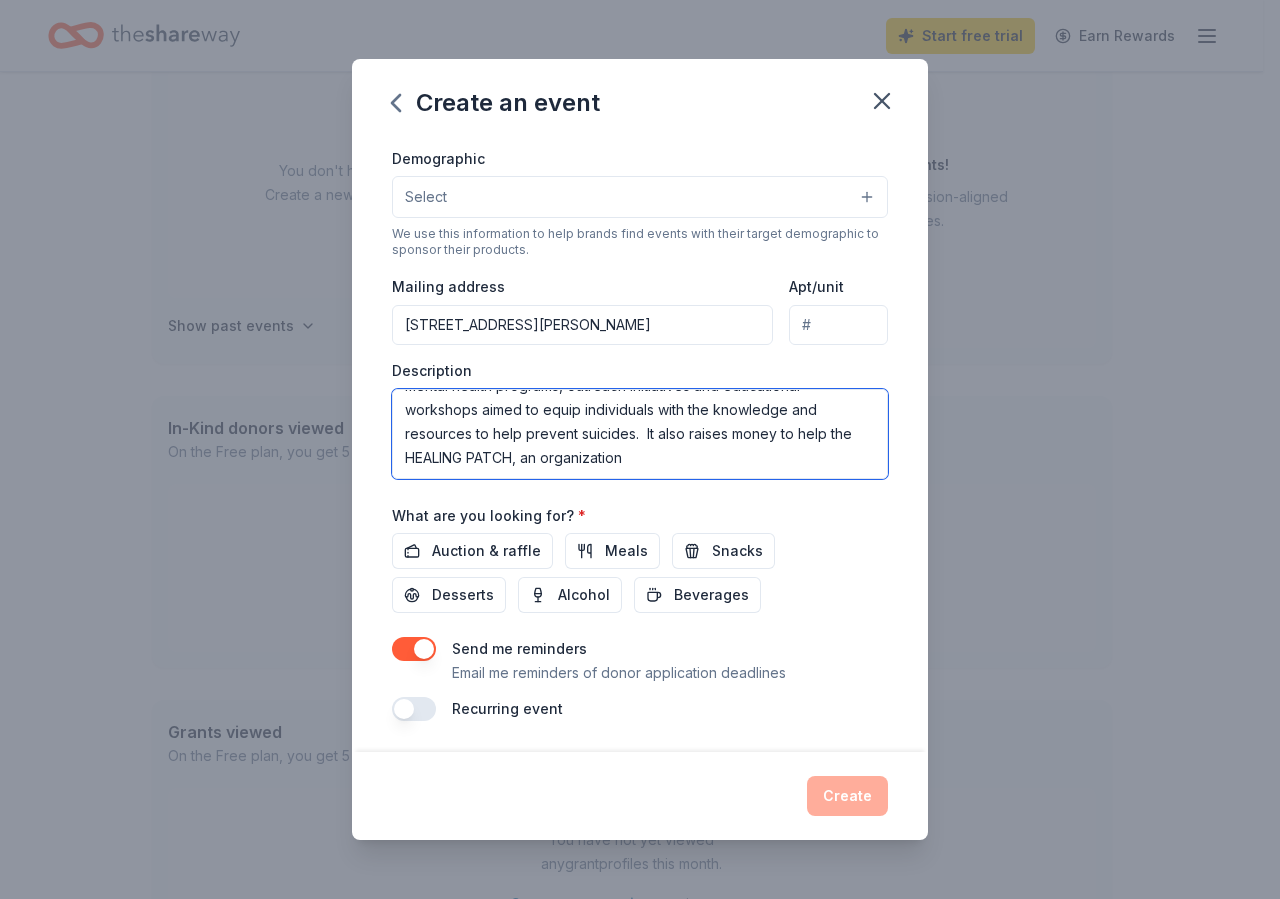click on "This event raises money for community organizations which provide mental health programs, outreach initiatives and educational workshops aimed to equip individuals with the knowledge and resources to help prevent suicides.  It also raises money to help the HEALING PATCH, an organization" at bounding box center (640, 434) 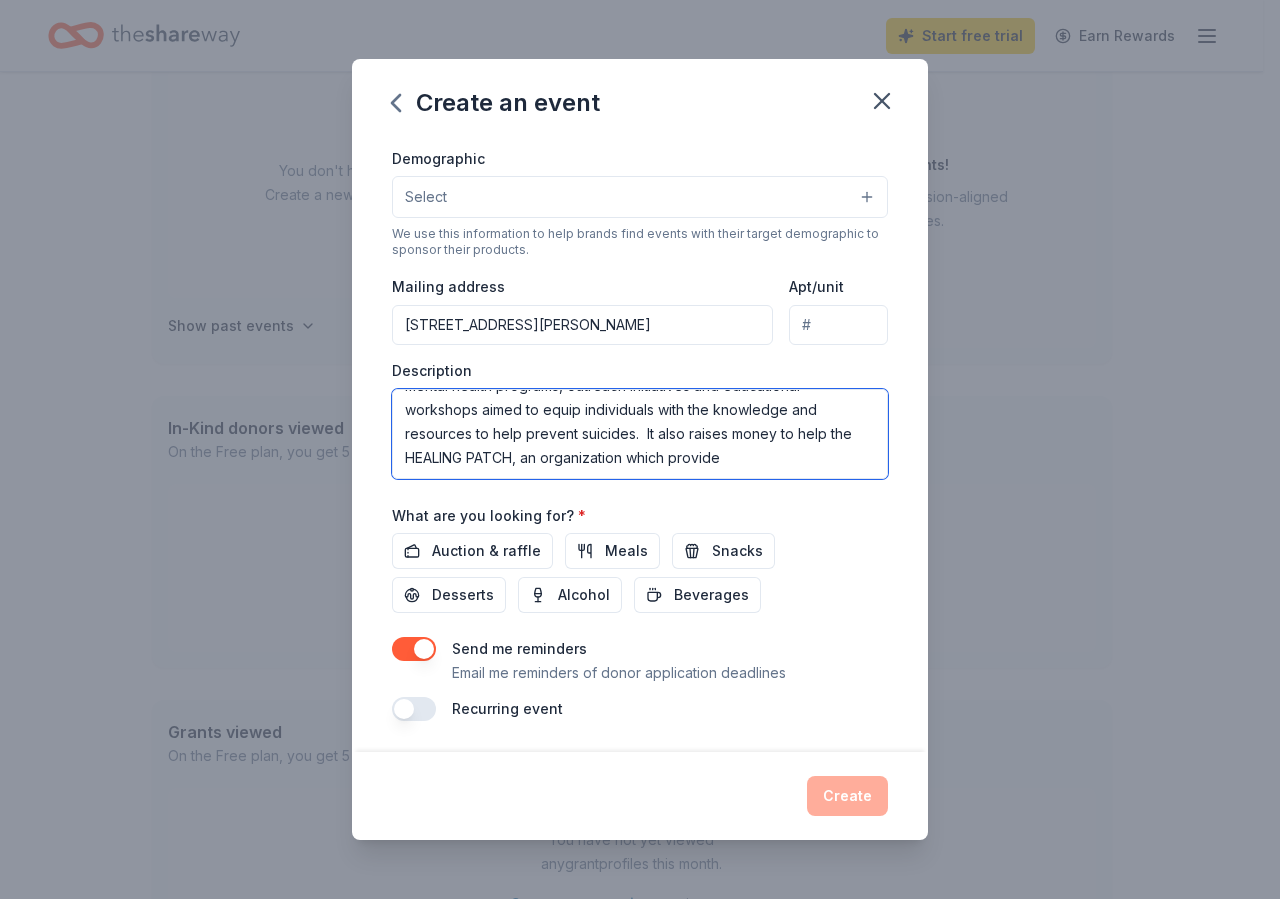 scroll, scrollTop: 61, scrollLeft: 0, axis: vertical 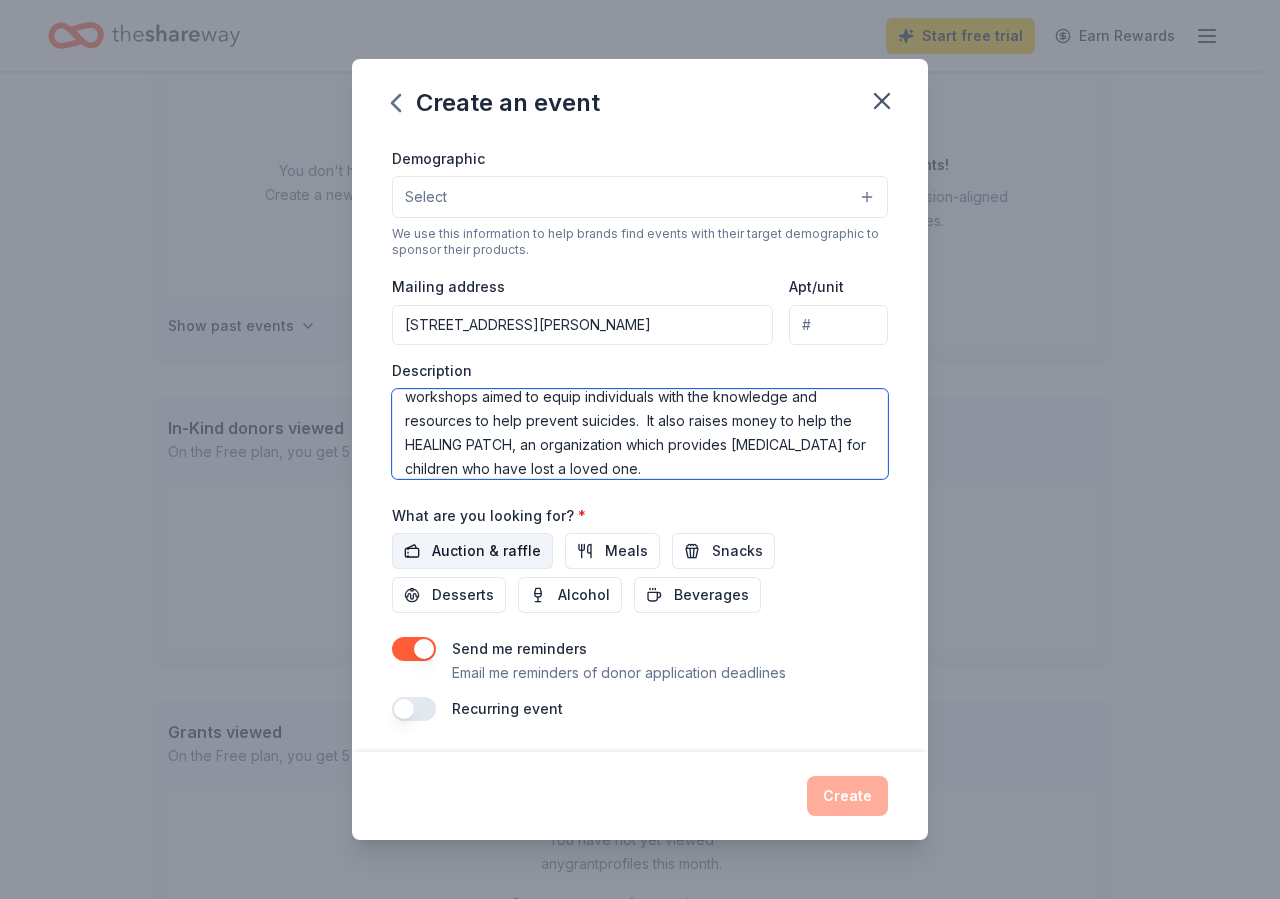 type on "This event raises money for community organizations which provide mental health programs, outreach initiatives and educational workshops aimed to equip individuals with the knowledge and resources to help prevent suicides.  It also raises money to help the HEALING PATCH, an organization which provides [MEDICAL_DATA] for children who have lost a loved one." 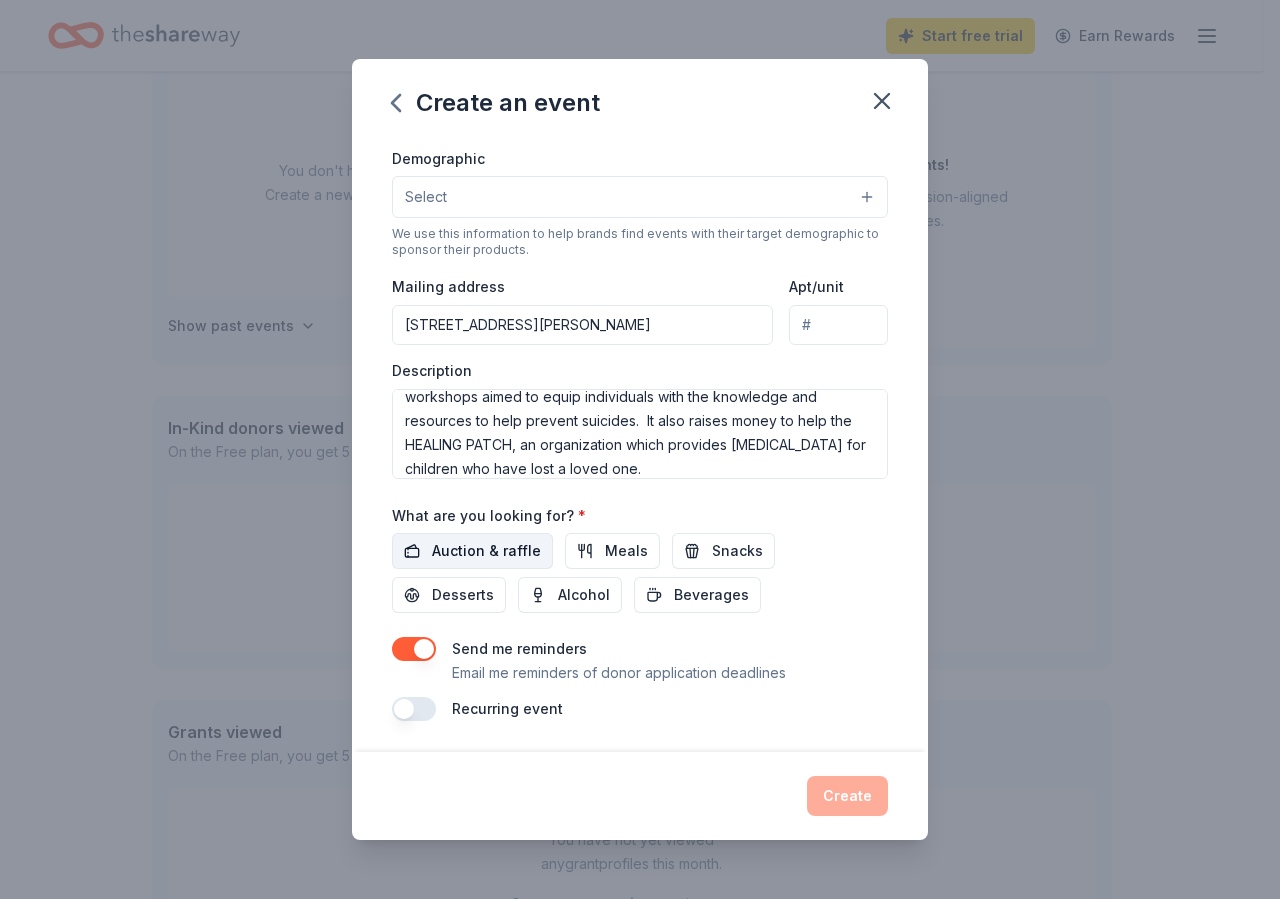 click on "Auction & raffle" at bounding box center (486, 551) 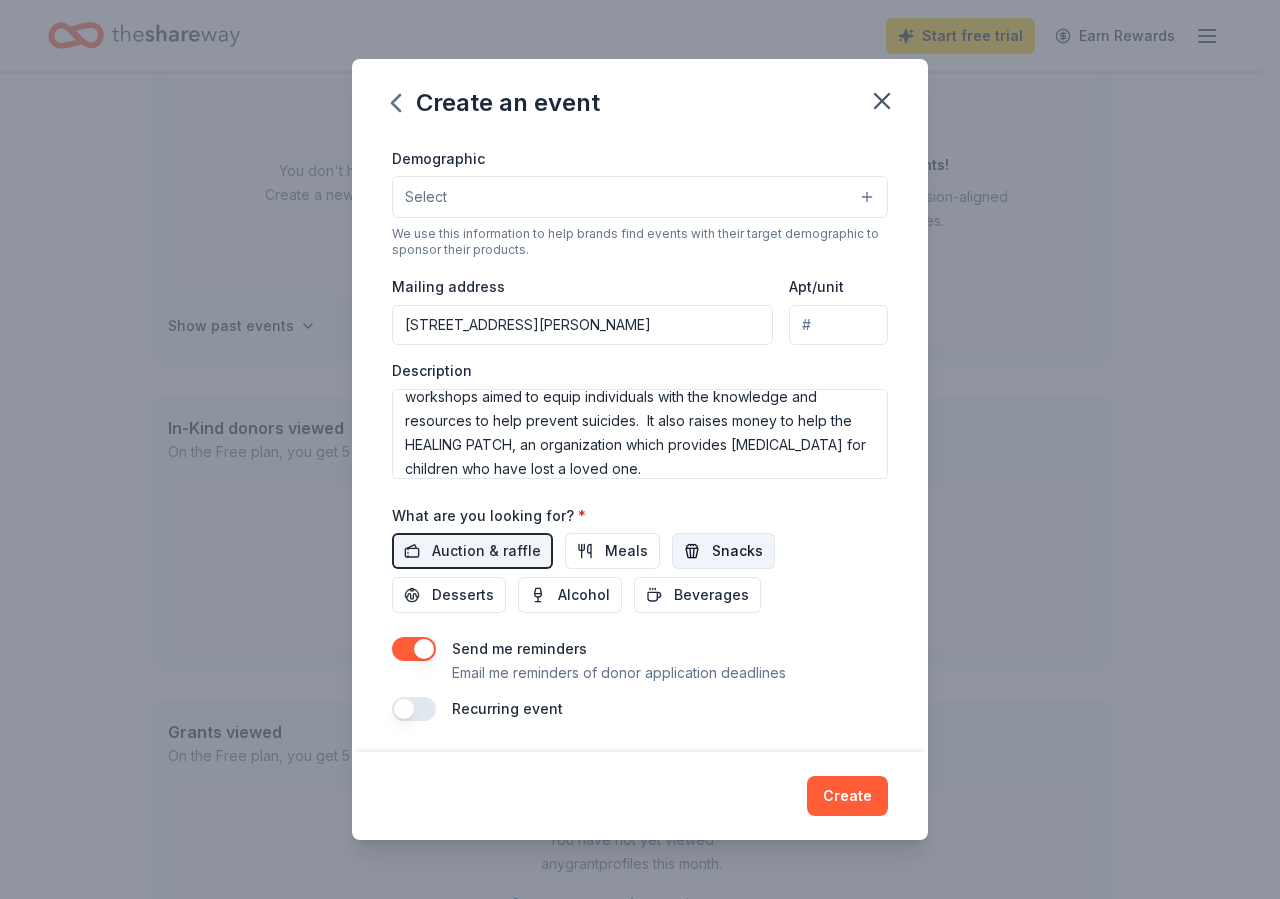 click on "Snacks" at bounding box center (737, 551) 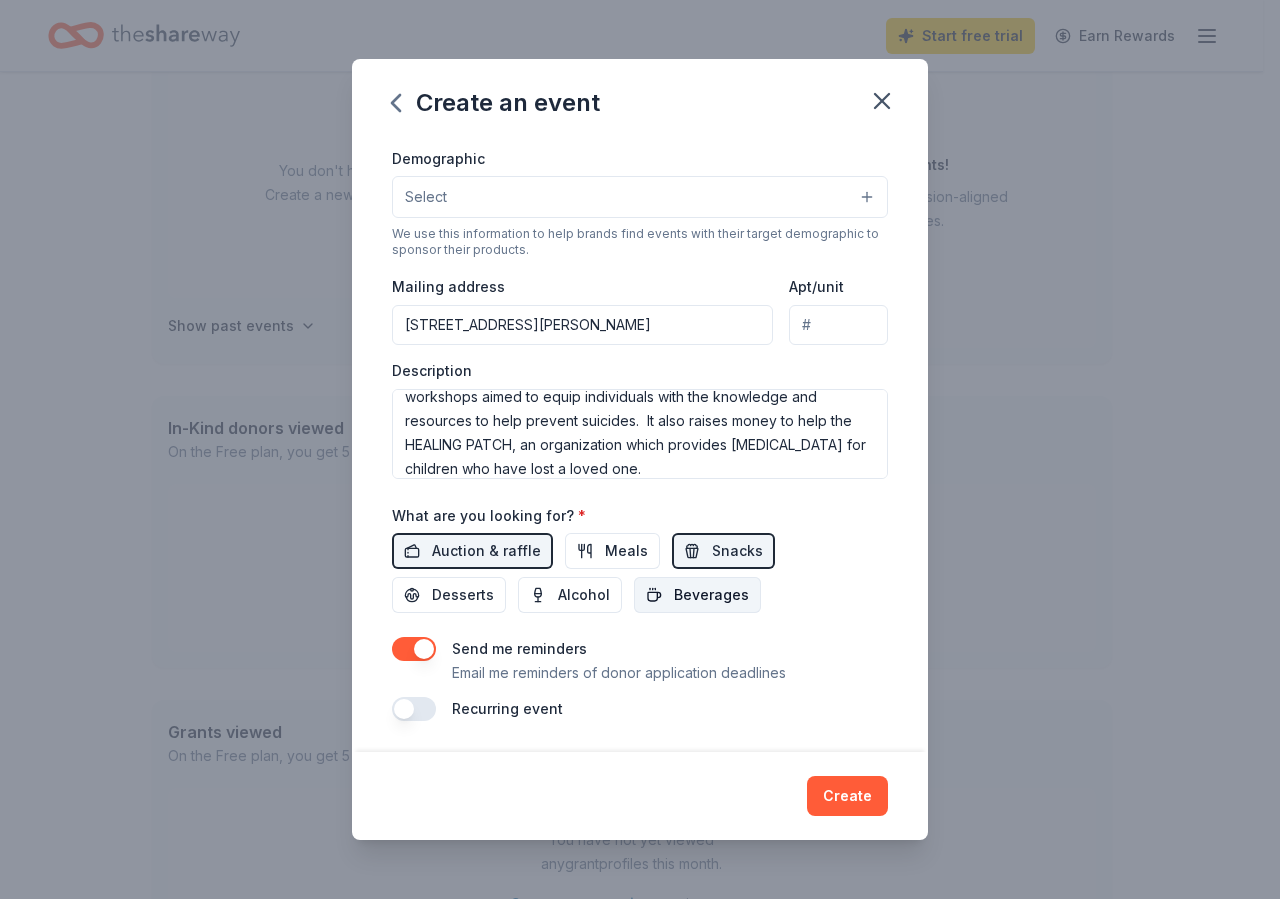 click on "Beverages" at bounding box center [711, 595] 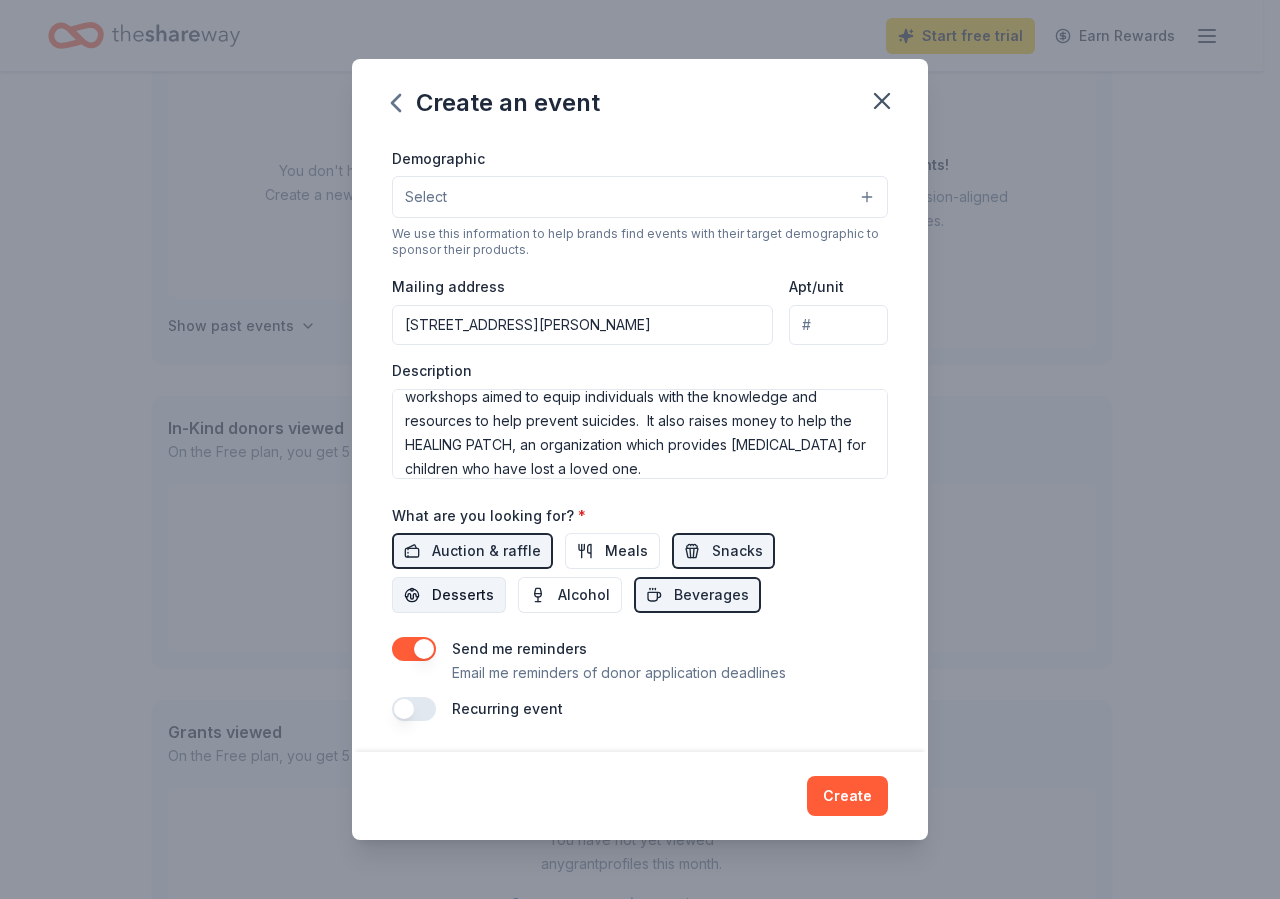click on "Desserts" at bounding box center (463, 595) 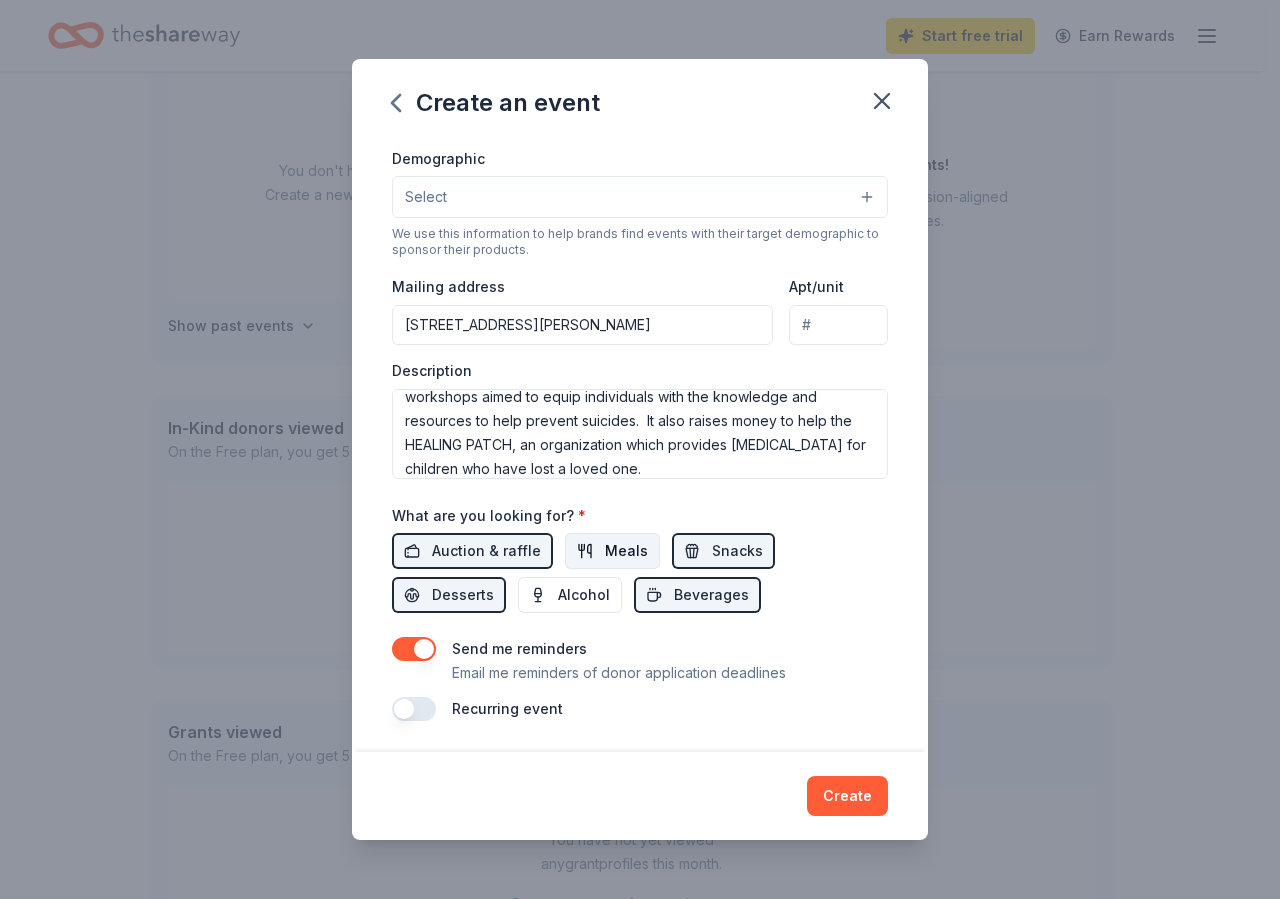 click on "Meals" at bounding box center [626, 551] 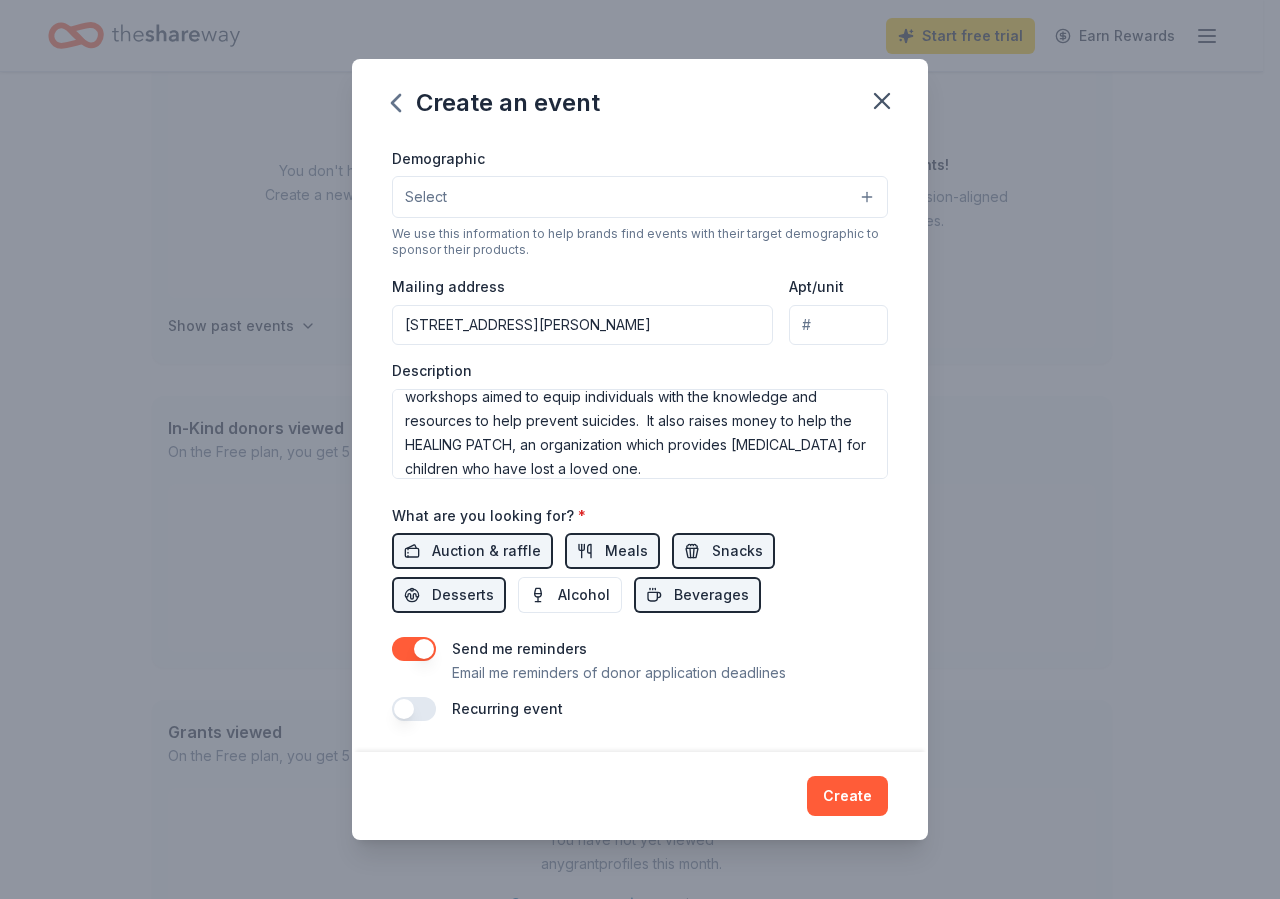 click at bounding box center [414, 709] 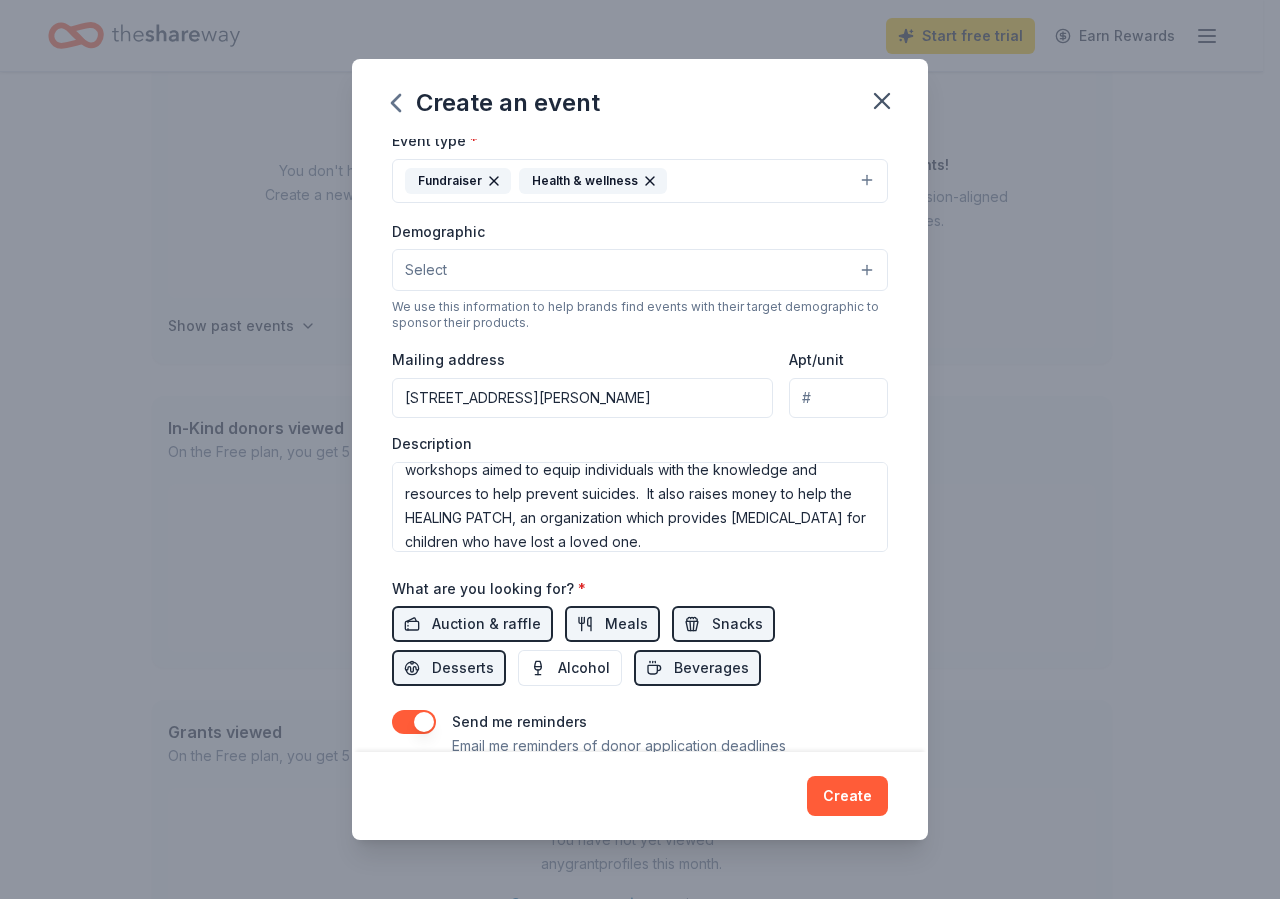 scroll, scrollTop: 0, scrollLeft: 0, axis: both 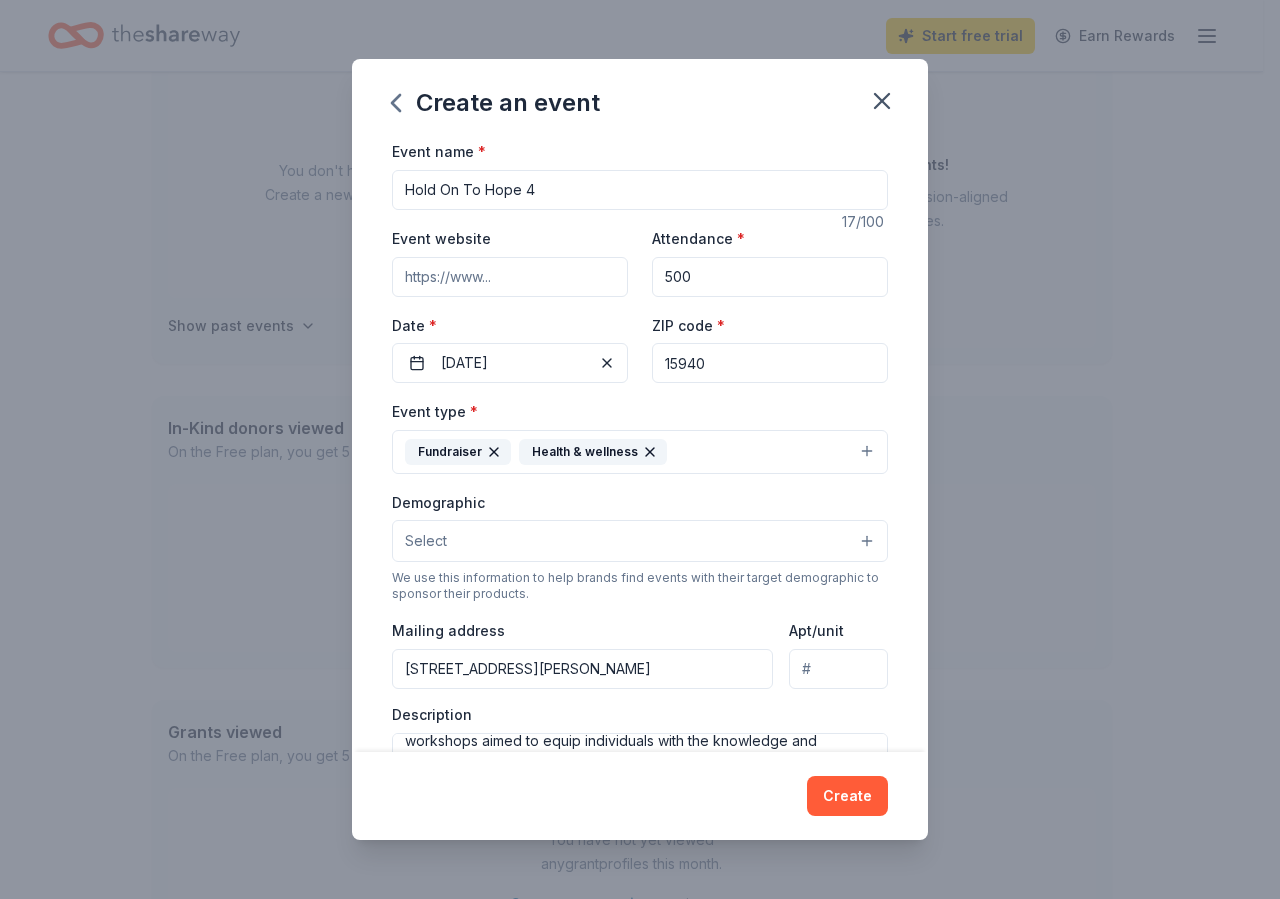 click on "Select" at bounding box center (640, 541) 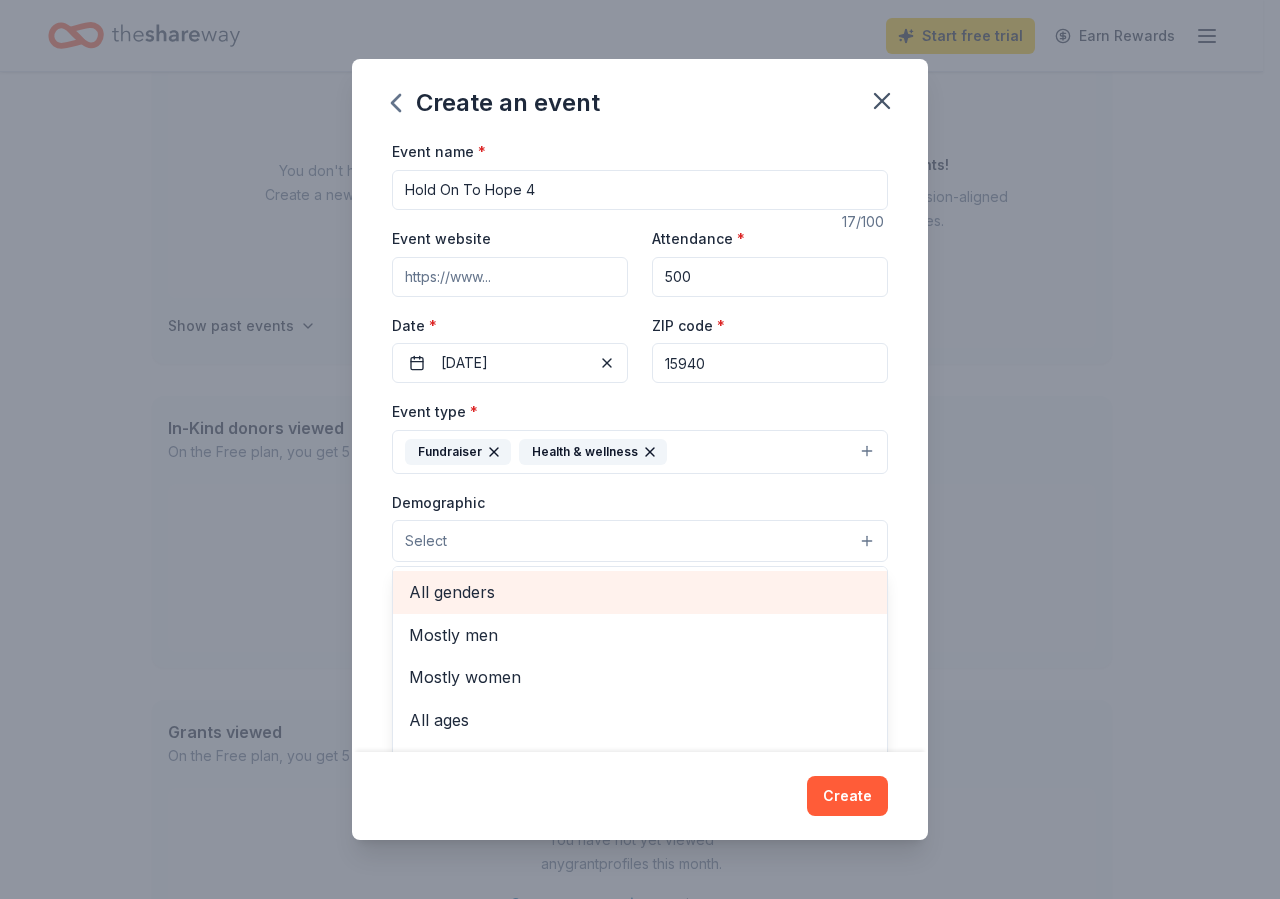 click on "All genders" at bounding box center [640, 592] 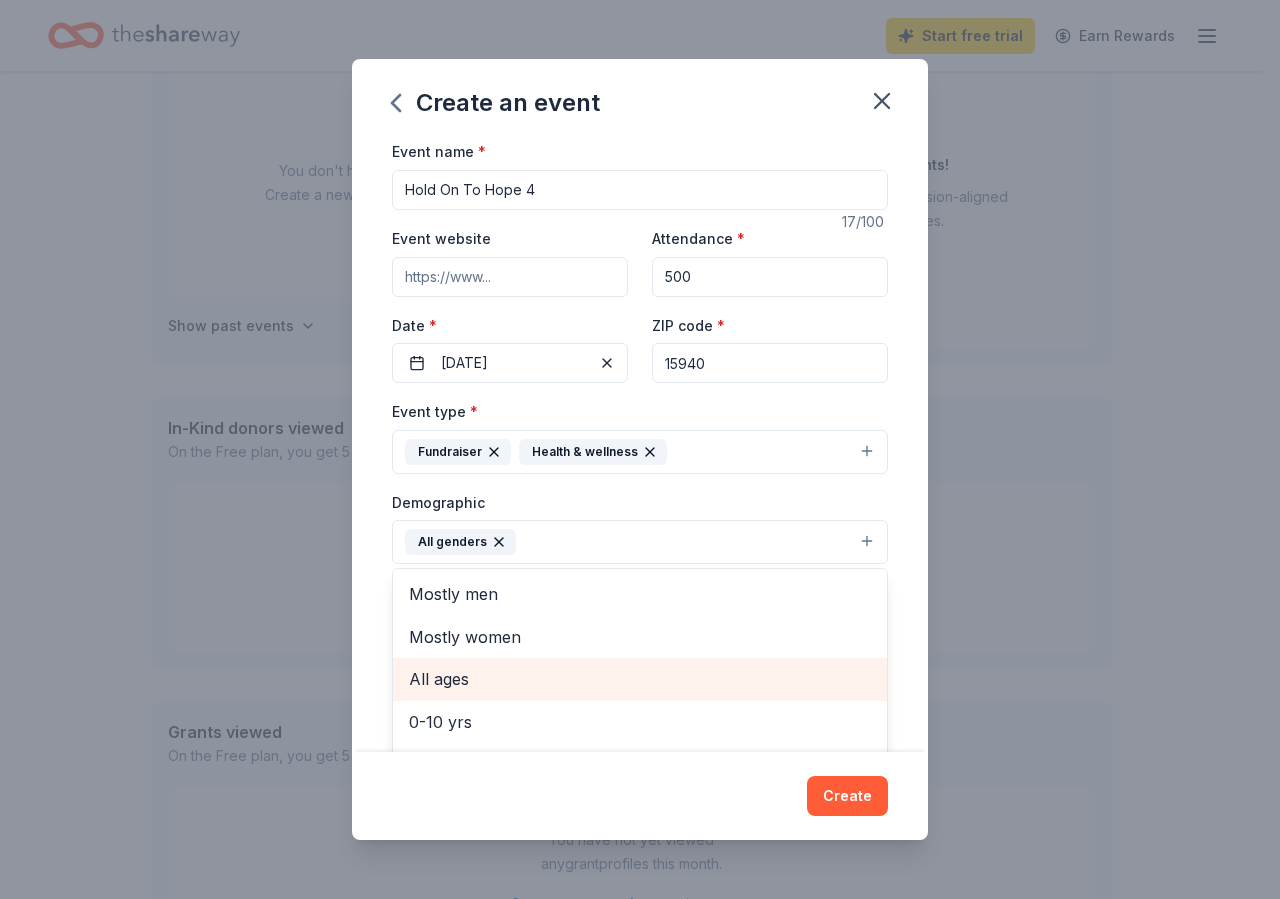 click on "All ages" at bounding box center [640, 679] 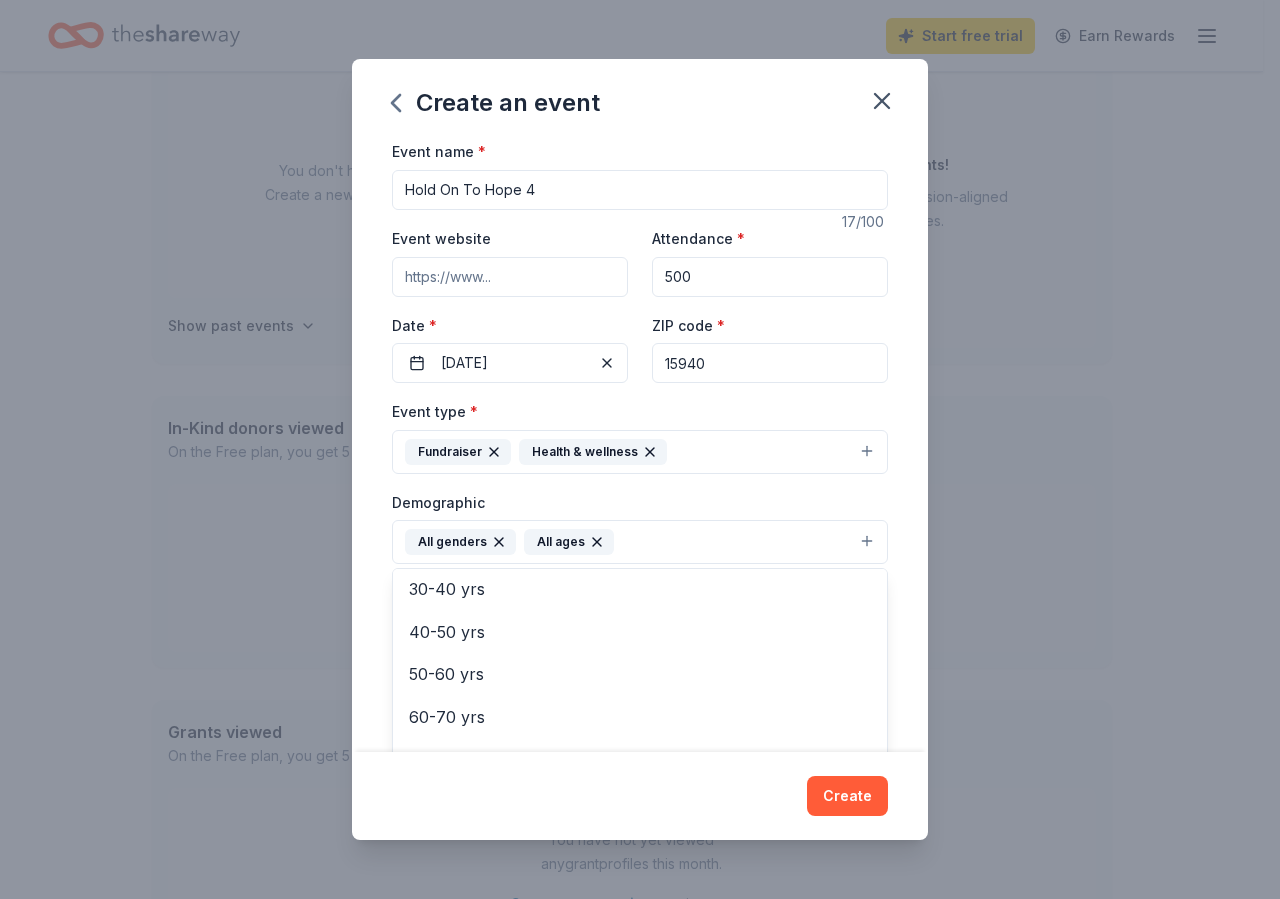 scroll, scrollTop: 236, scrollLeft: 0, axis: vertical 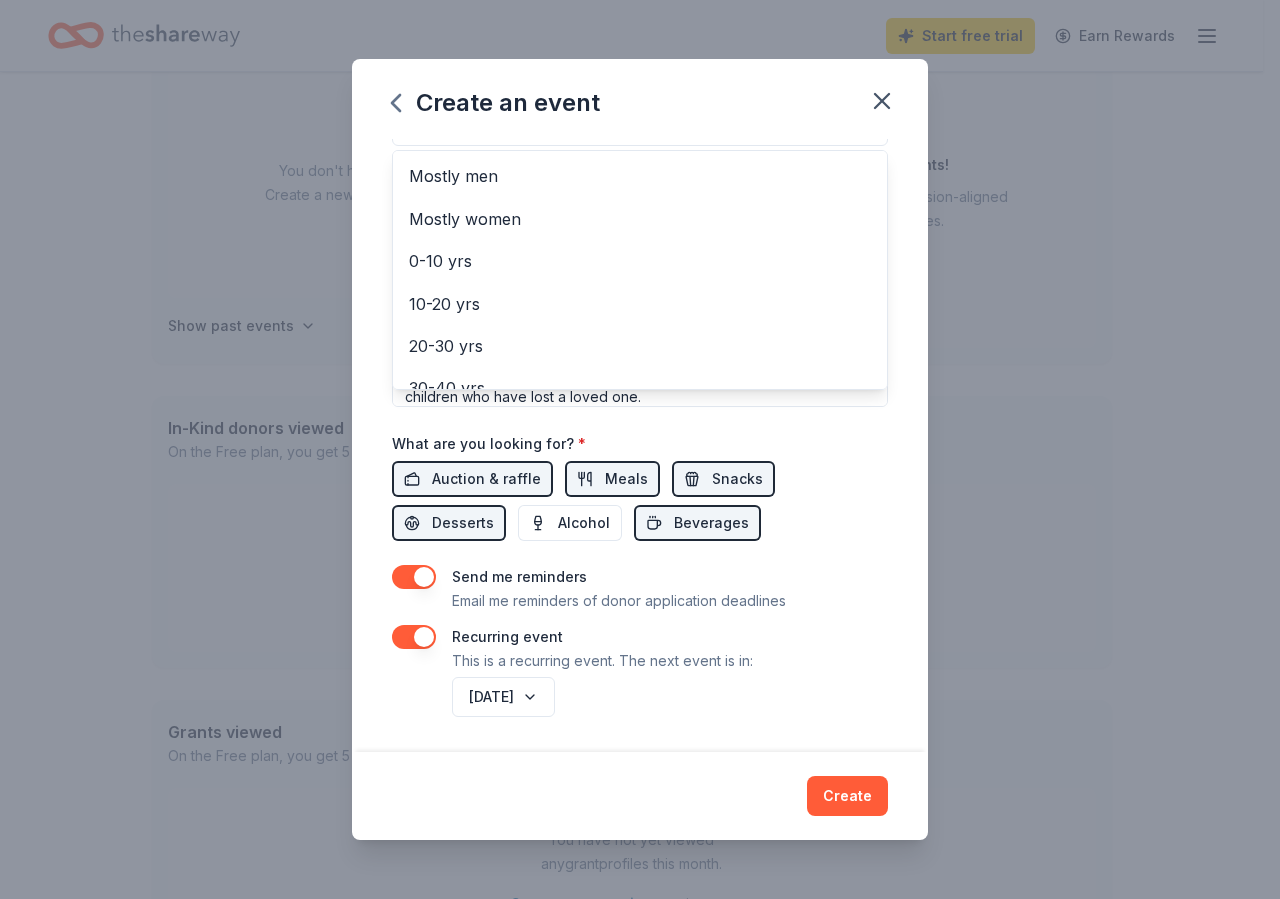 click on "Create an event Event name * Hold On To Hope 4 17 /100 Event website Attendance * 500 Date * 08/16/2025 ZIP code * 15940 Event type * Fundraiser Health & wellness Demographic All genders All ages Mostly men Mostly women 0-10 yrs 10-20 yrs 20-30 yrs 30-40 yrs 40-50 yrs 50-60 yrs 60-70 yrs 70-80 yrs 80+ yrs We use this information to help brands find events with their target demographic to sponsor their products. Mailing address 6523 Admiral Peary Highway, Loretto, PA, 15940 Apt/unit Description This event raises money for community organizations which provide mental health programs, outreach initiatives and educational workshops aimed to equip individuals with the knowledge and resources to help prevent suicides.  It also raises money to help the HEALING PATCH, an organization which provides grief counseling for children who have lost a loved one. What are you looking for? * Auction & raffle Meals Snacks Desserts Alcohol Beverages Send me reminders Email me reminders of donor application deadlines August 2026" at bounding box center [640, 449] 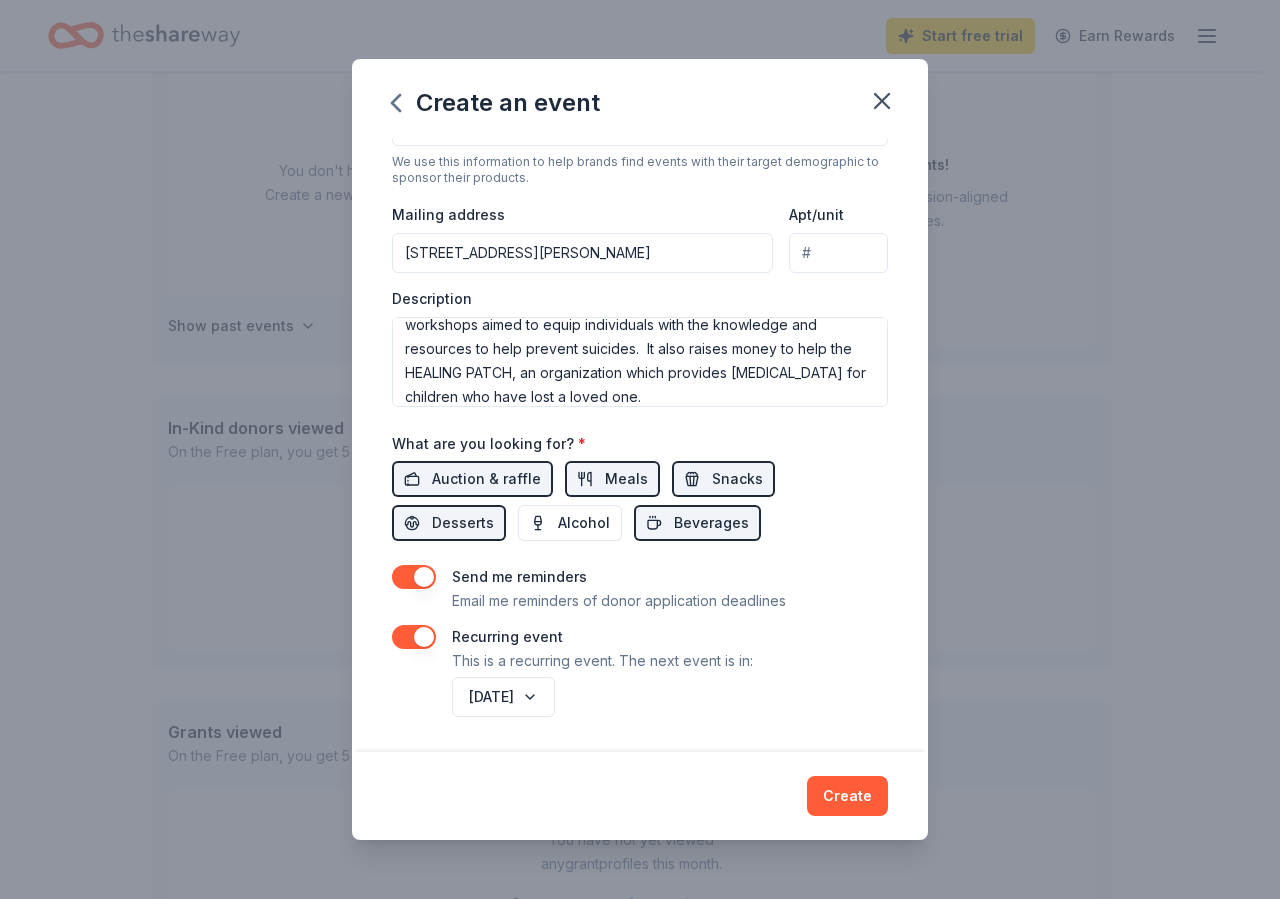 scroll, scrollTop: 95, scrollLeft: 0, axis: vertical 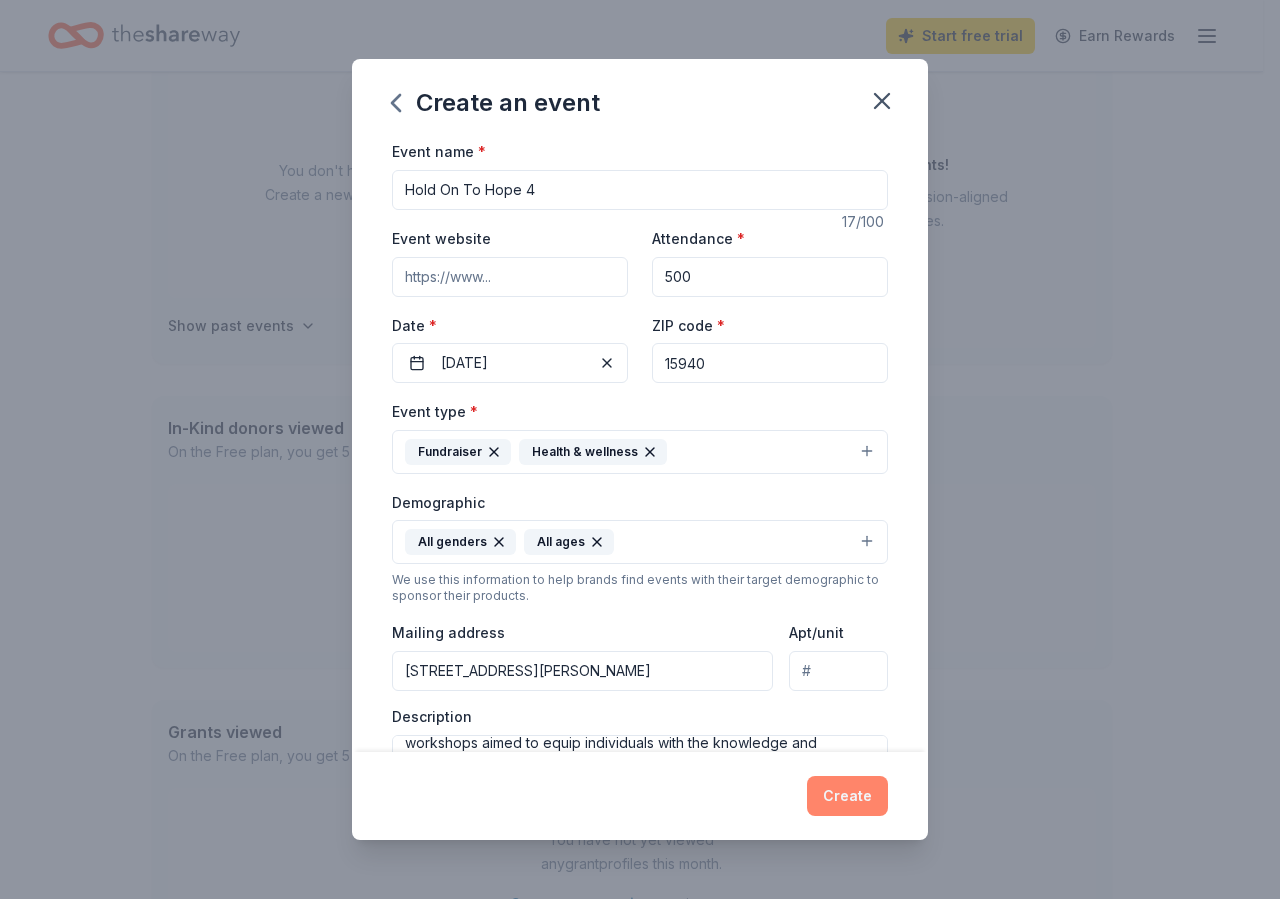 click on "Create" at bounding box center [847, 796] 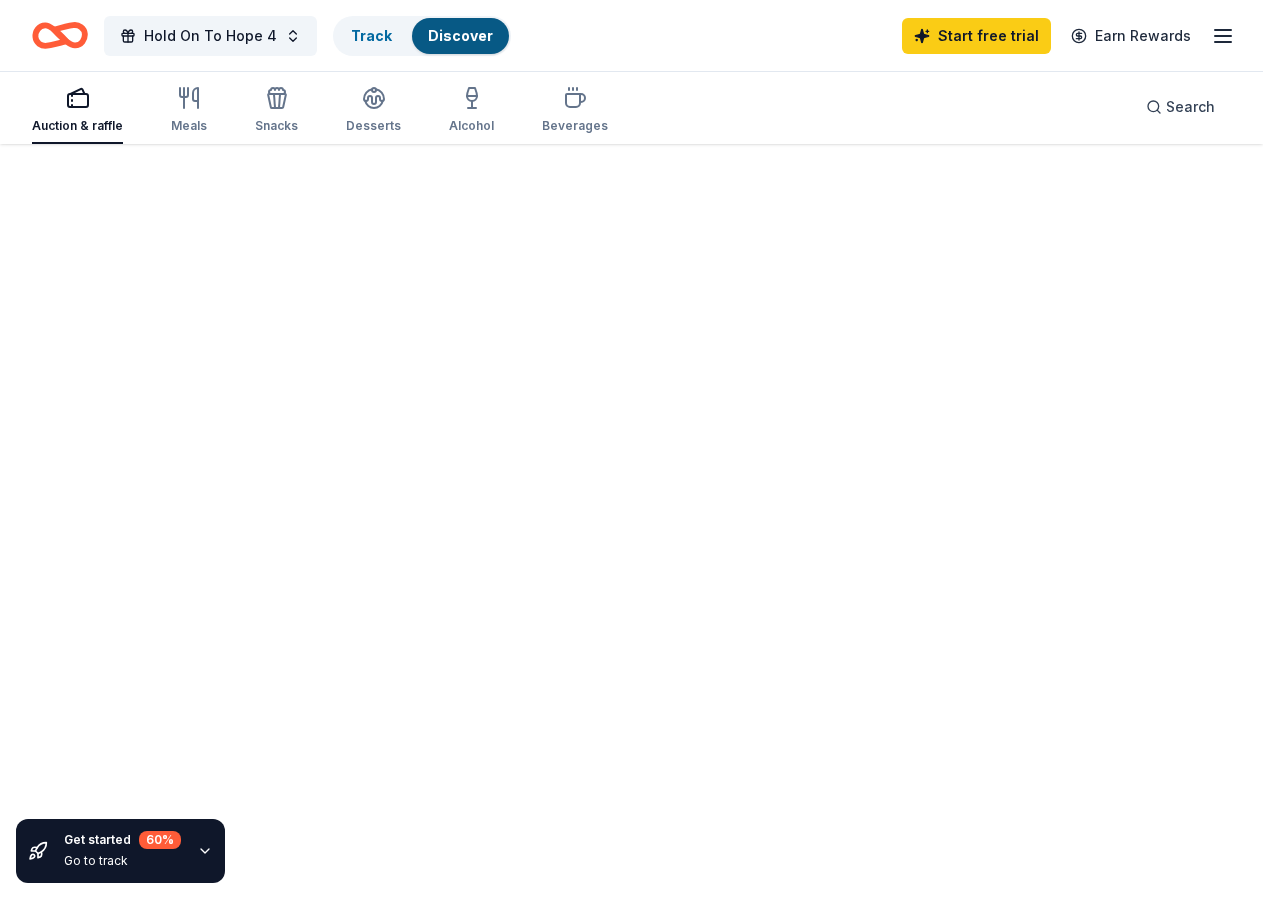 scroll, scrollTop: 0, scrollLeft: 0, axis: both 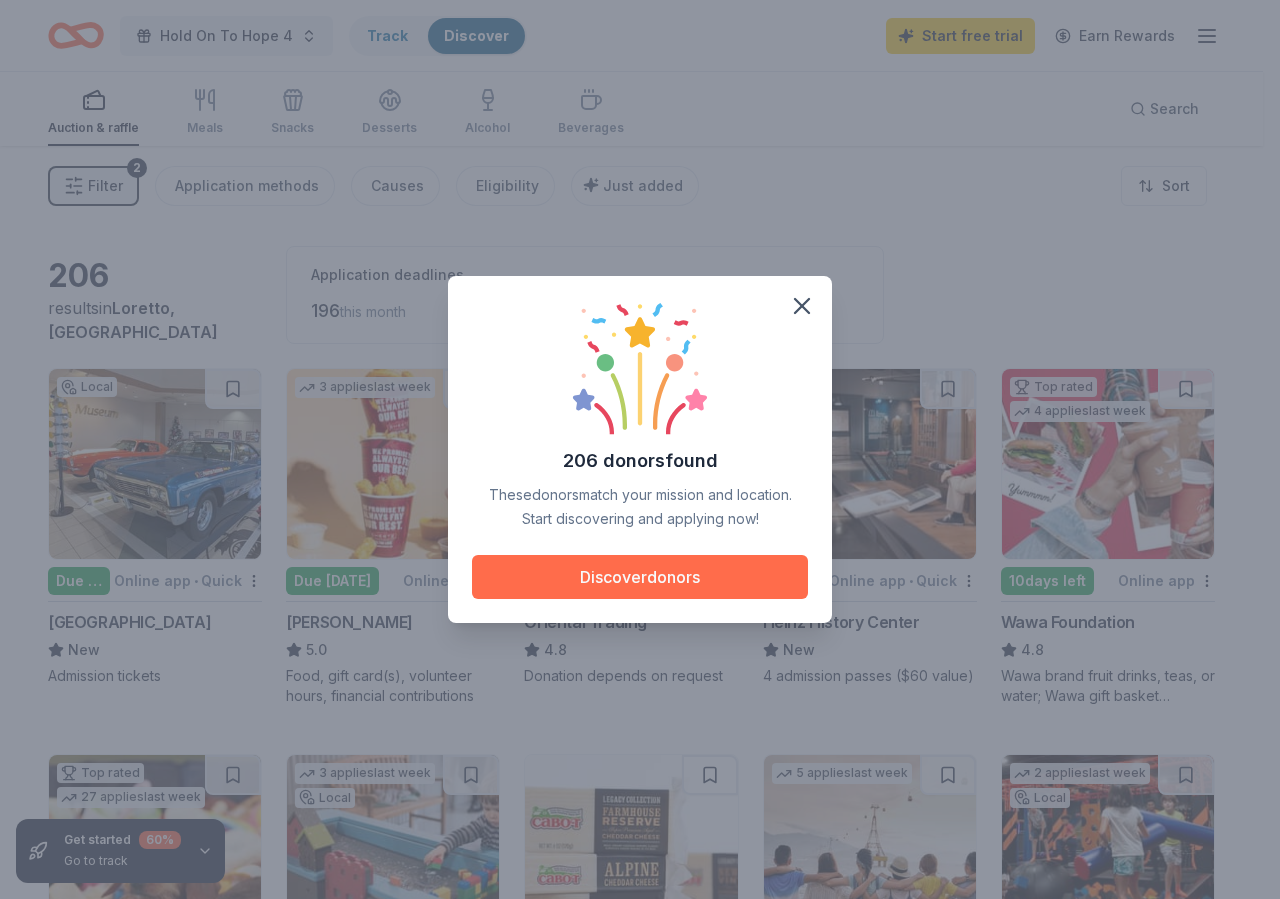 click on "Discover  donors" at bounding box center [640, 577] 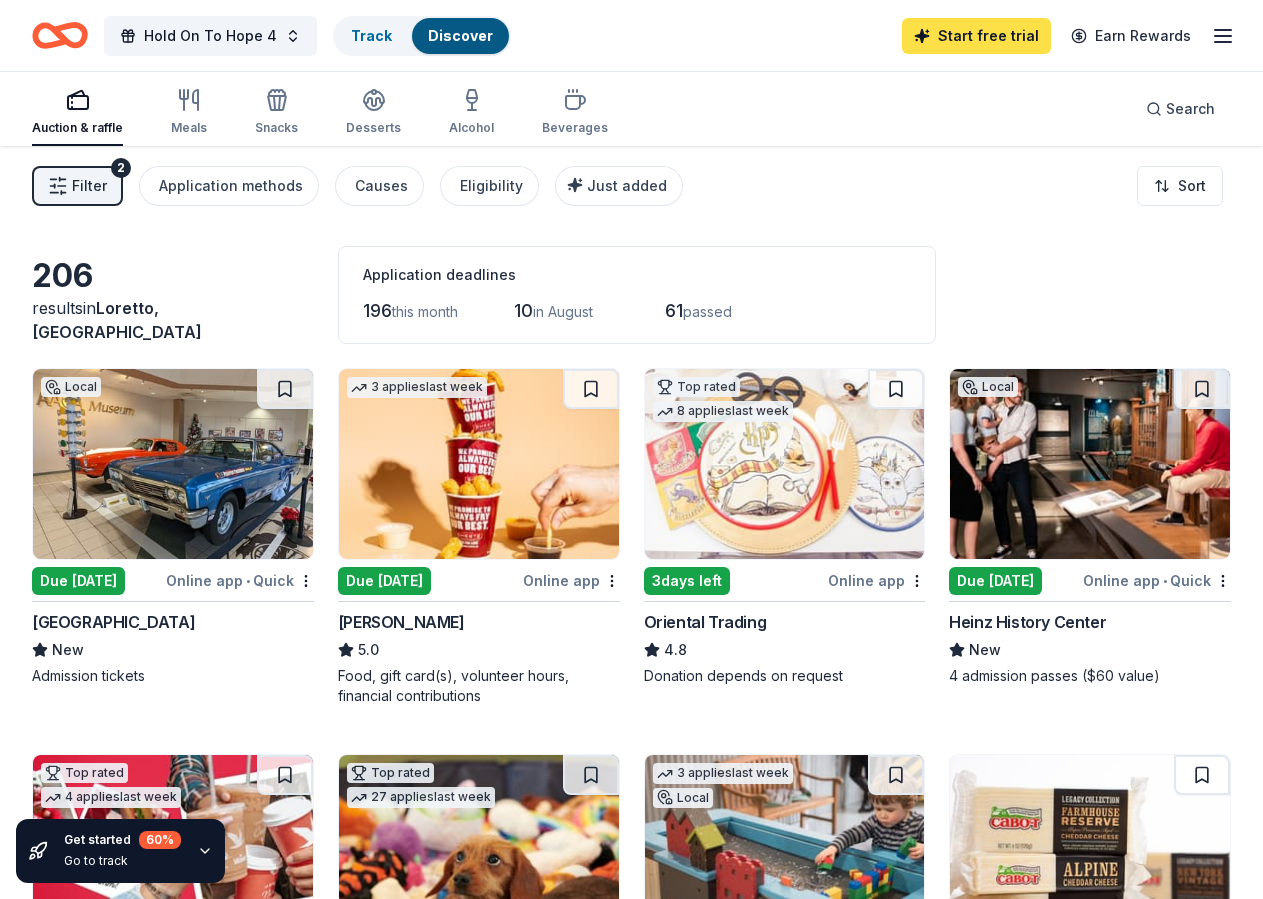 click on "Start free  trial" at bounding box center (976, 36) 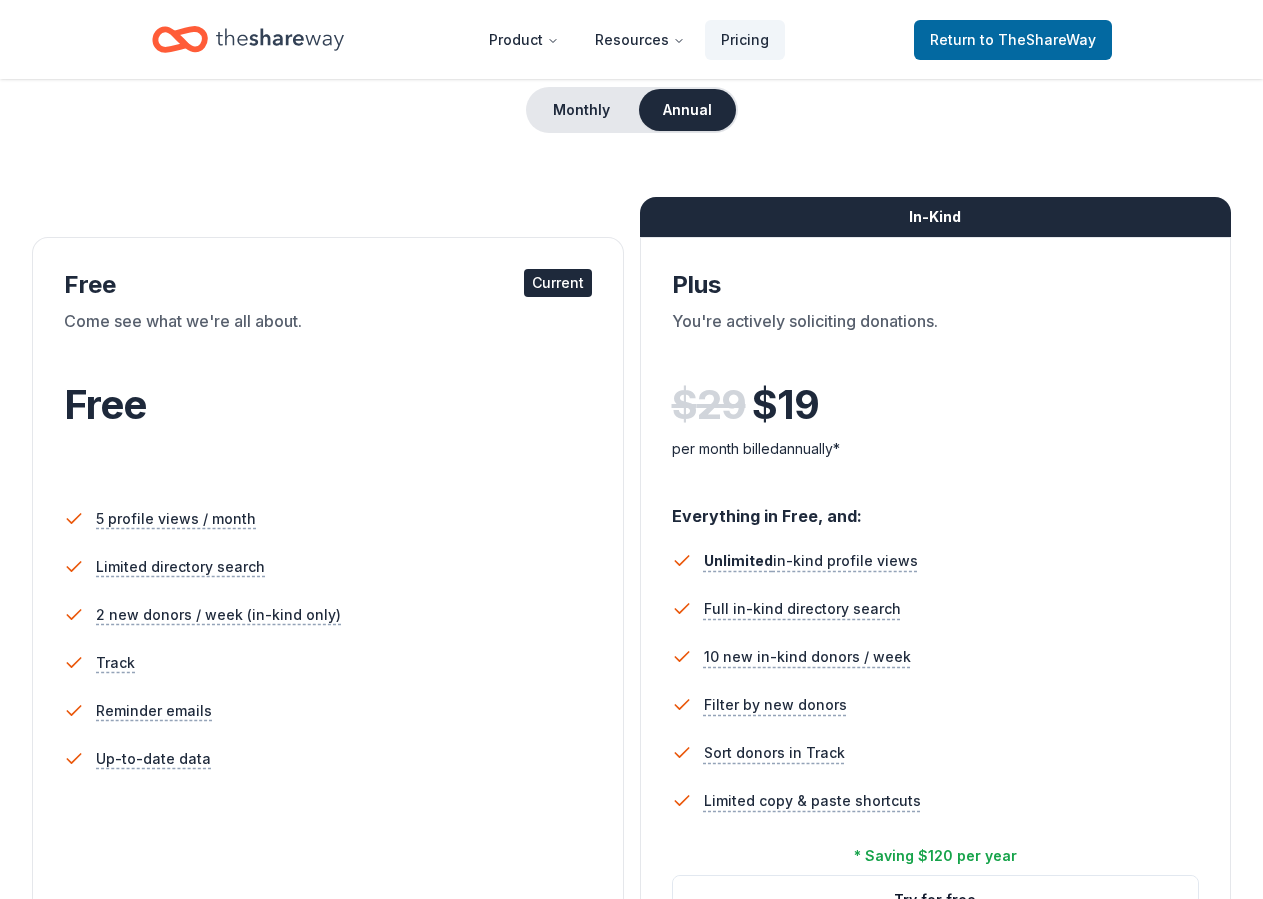 scroll, scrollTop: 0, scrollLeft: 0, axis: both 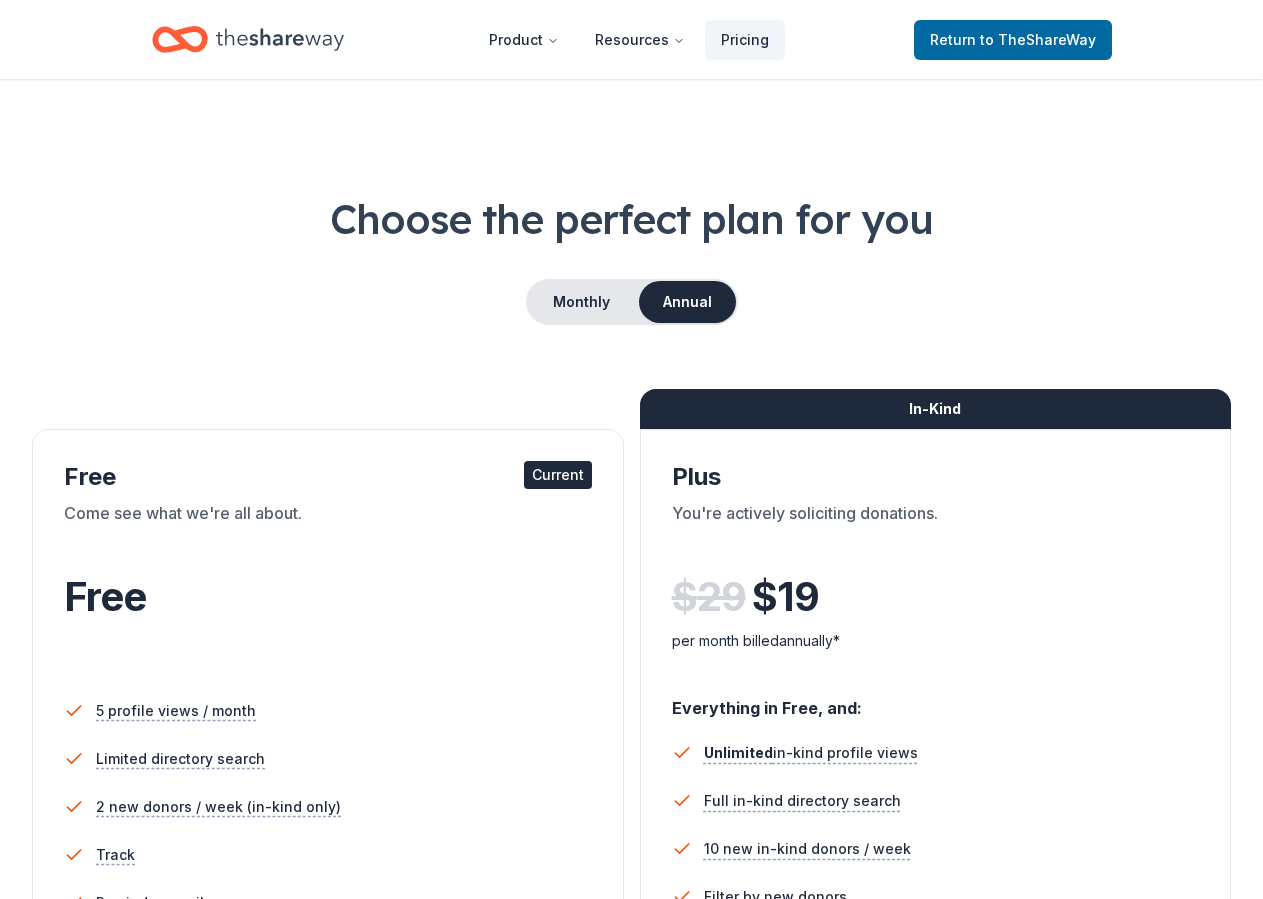 click on "Annual" at bounding box center [687, 302] 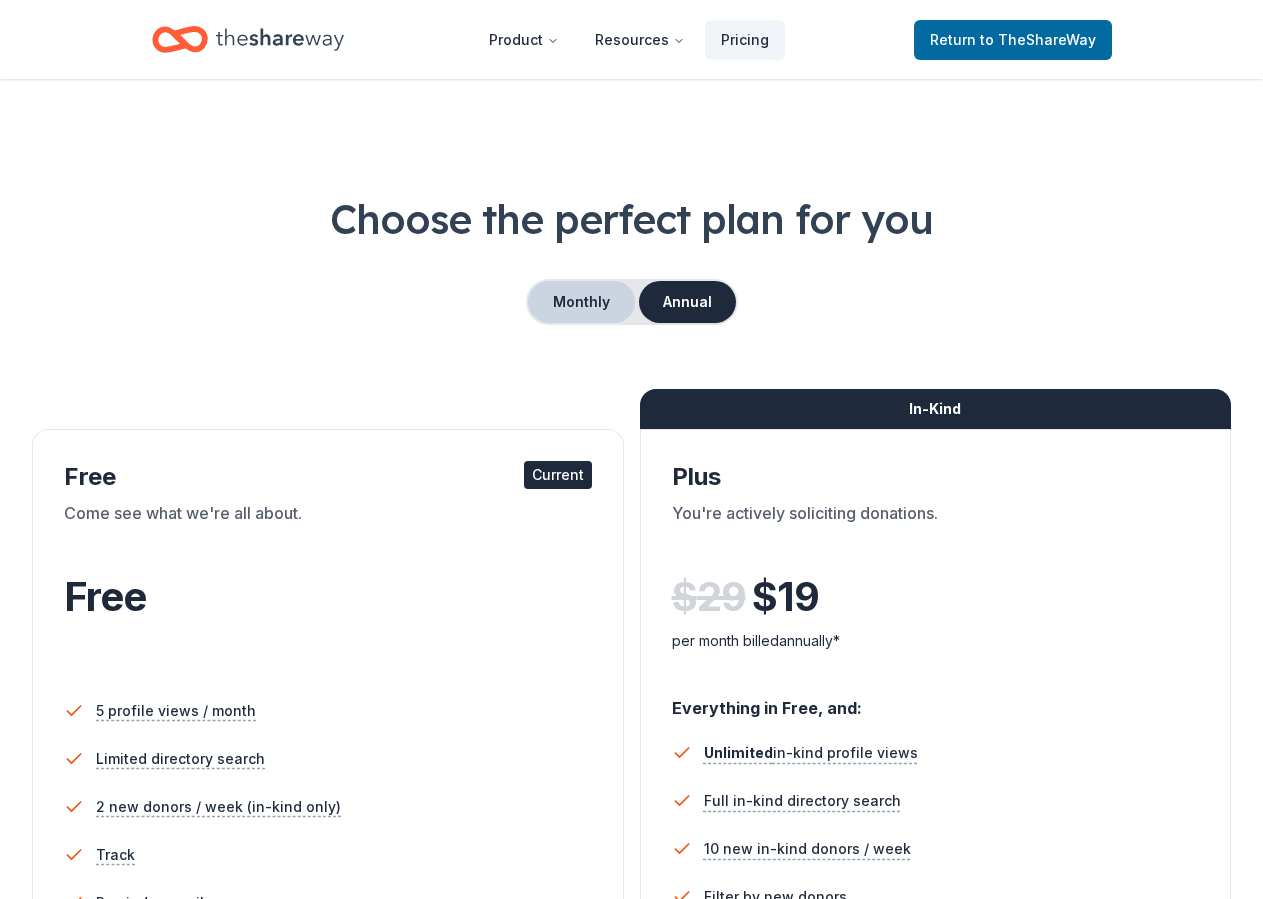 click on "Monthly" at bounding box center (581, 302) 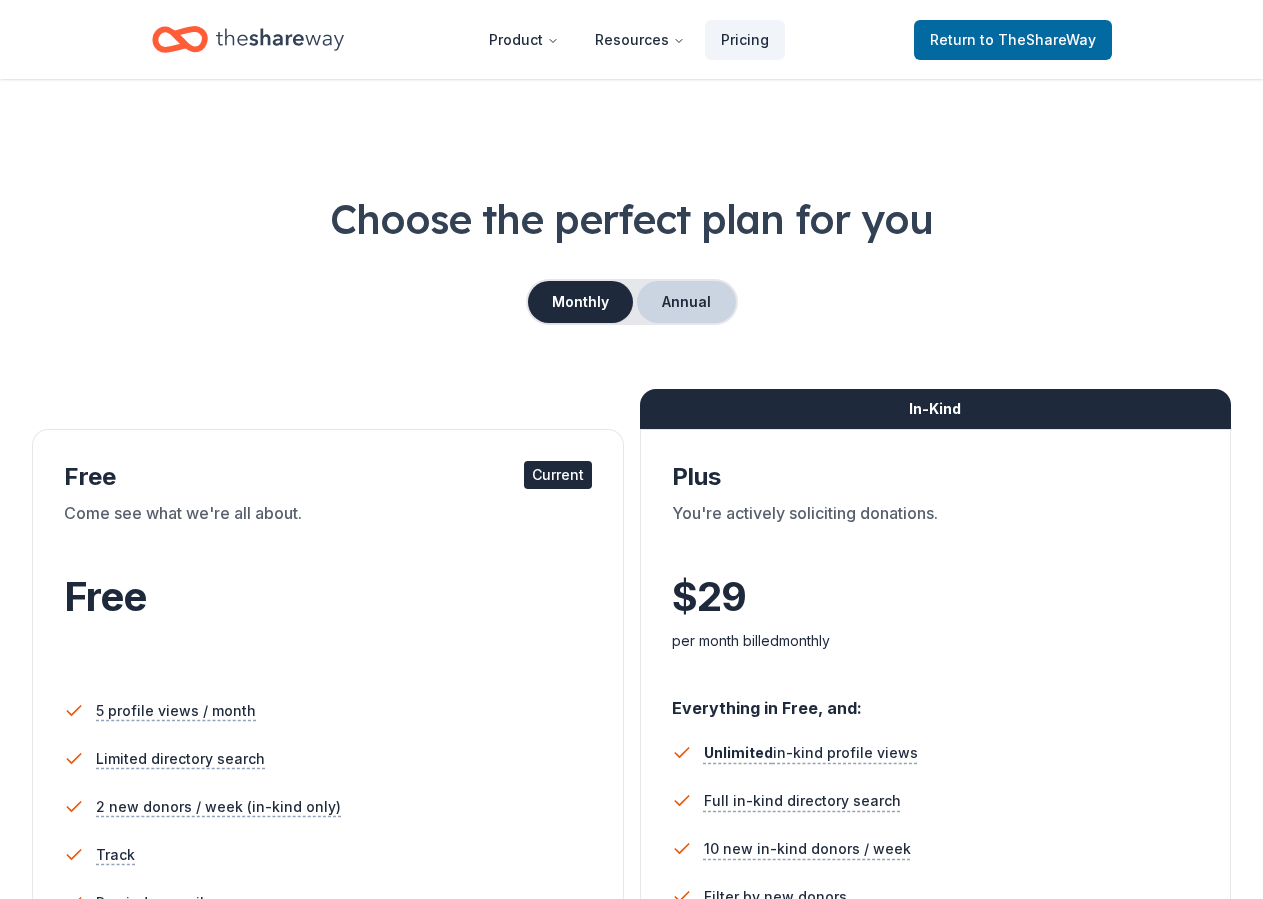 click on "Annual" at bounding box center [686, 302] 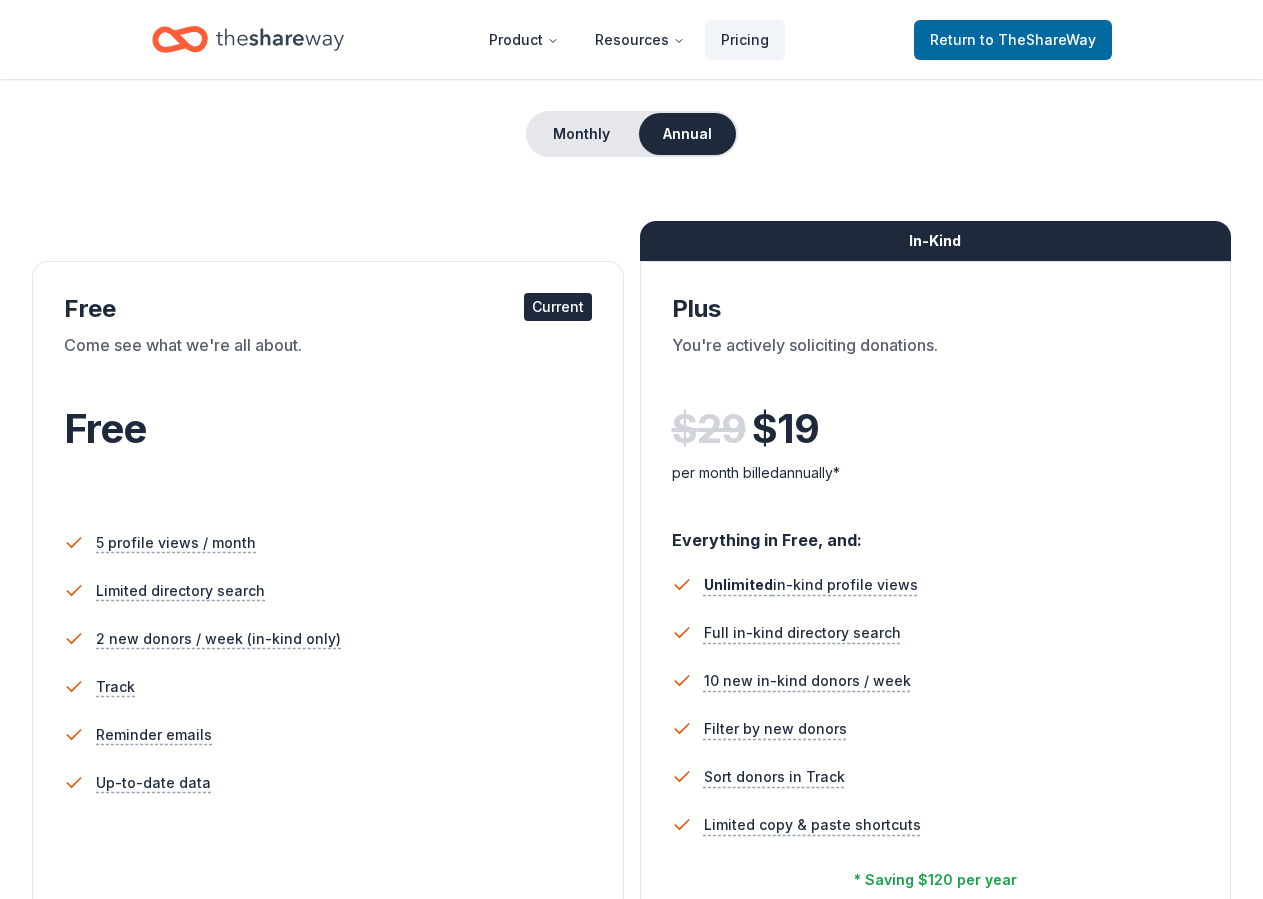 scroll, scrollTop: 0, scrollLeft: 0, axis: both 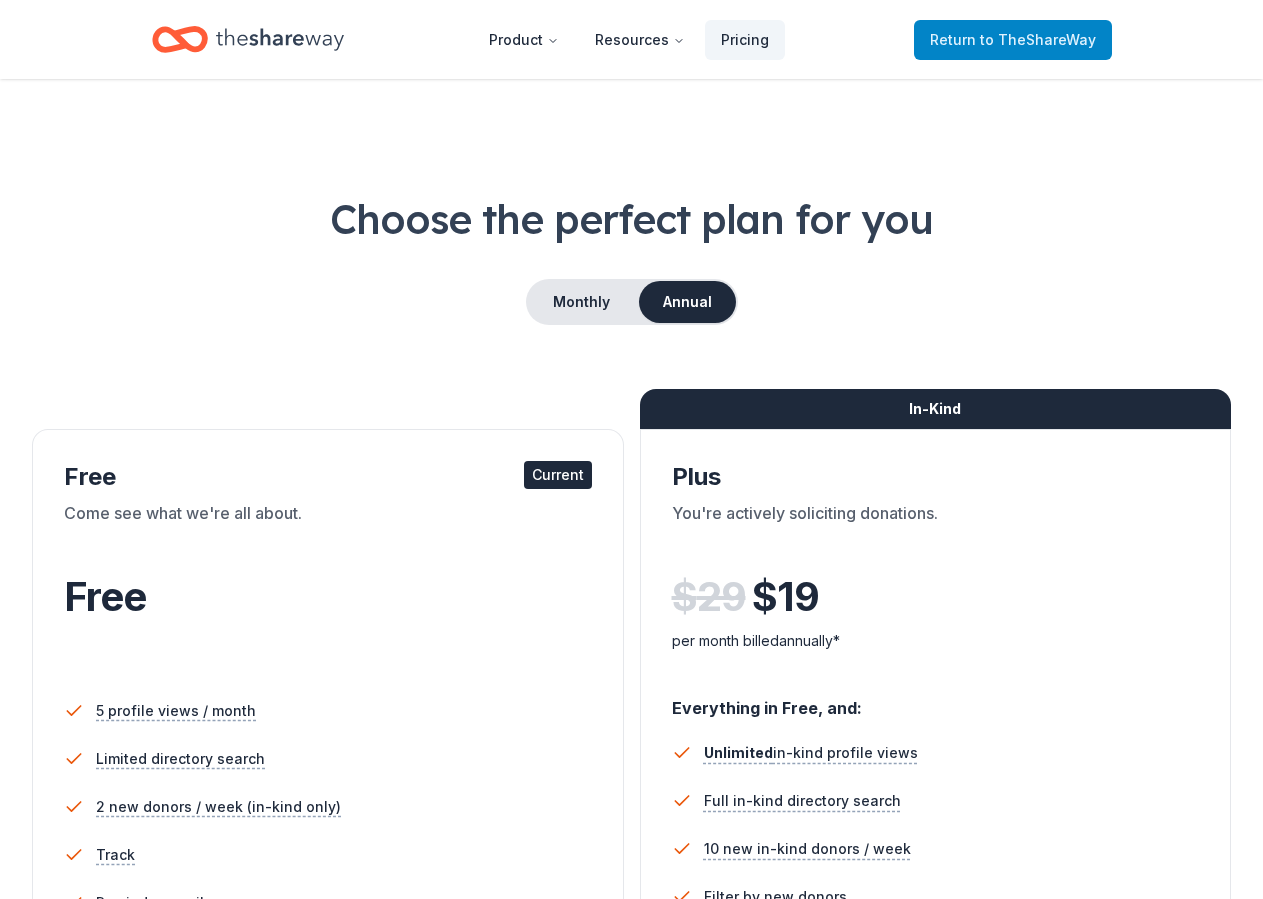 click on "to TheShareWay" at bounding box center (1038, 39) 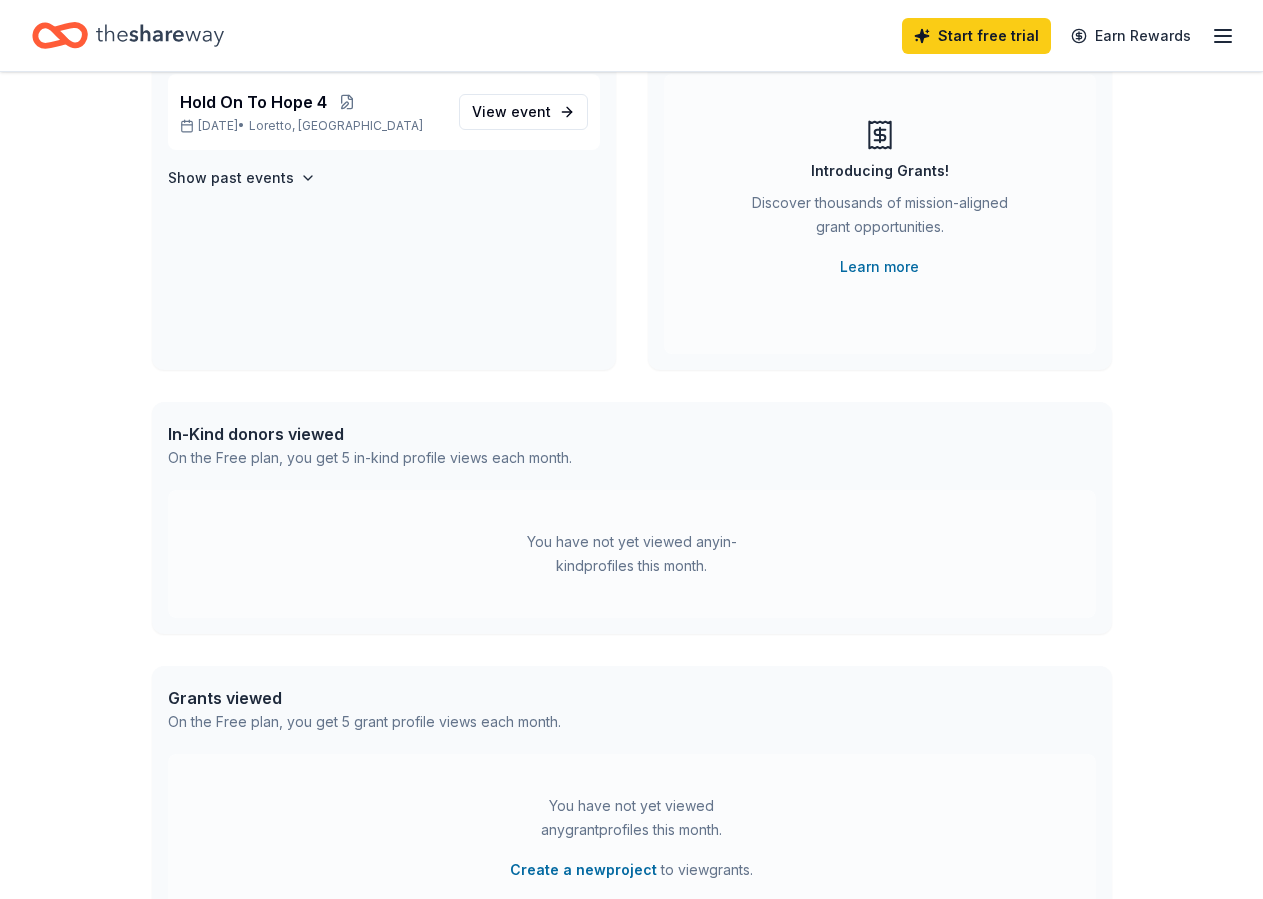 scroll, scrollTop: 204, scrollLeft: 0, axis: vertical 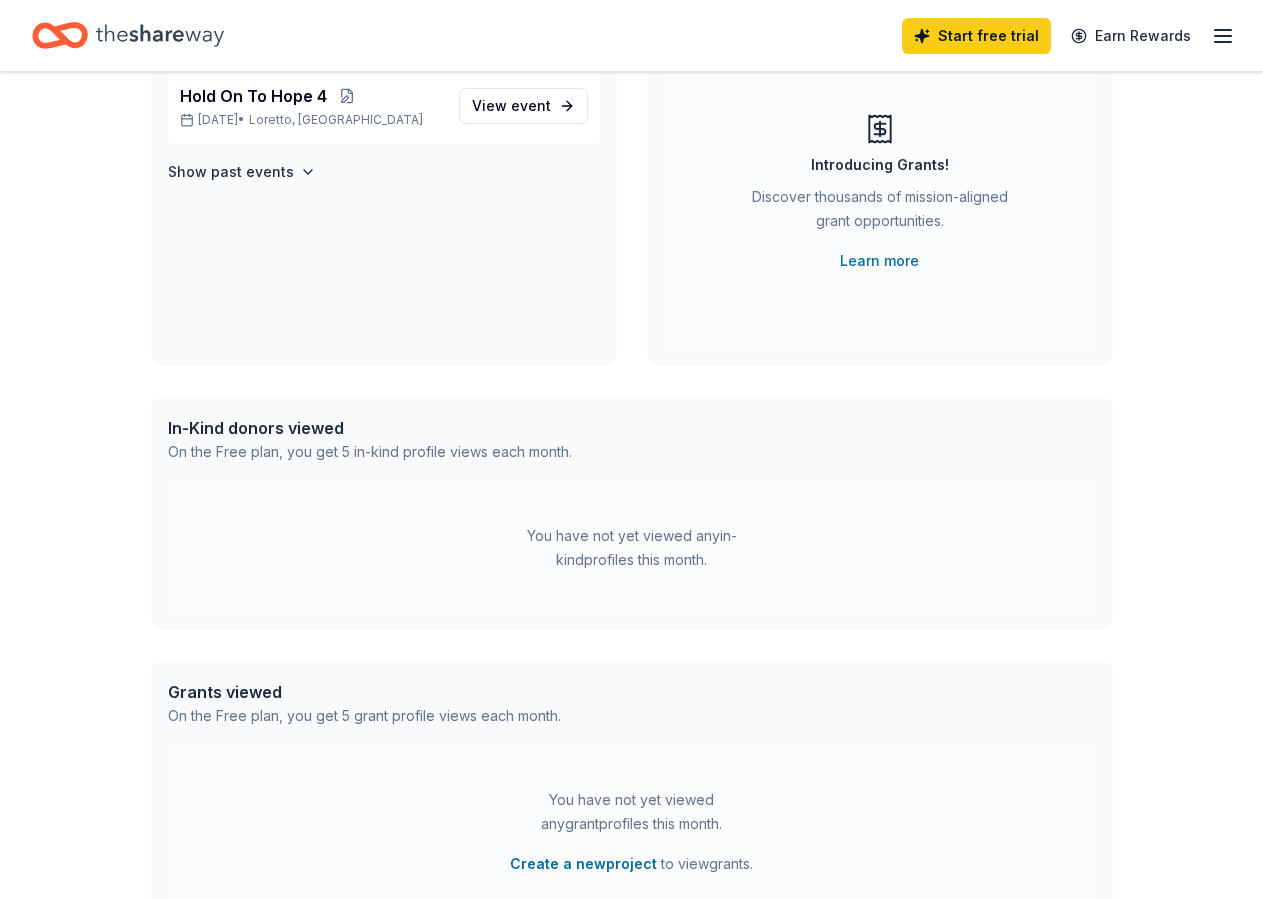 drag, startPoint x: 302, startPoint y: 431, endPoint x: 416, endPoint y: 469, distance: 120.16655 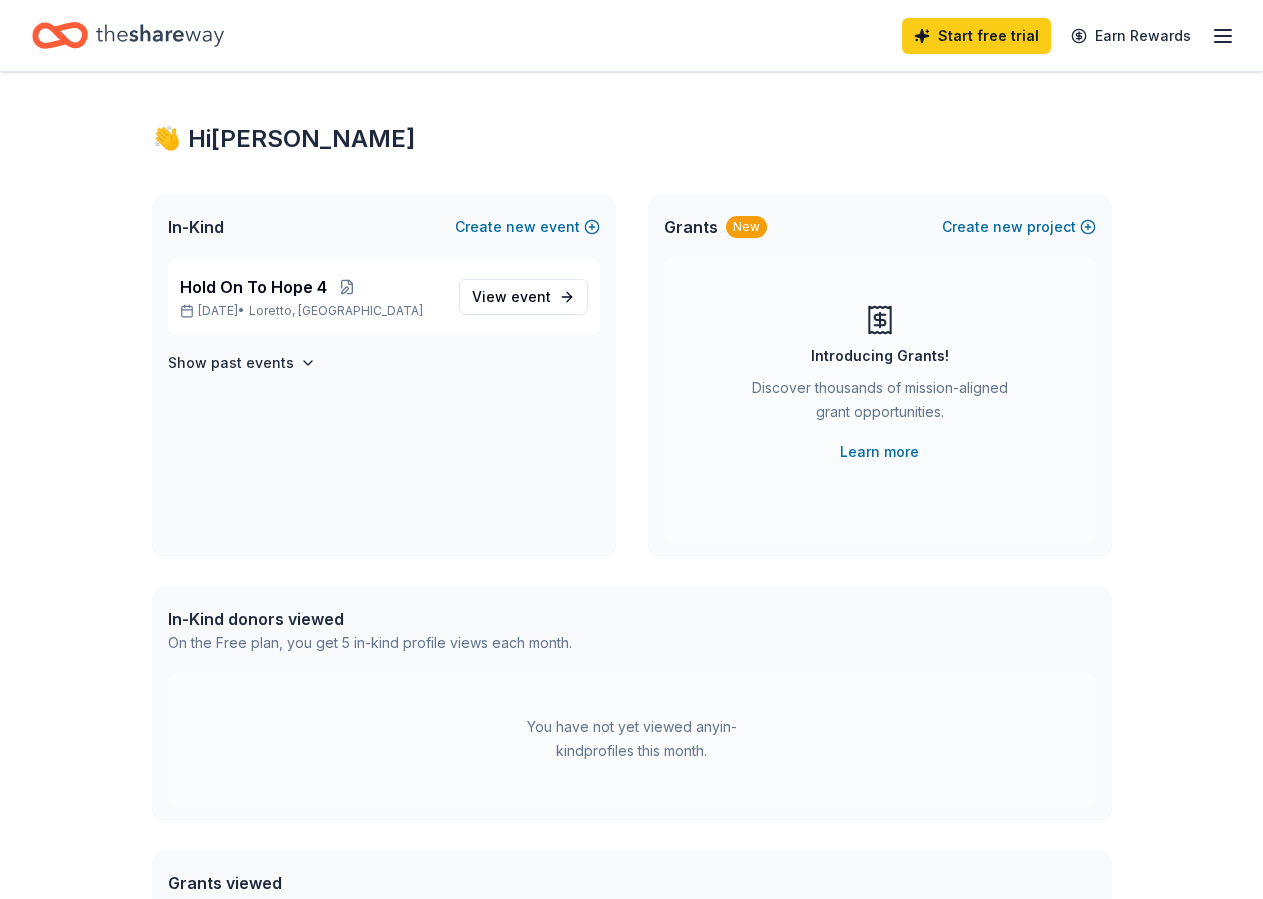 scroll, scrollTop: 0, scrollLeft: 0, axis: both 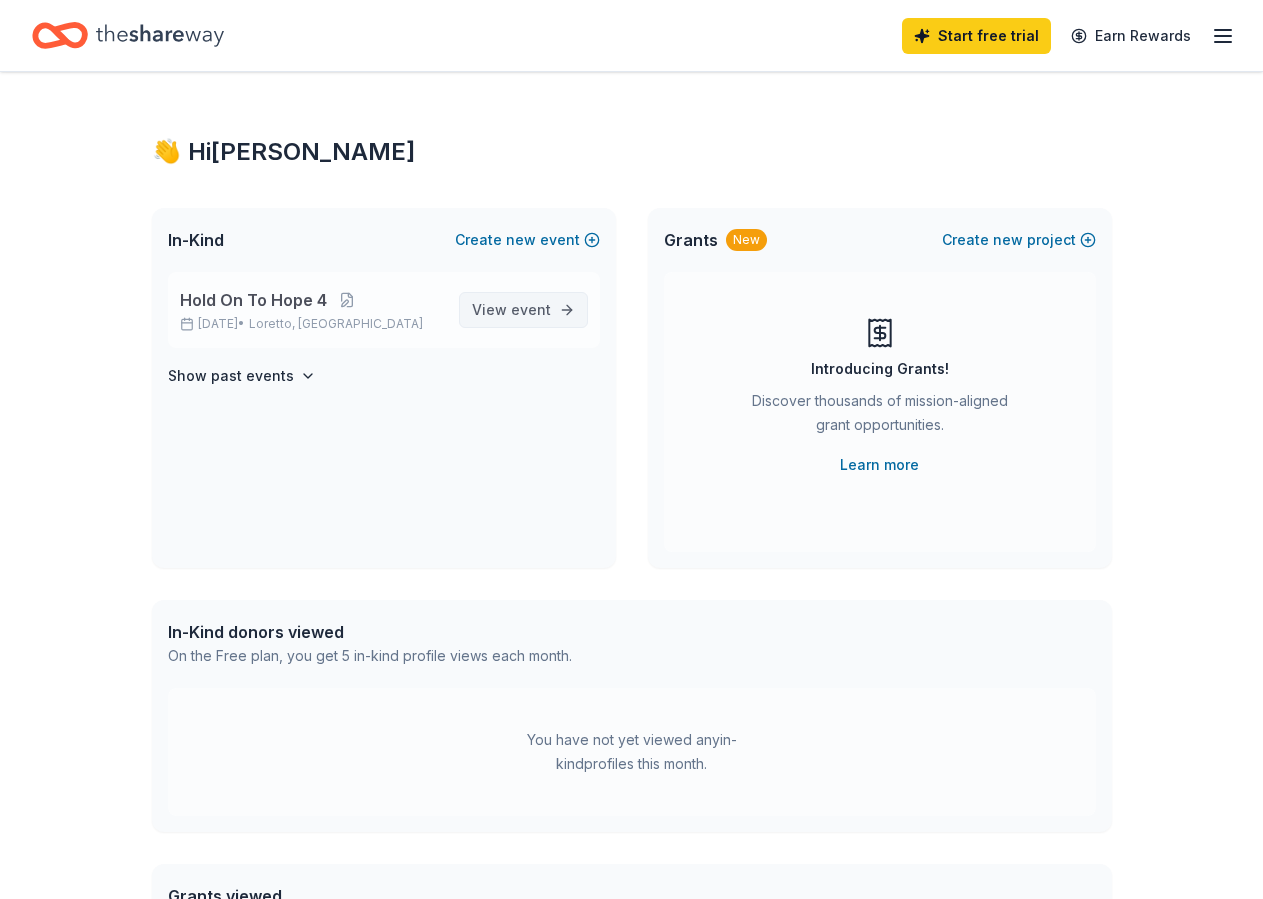 click on "View   event" at bounding box center [511, 310] 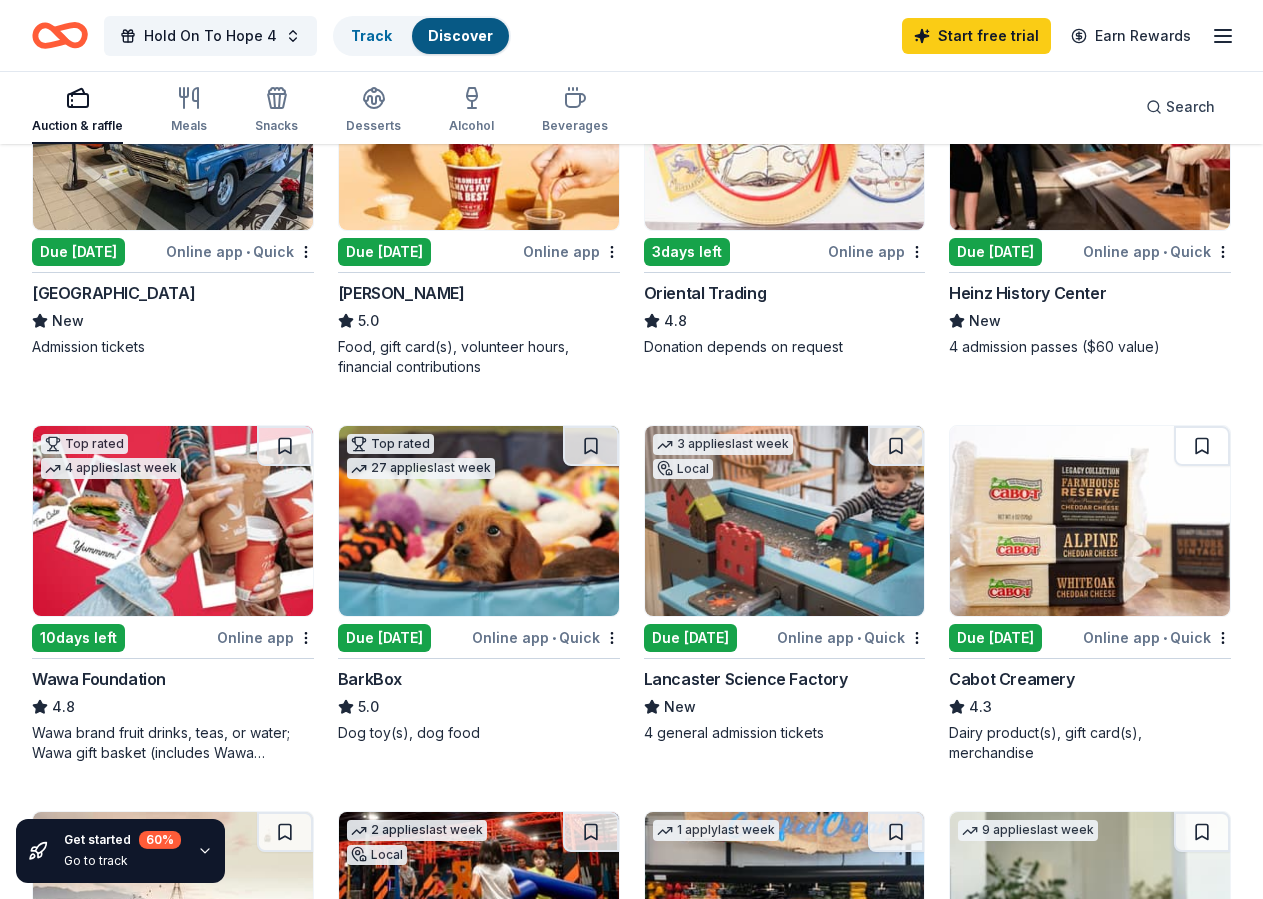scroll, scrollTop: 408, scrollLeft: 0, axis: vertical 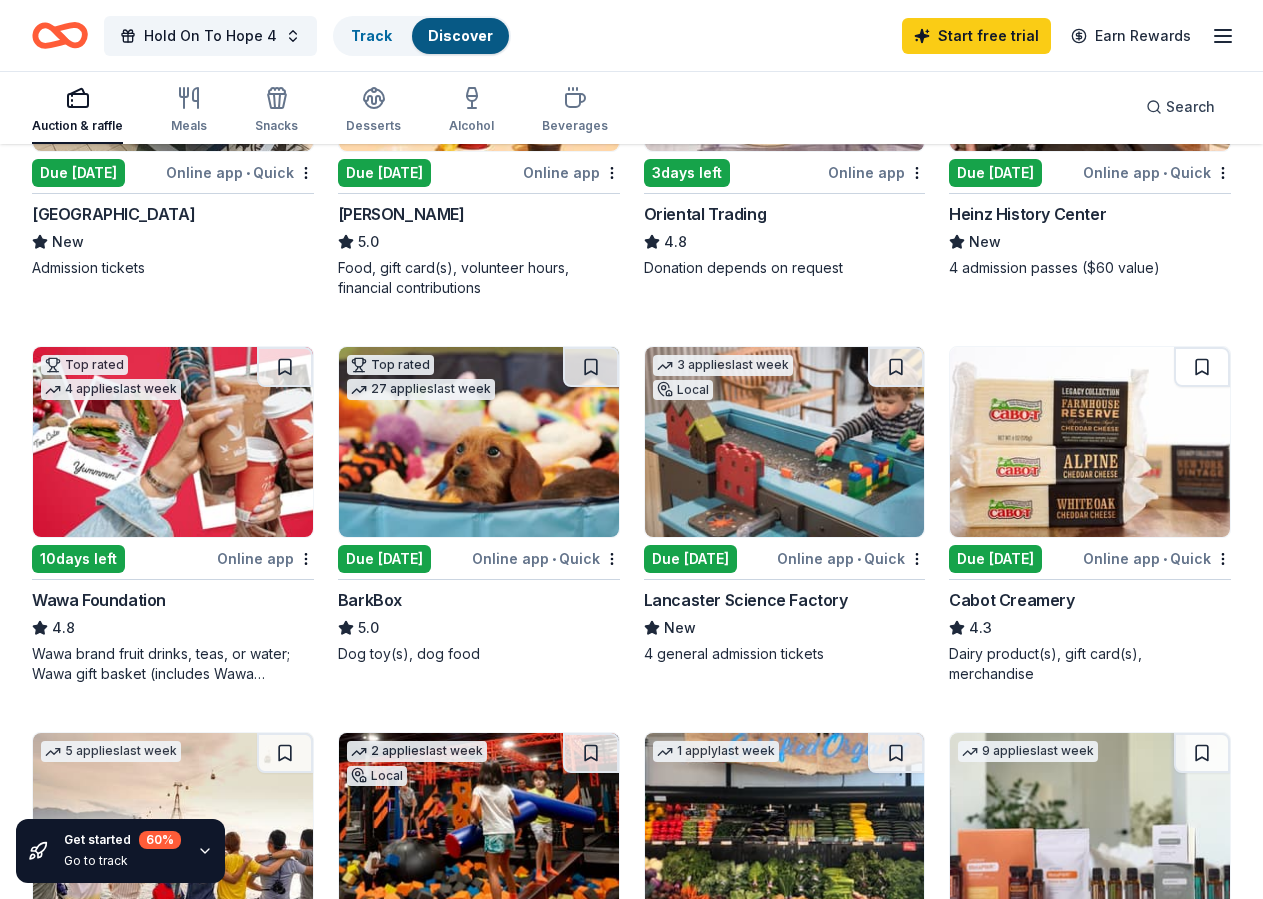 click on "Due [DATE]" at bounding box center [690, 559] 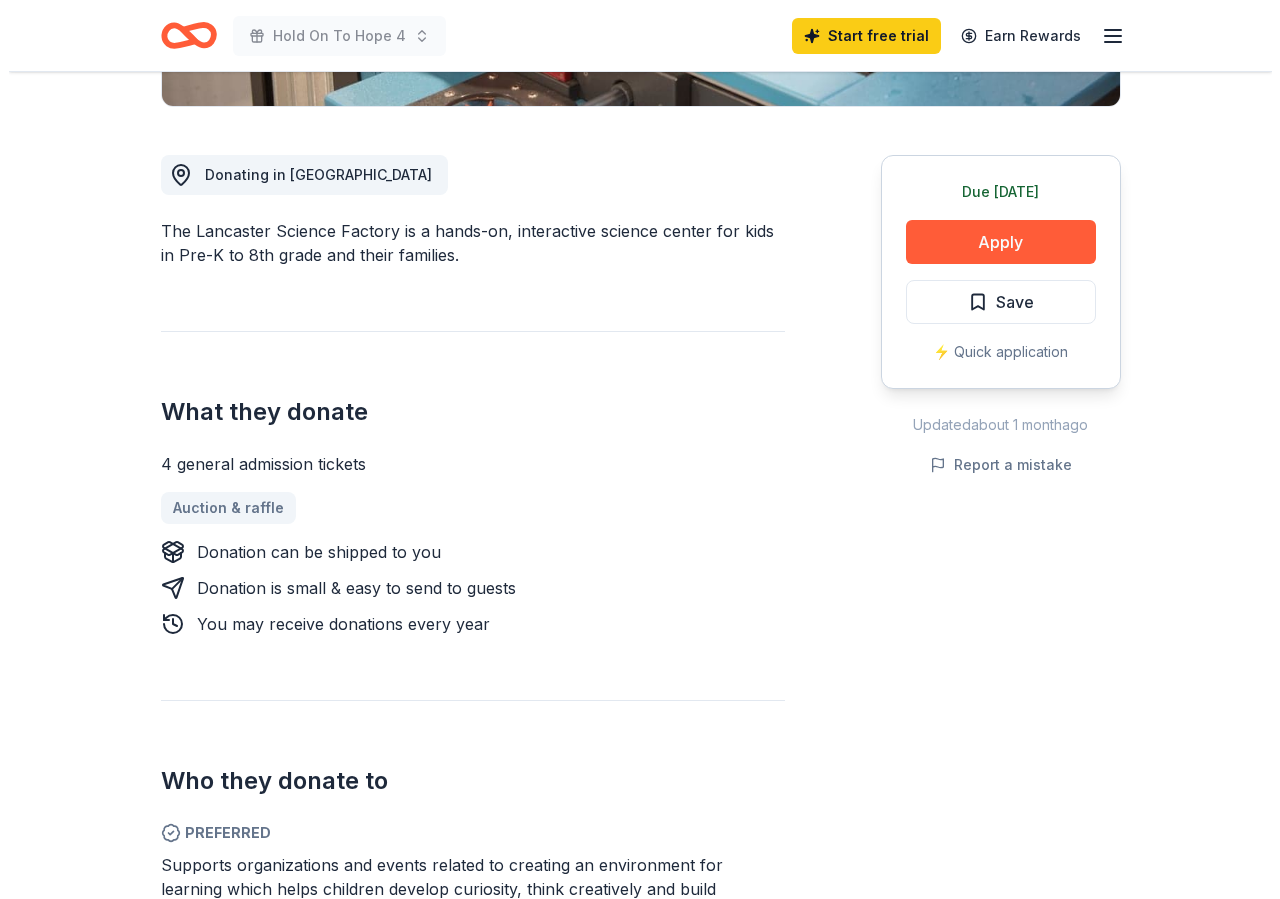 scroll, scrollTop: 408, scrollLeft: 0, axis: vertical 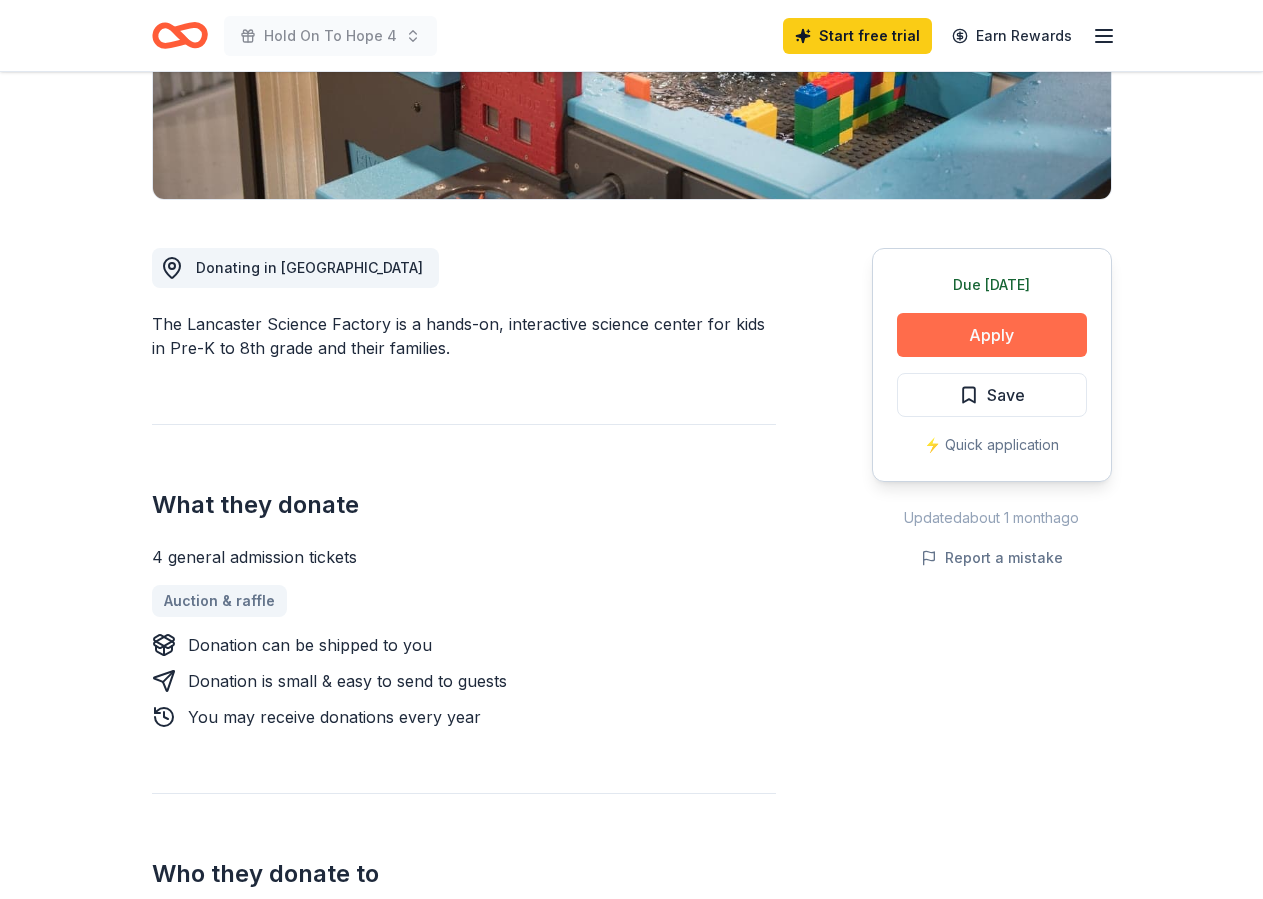 click on "Apply" at bounding box center (992, 335) 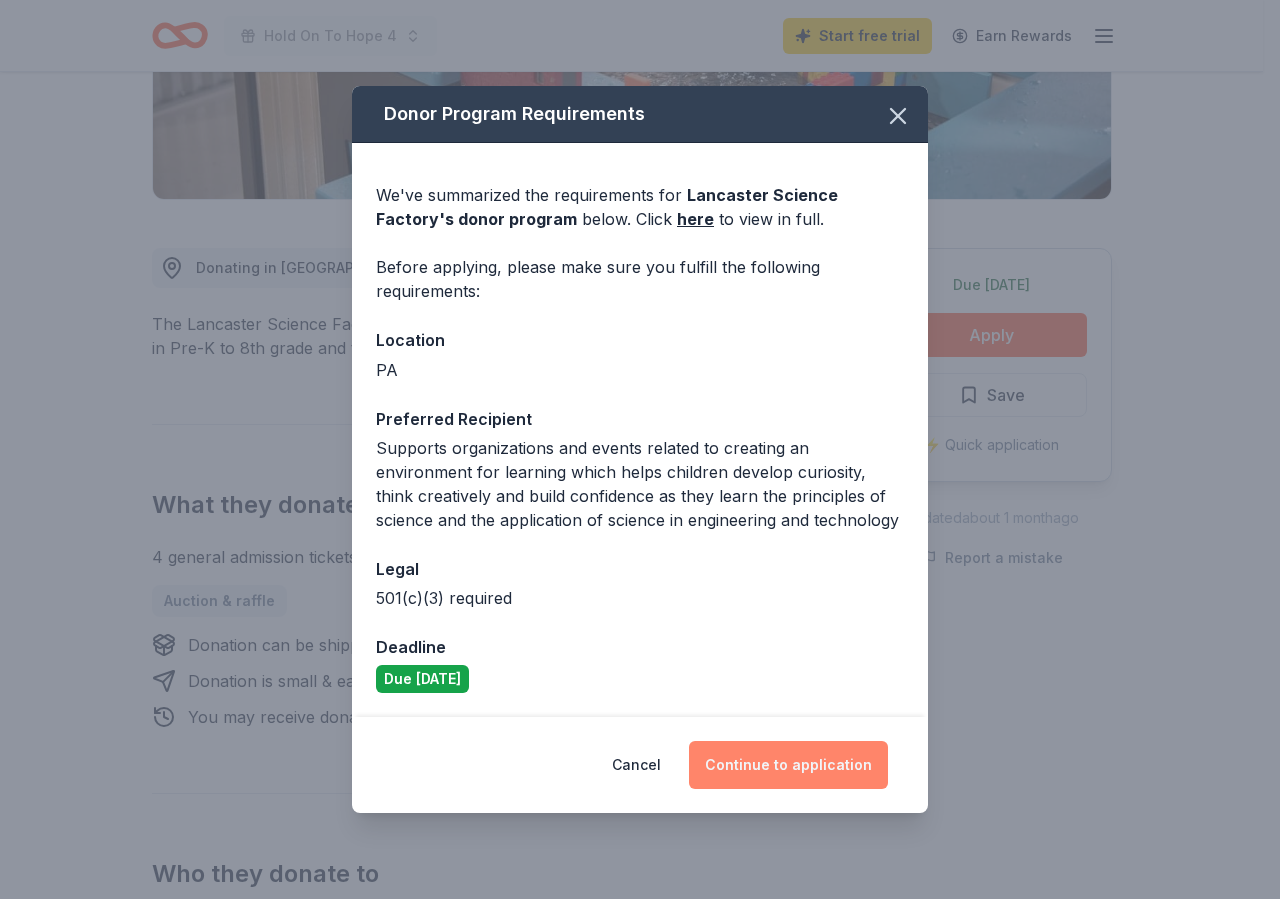 click on "Continue to application" at bounding box center (788, 765) 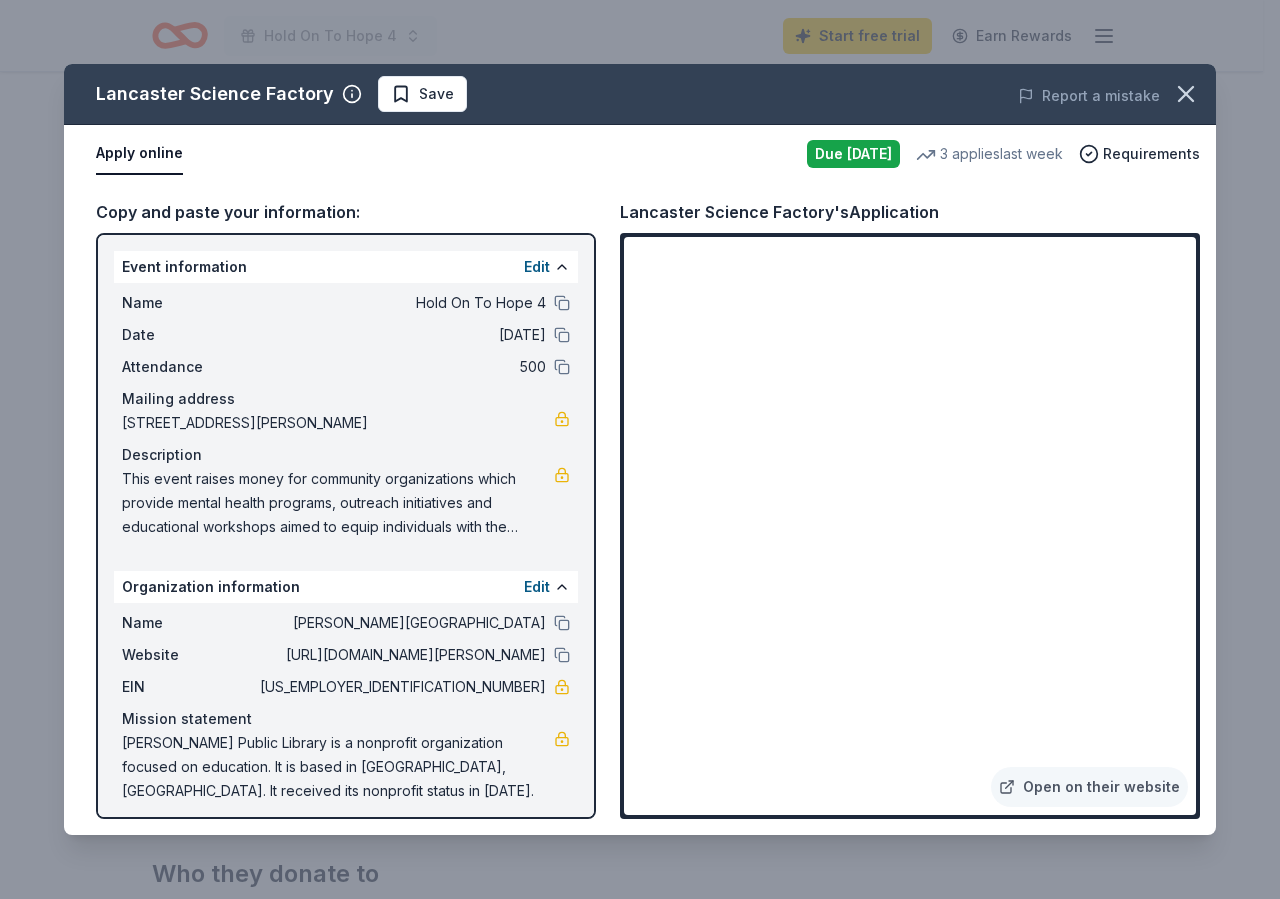 scroll, scrollTop: 10, scrollLeft: 0, axis: vertical 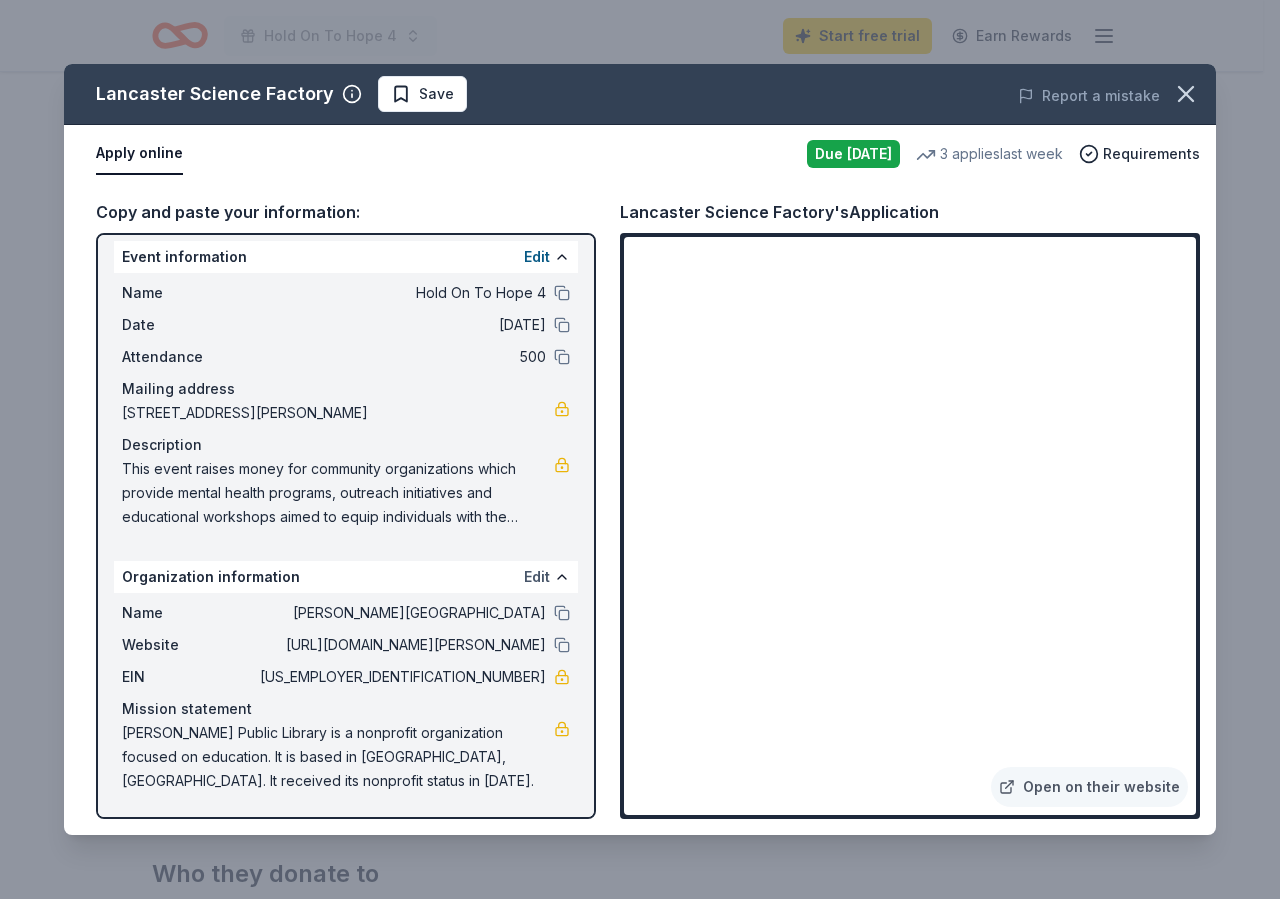 click on "Edit" at bounding box center [537, 577] 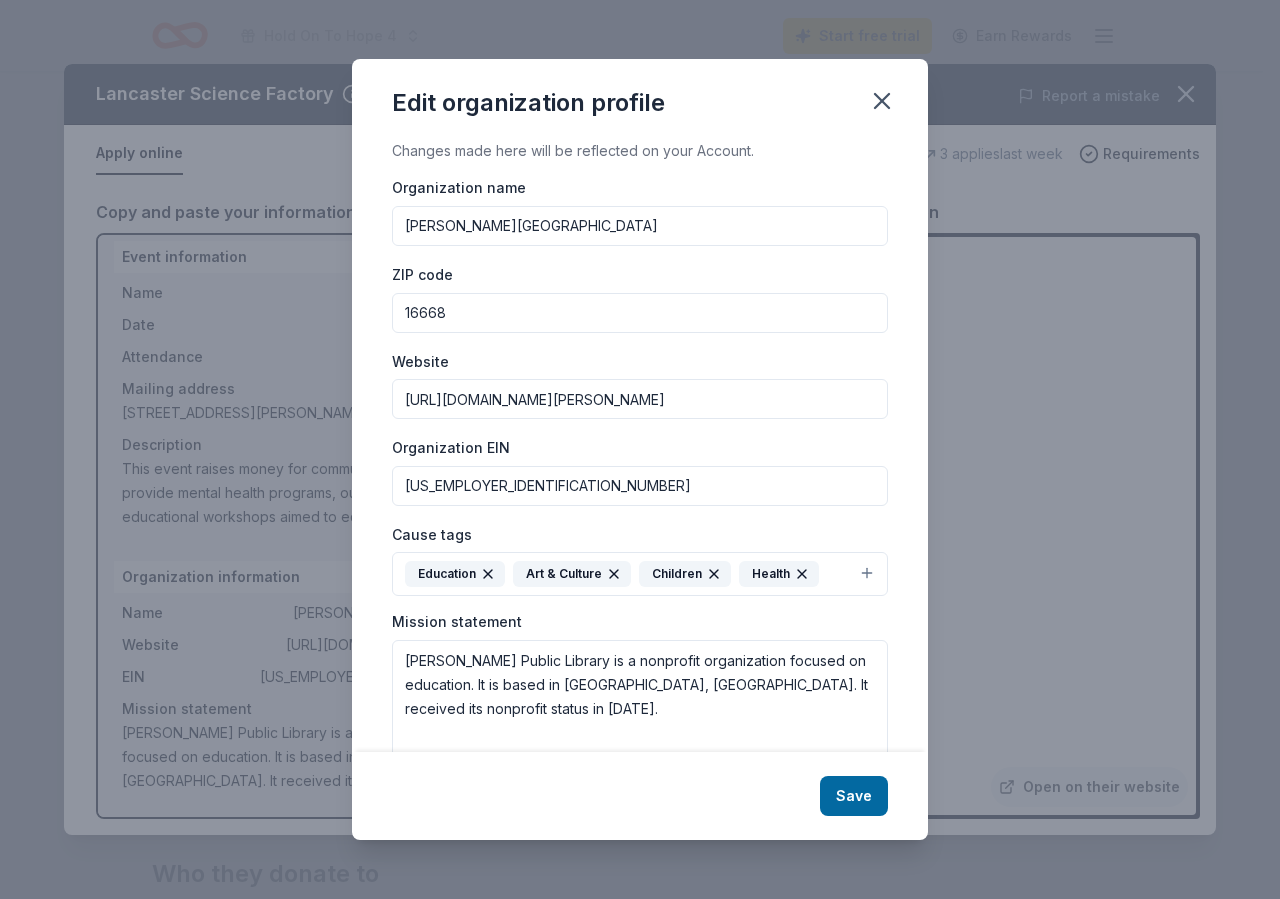 drag, startPoint x: 575, startPoint y: 227, endPoint x: 354, endPoint y: 251, distance: 222.29935 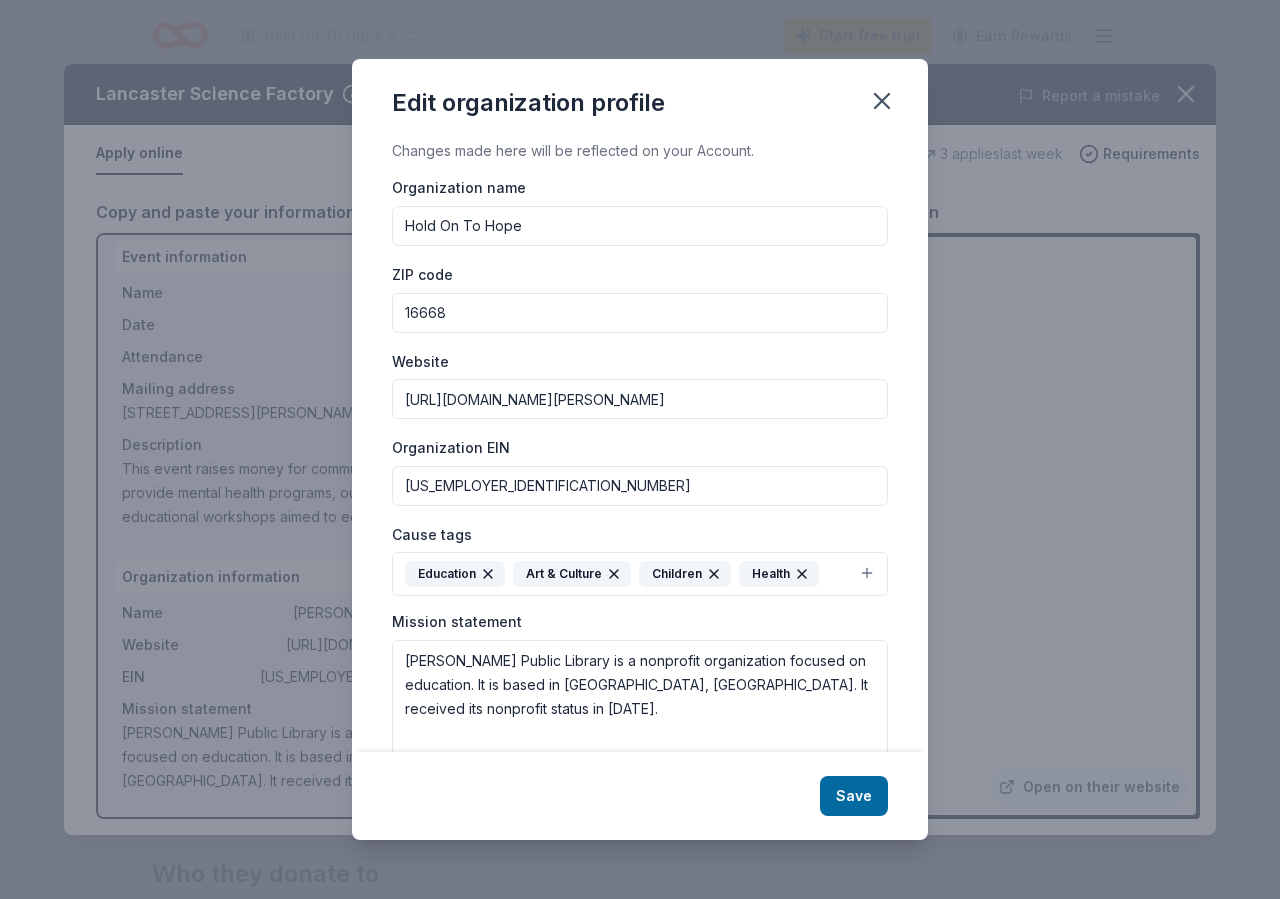 type on "Hold On To Hope" 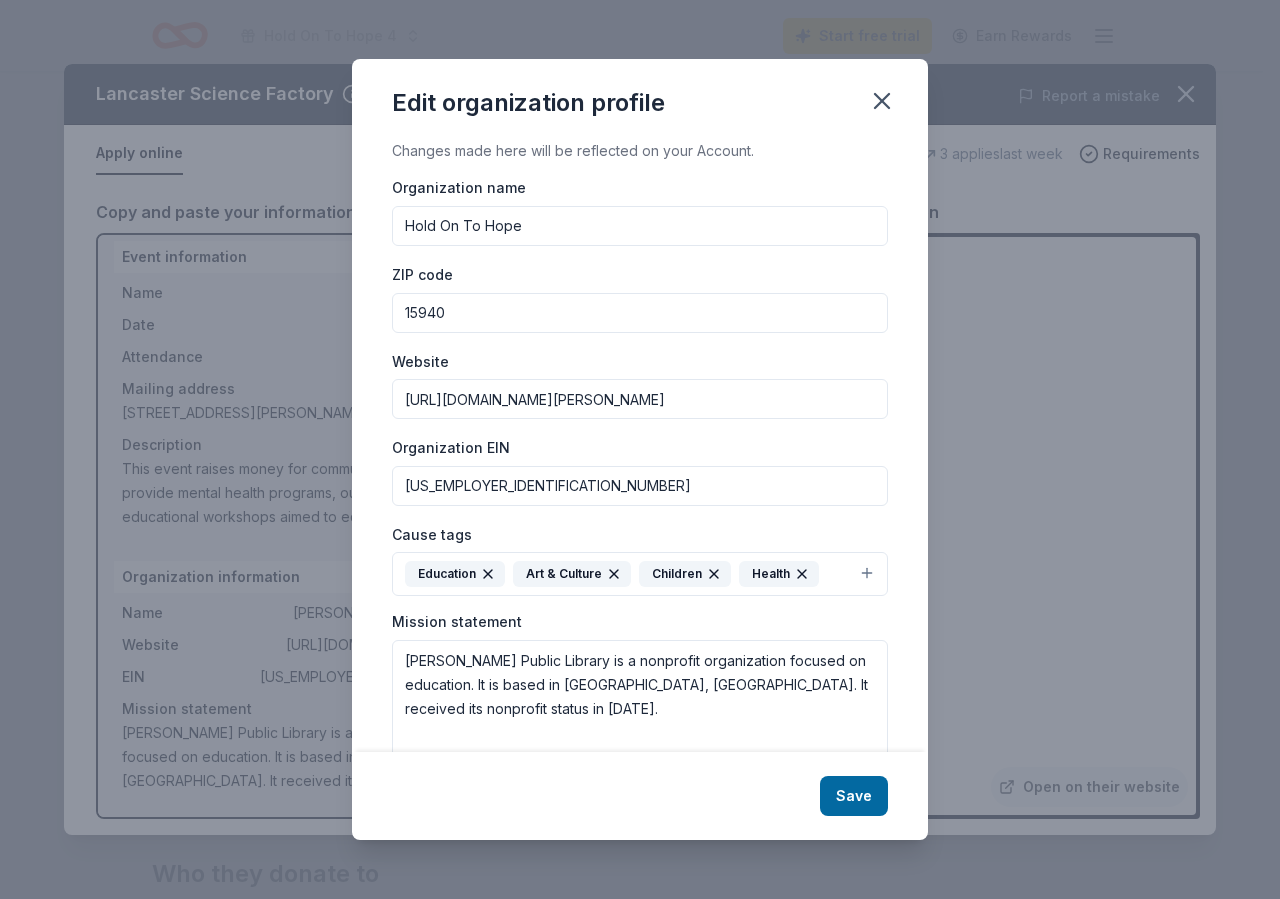 type on "15940" 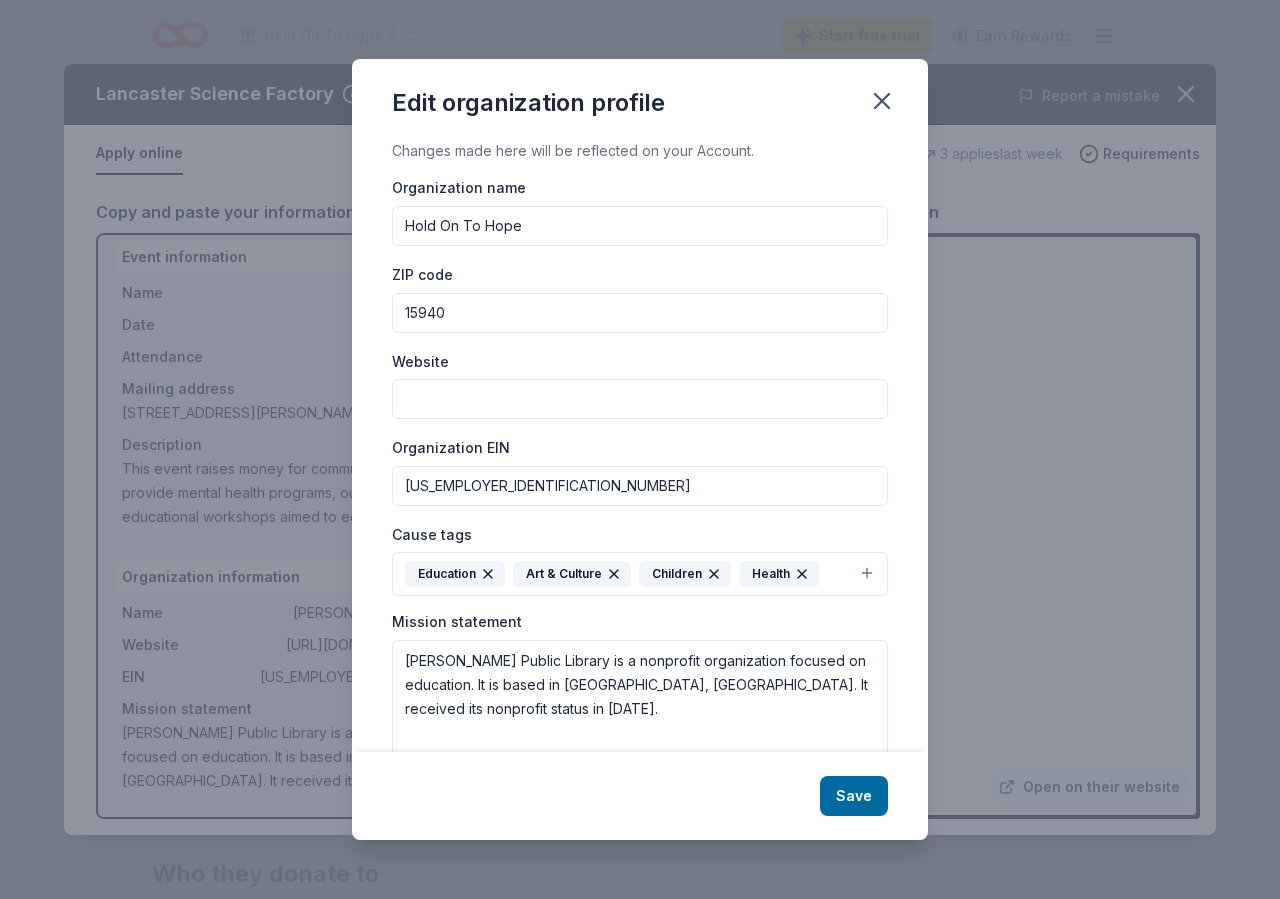 type 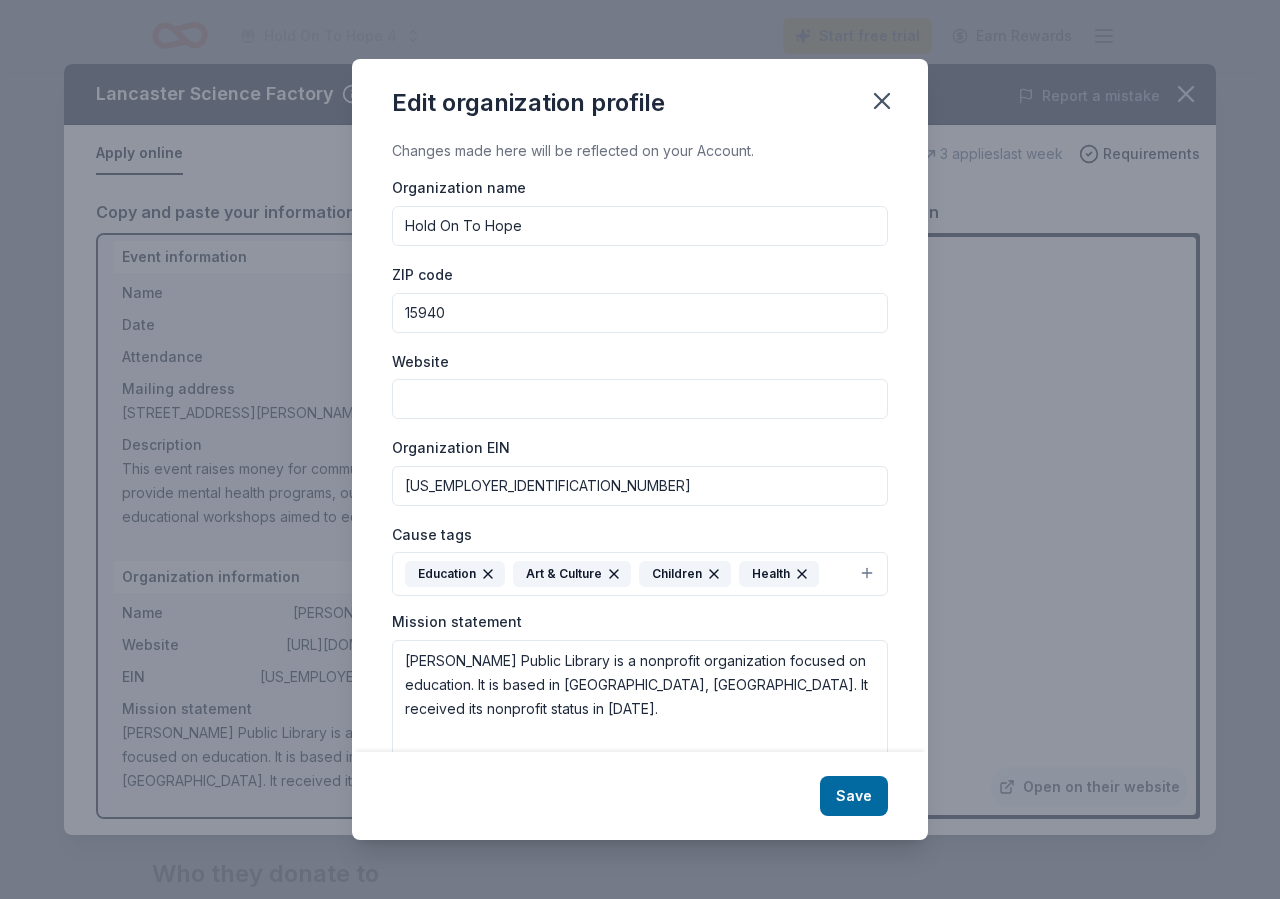 drag, startPoint x: 502, startPoint y: 485, endPoint x: 366, endPoint y: 543, distance: 147.85127 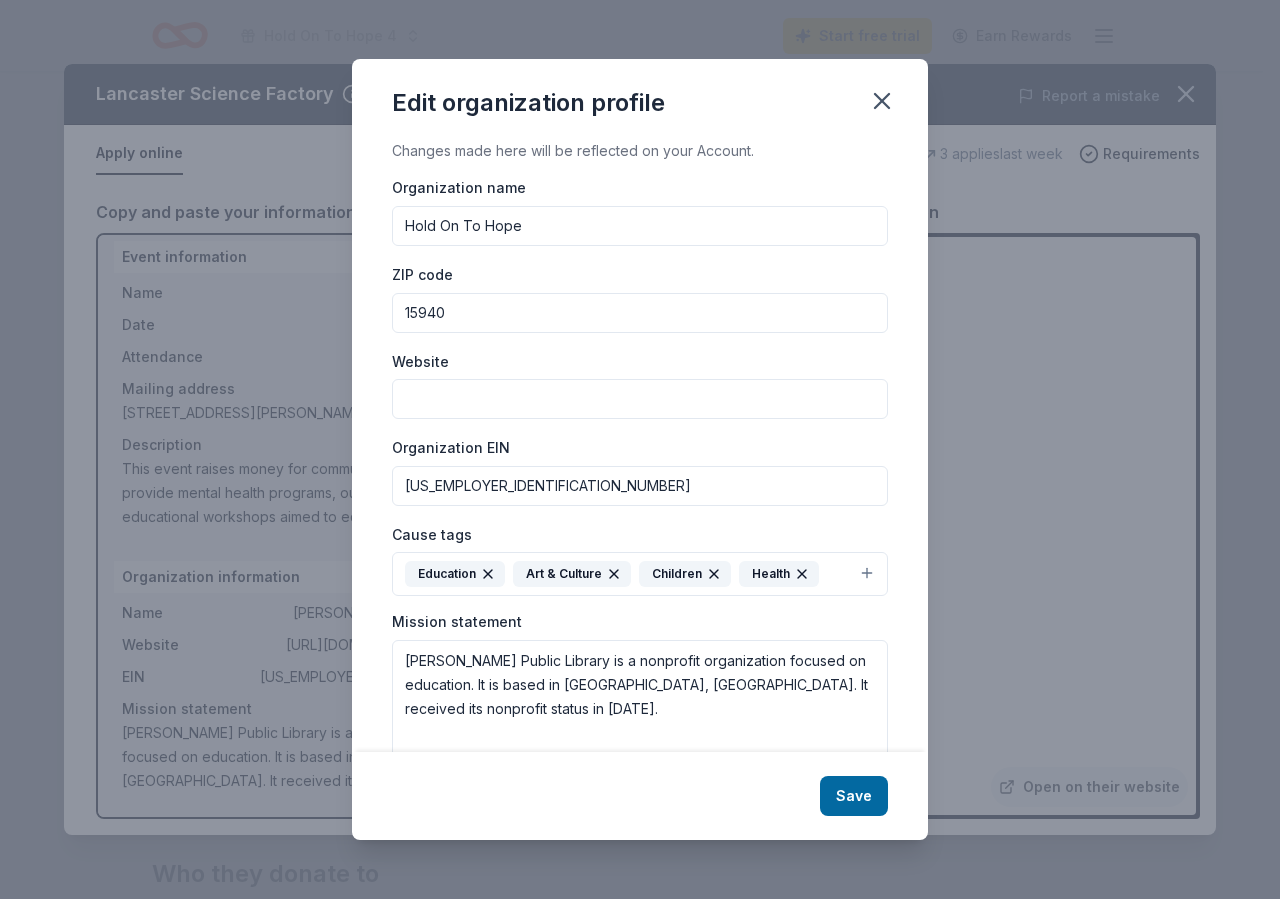 drag, startPoint x: 533, startPoint y: 221, endPoint x: 363, endPoint y: 256, distance: 173.56555 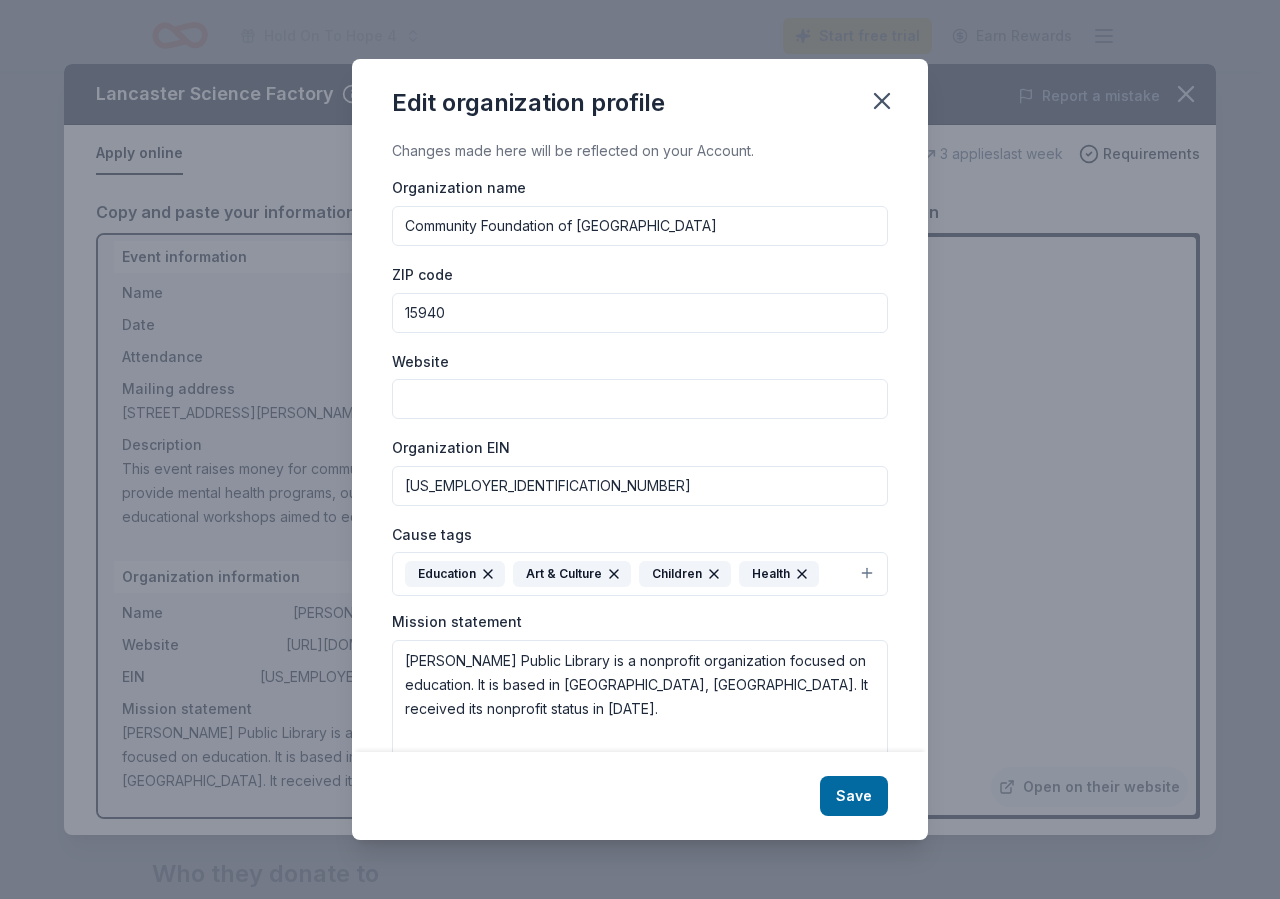 drag, startPoint x: 466, startPoint y: 307, endPoint x: 334, endPoint y: 352, distance: 139.45967 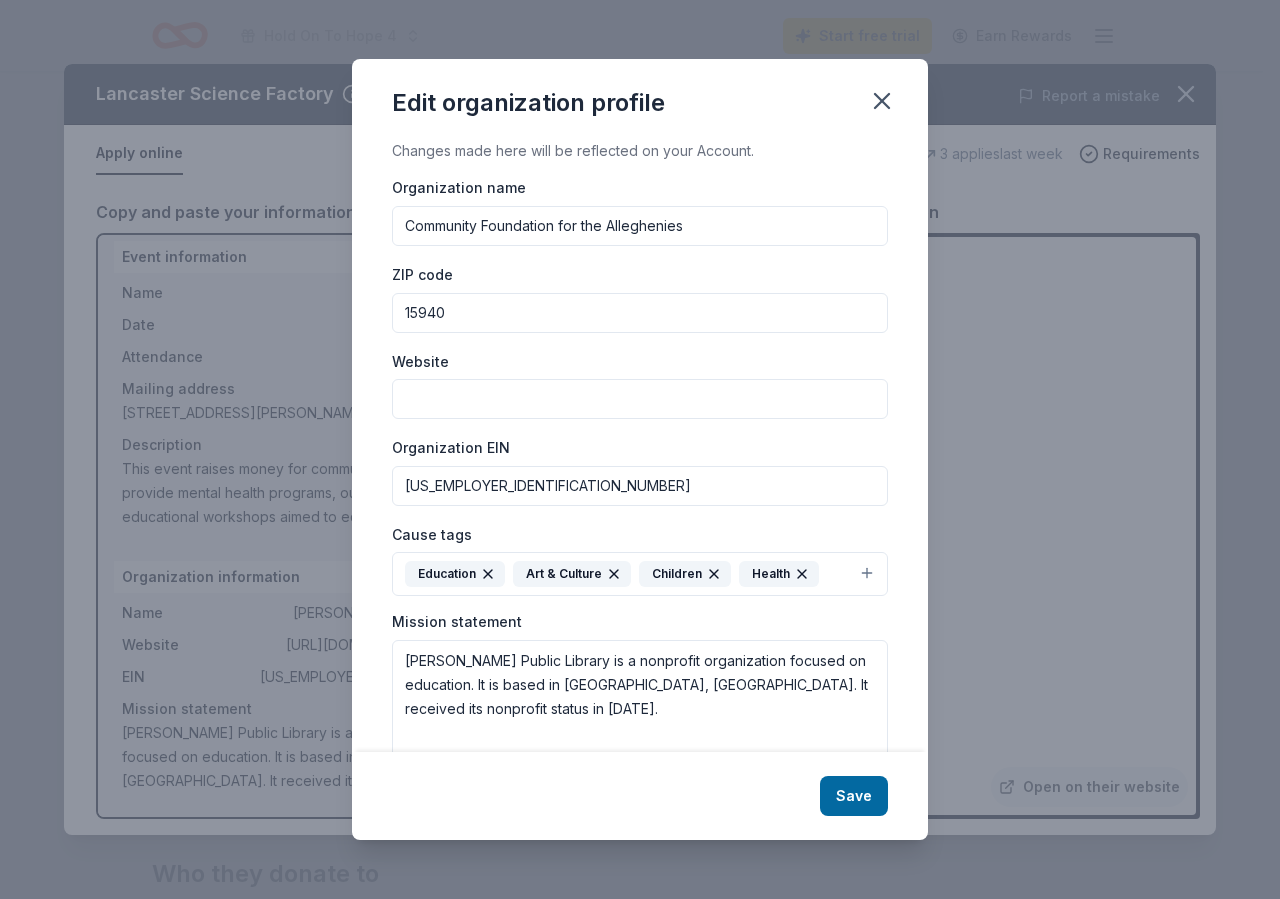 type on "Community Foundation for the Alleghenies" 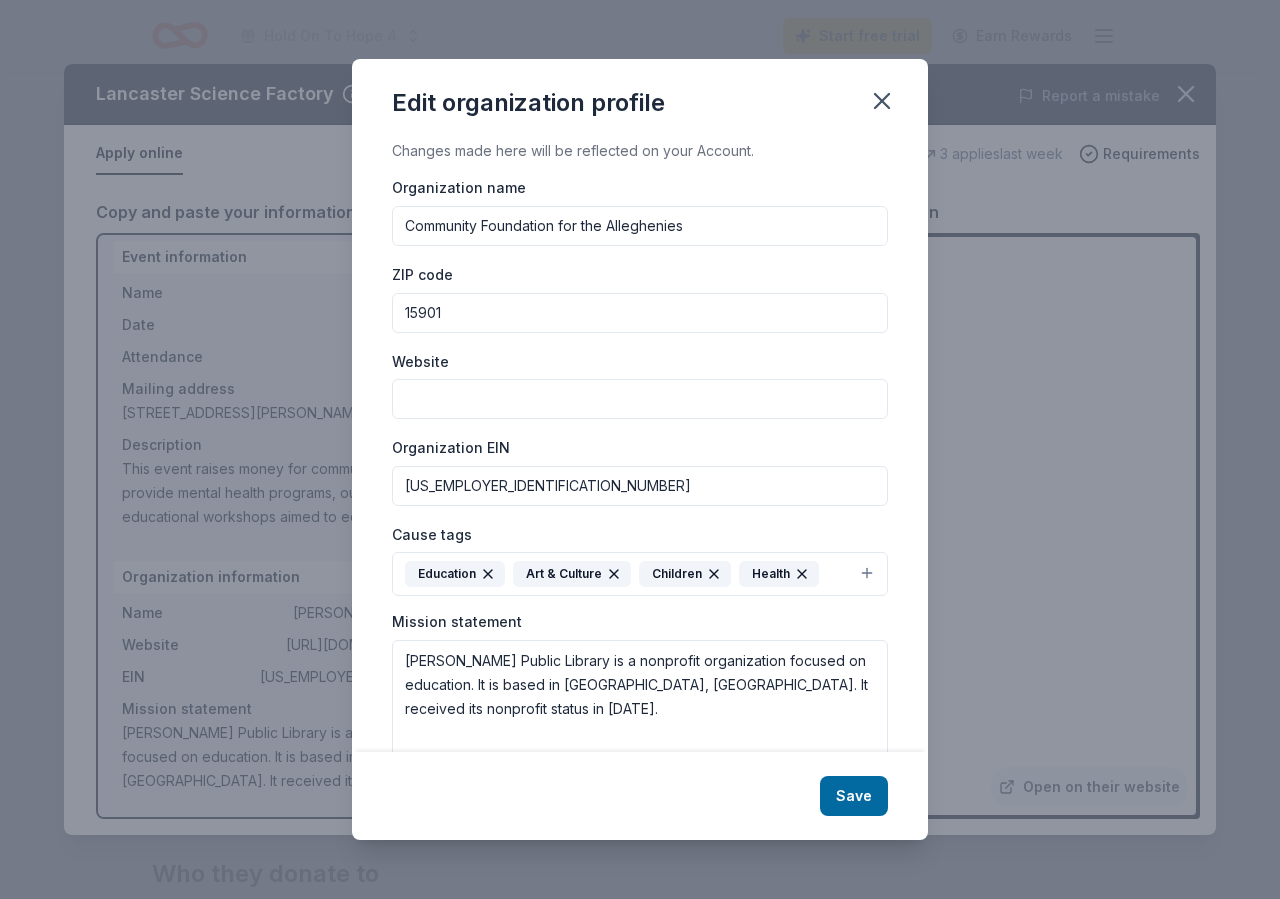 type on "15901" 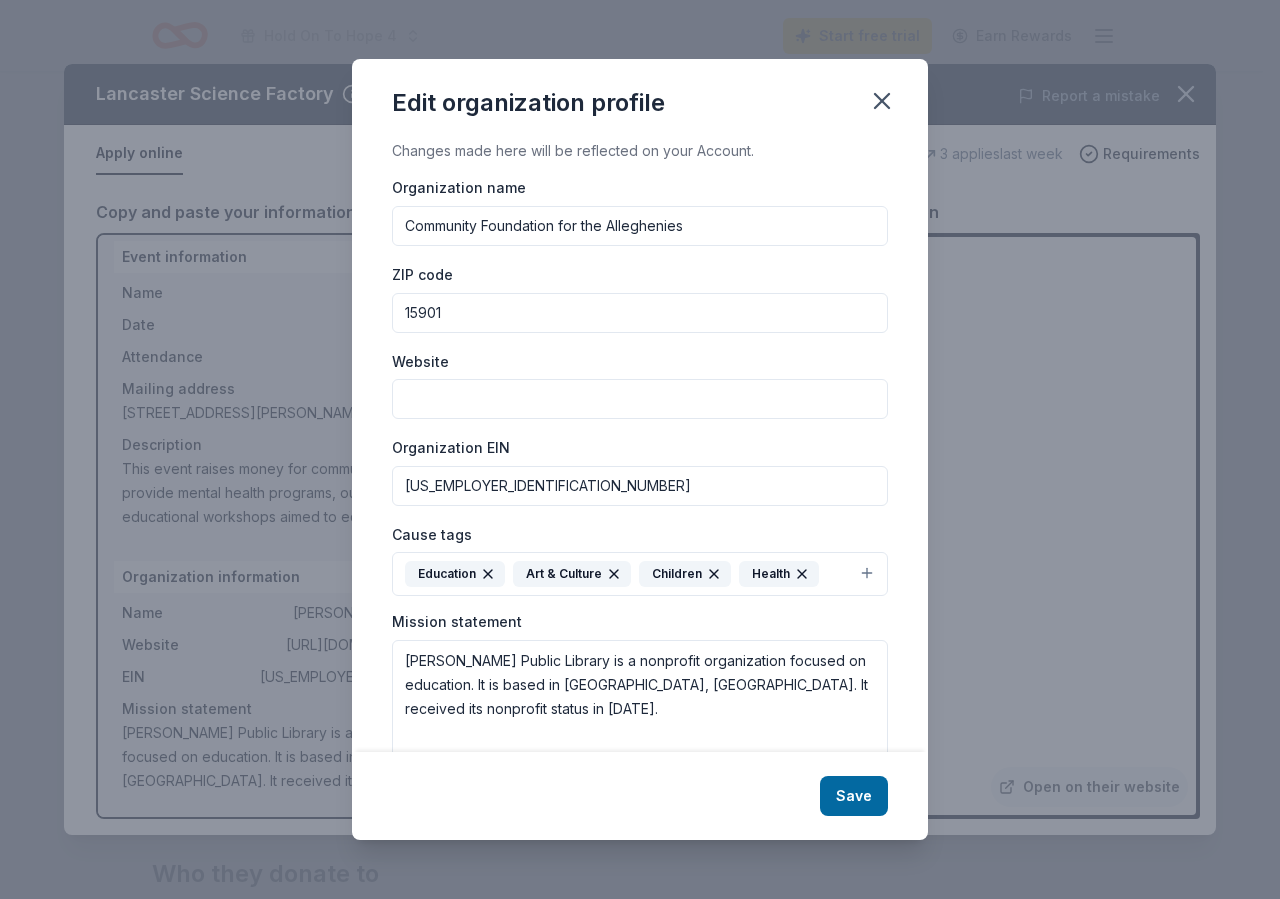 type on "[US_EMPLOYER_IDENTIFICATION_NUMBER]" 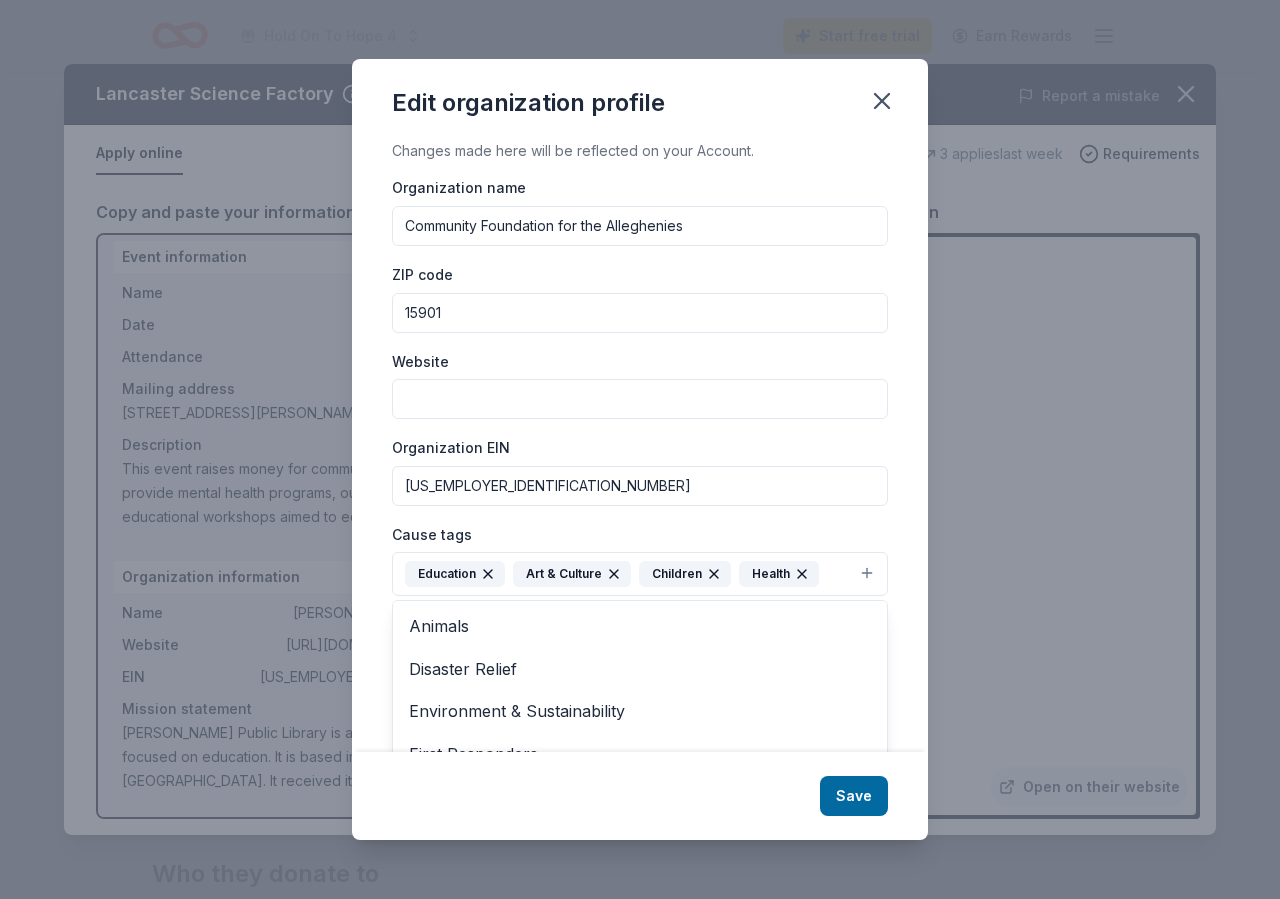 click 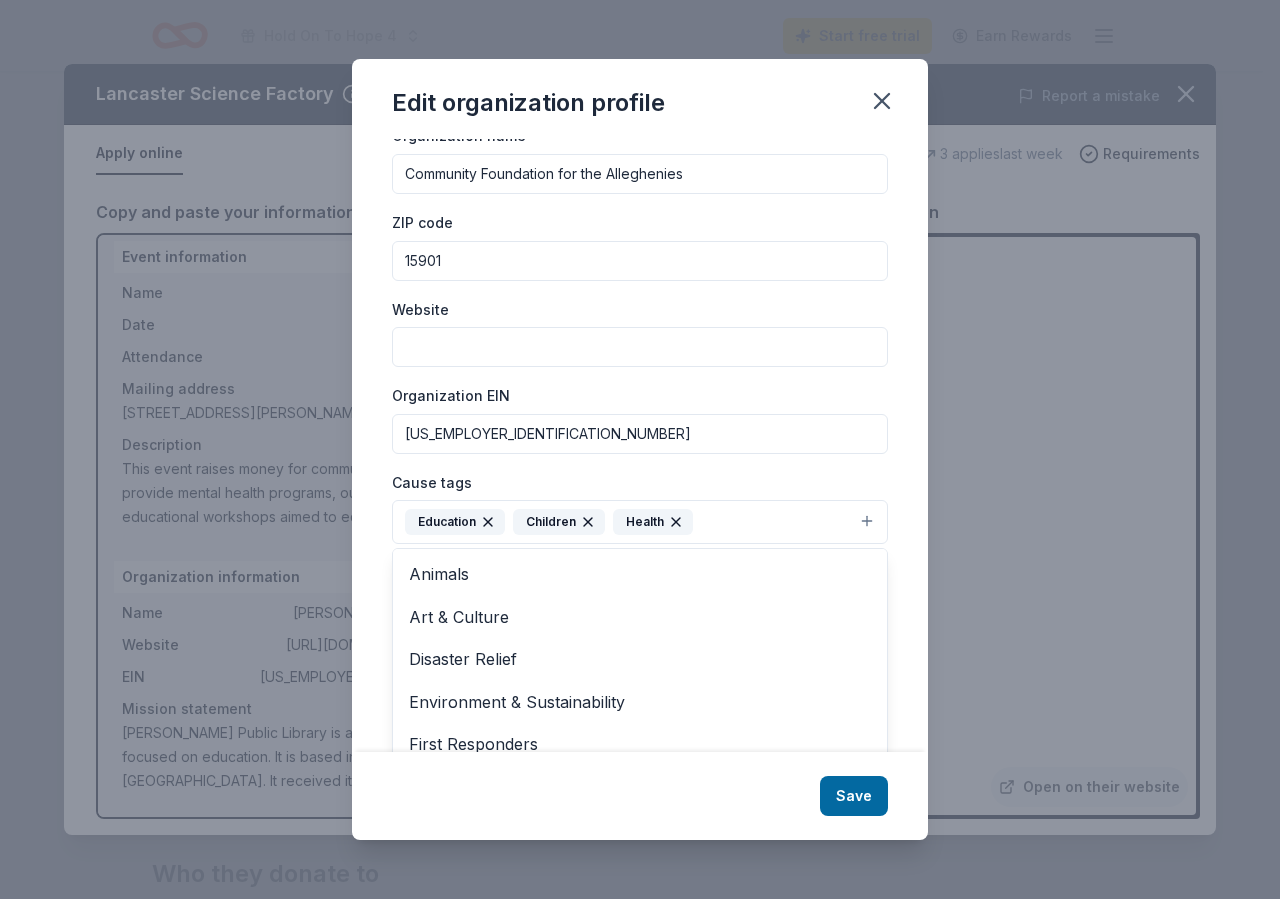 scroll, scrollTop: 88, scrollLeft: 0, axis: vertical 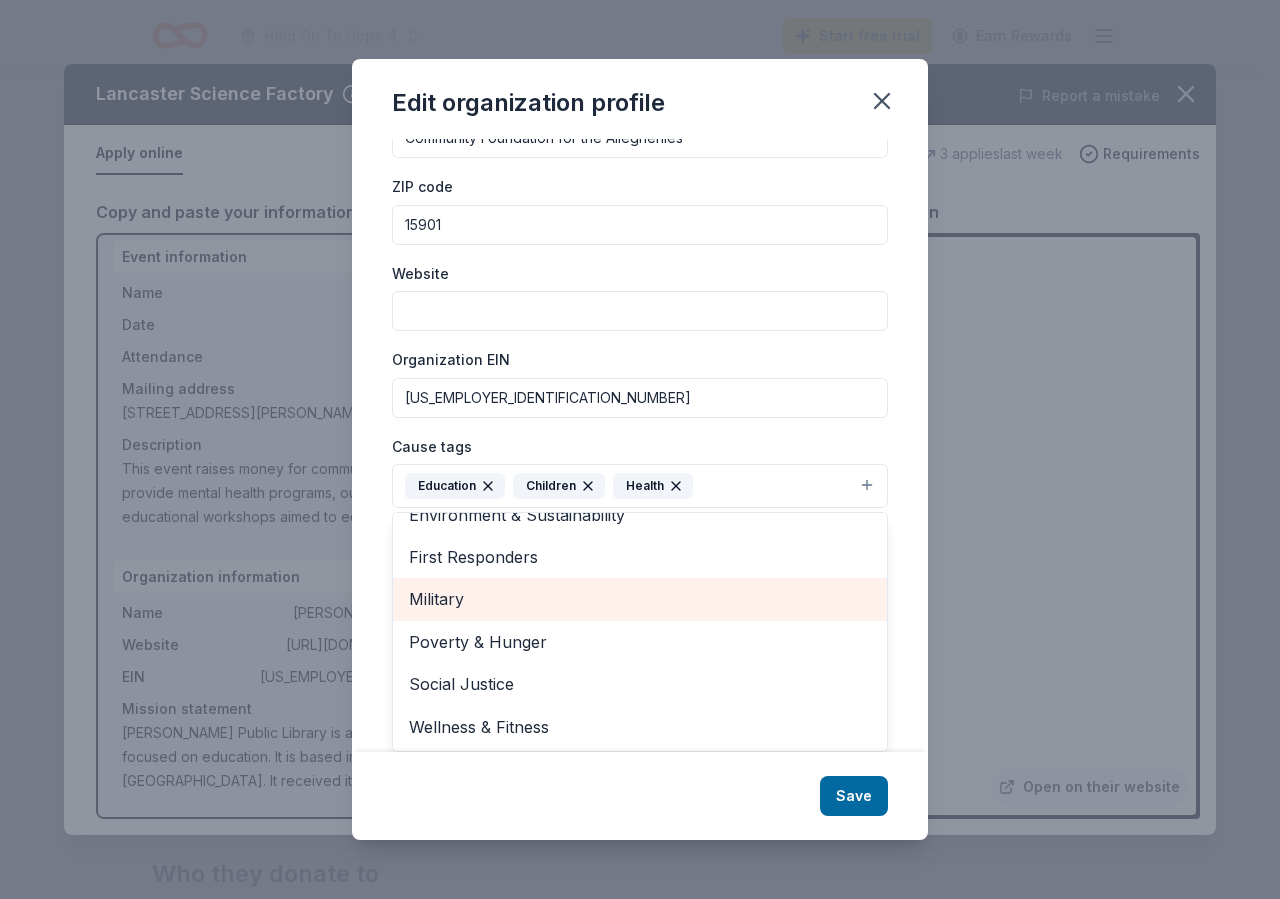 click on "Military" at bounding box center [640, 599] 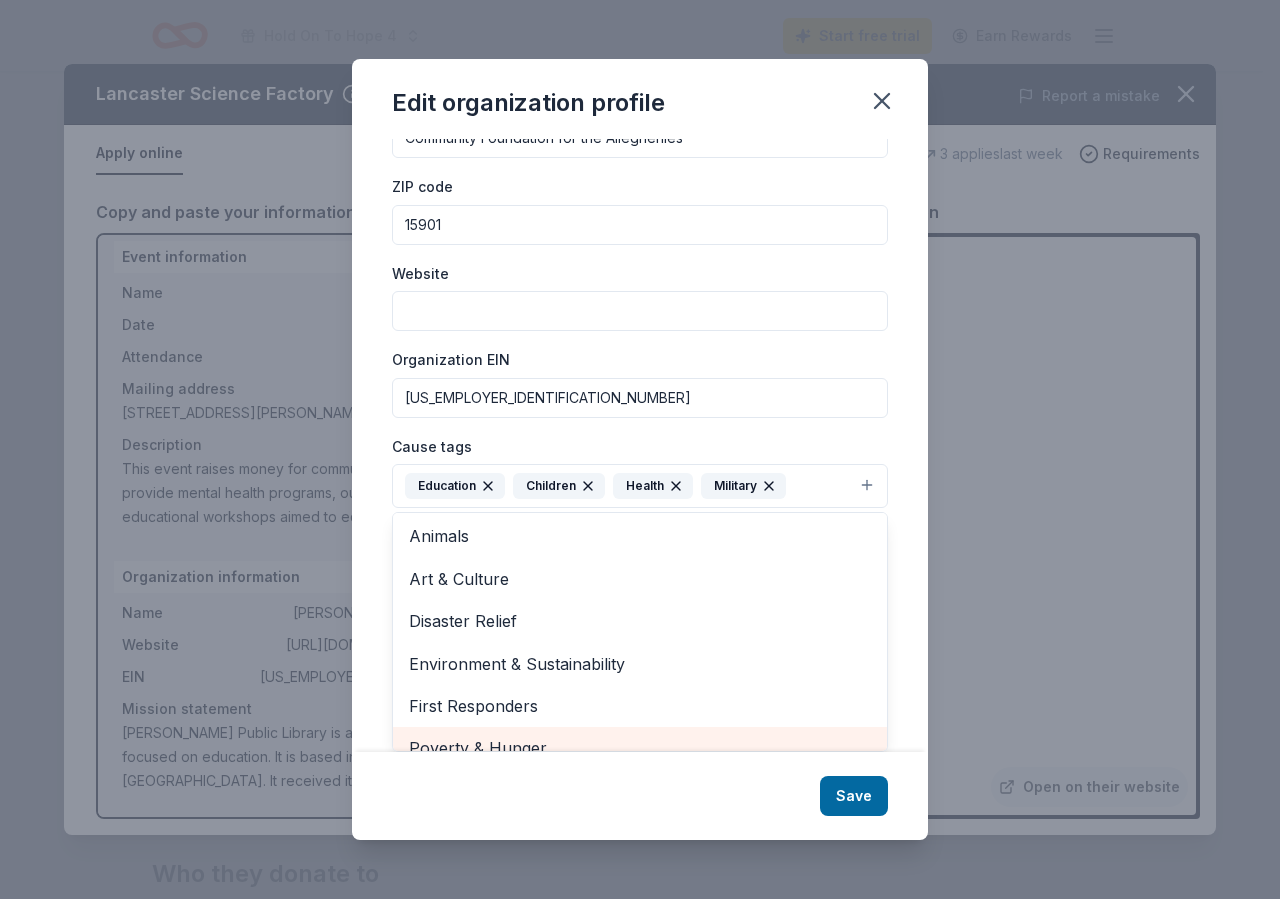 scroll, scrollTop: 0, scrollLeft: 0, axis: both 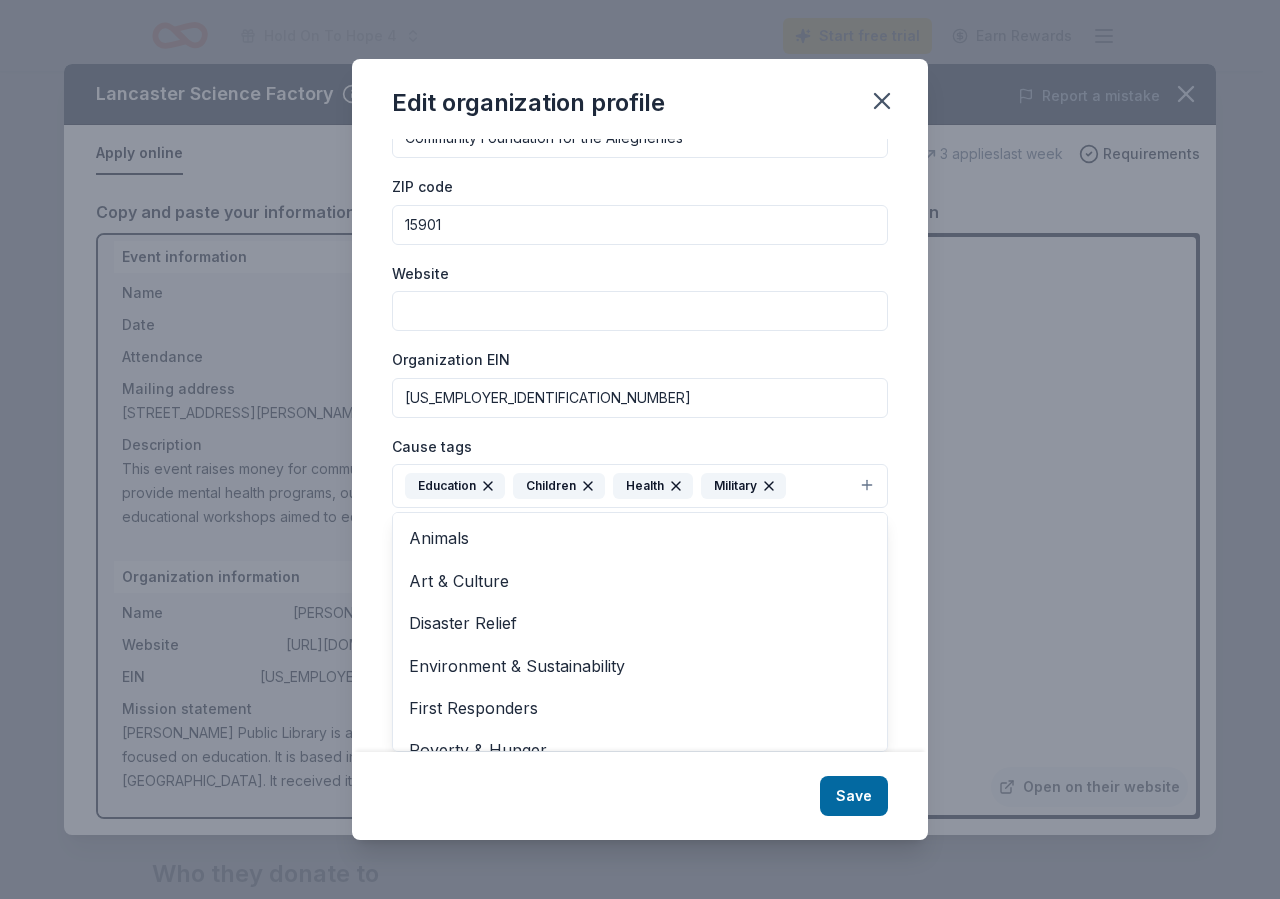click on "Edit organization profile Changes made here will be reflected on your Account. Organization name Community Foundation for the Alleghenies ZIP code 15901 Website Organization EIN 25-1637373 Cause tags Education Children Health Military Animals Art & Culture Disaster Relief Environment & Sustainability First Responders Poverty & Hunger Social Justice Wellness & Fitness Mission statement Patton Public Library is a nonprofit organization focused on education. It is based in Patton, PA. It received its nonprofit status in 1994. Save" at bounding box center [640, 449] 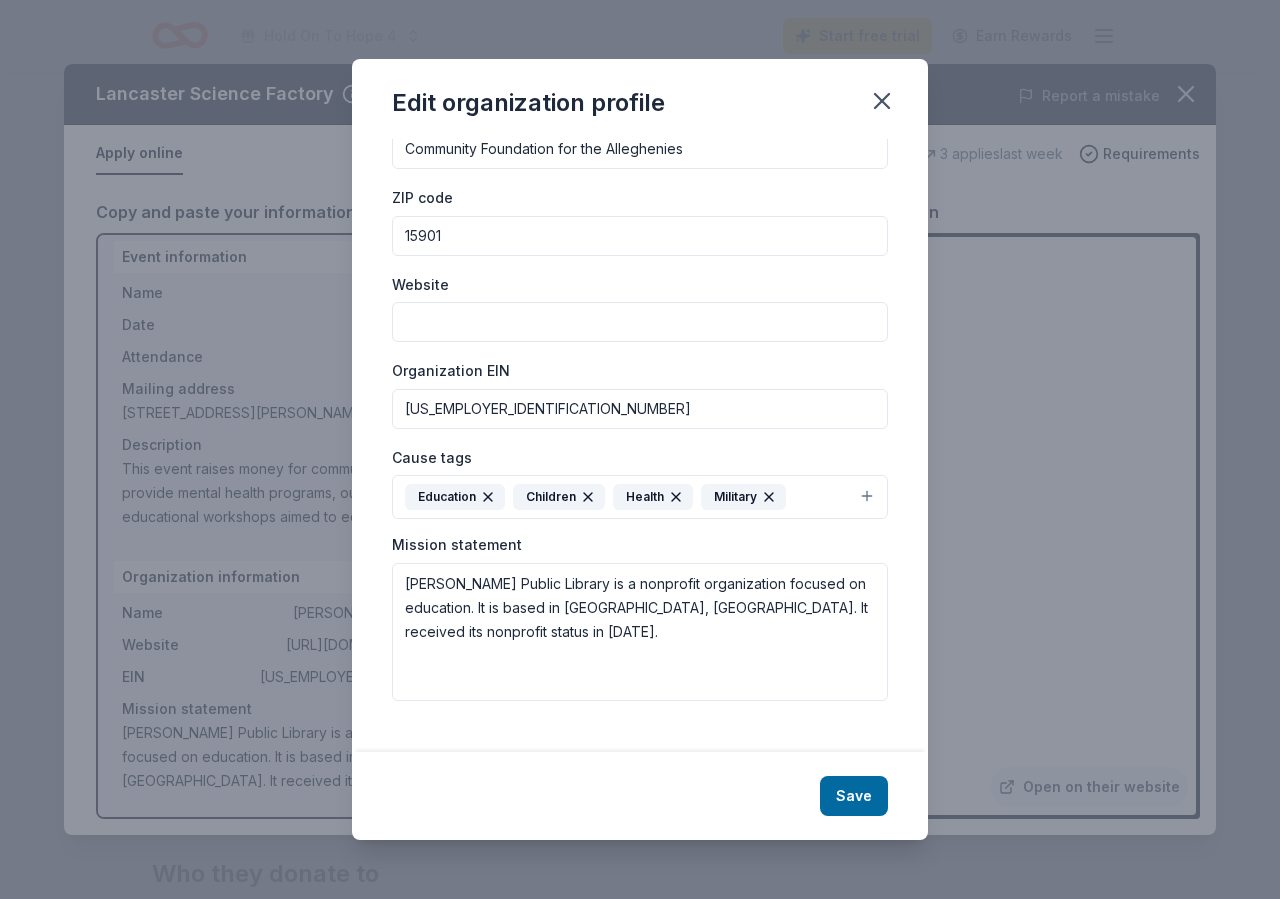 scroll, scrollTop: 57, scrollLeft: 0, axis: vertical 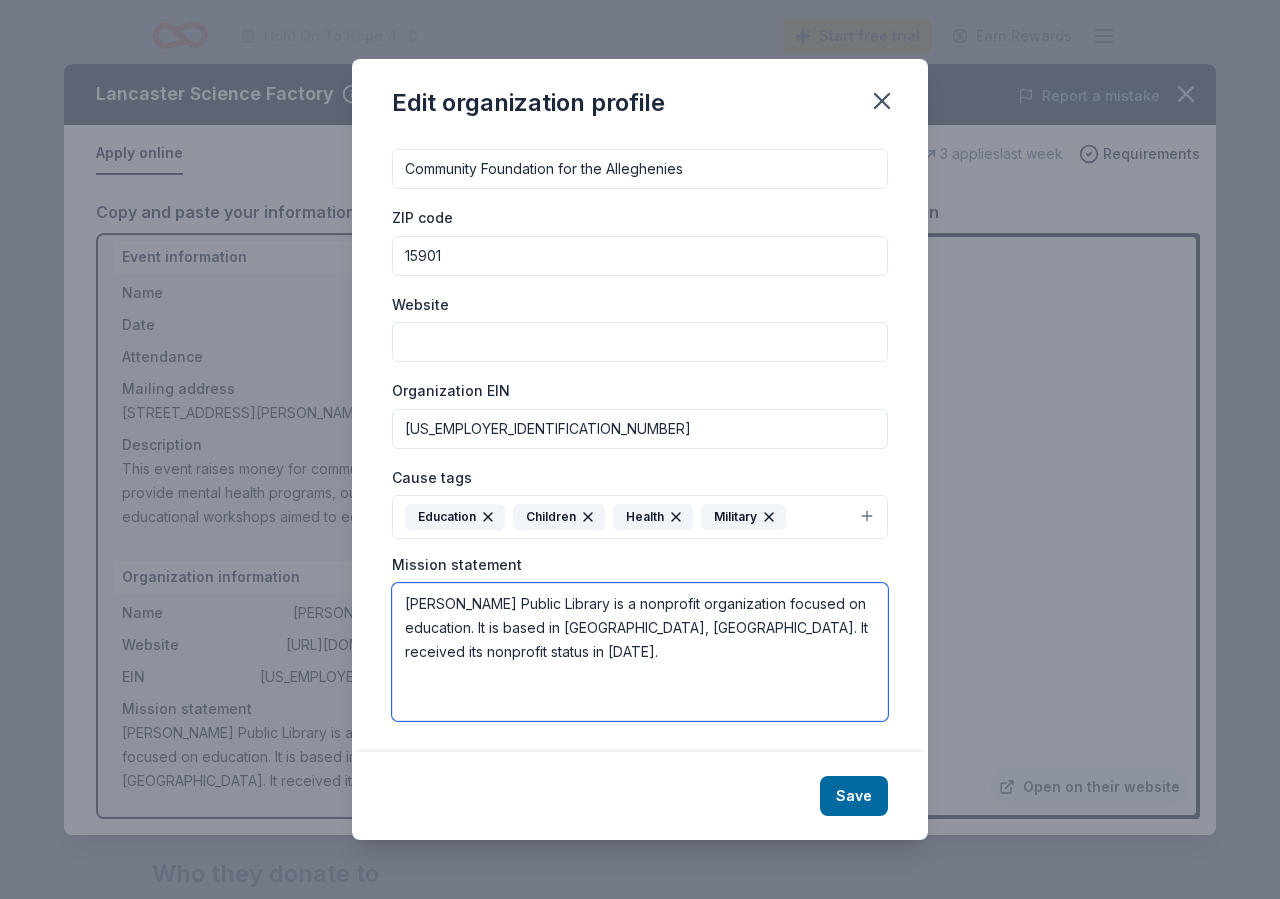 drag, startPoint x: 804, startPoint y: 601, endPoint x: 410, endPoint y: 593, distance: 394.0812 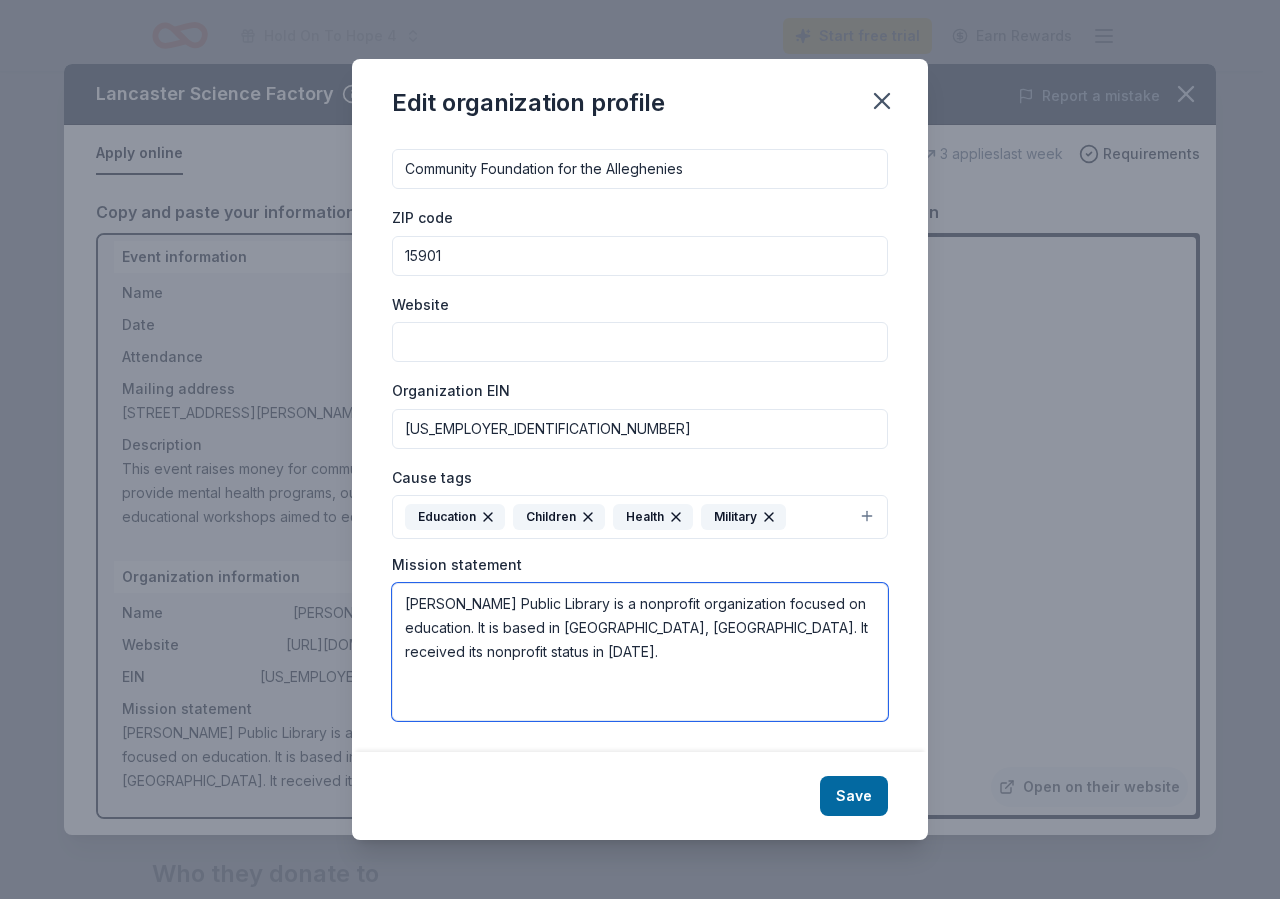click on "Patton Public Library is a nonprofit organization focused on education. It is based in Patton, PA. It received its nonprofit status in 1994." at bounding box center (640, 652) 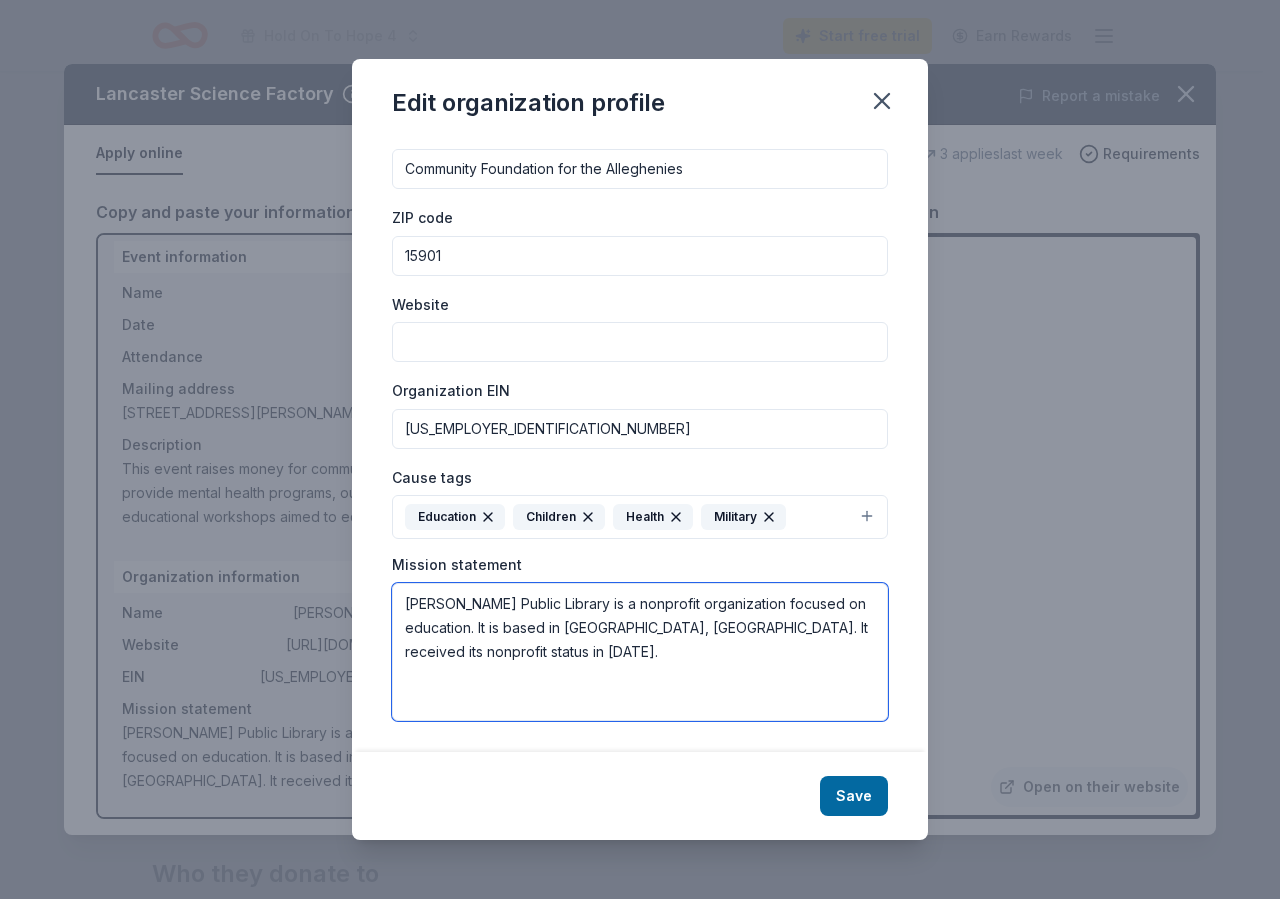 drag, startPoint x: 483, startPoint y: 655, endPoint x: 403, endPoint y: 600, distance: 97.082436 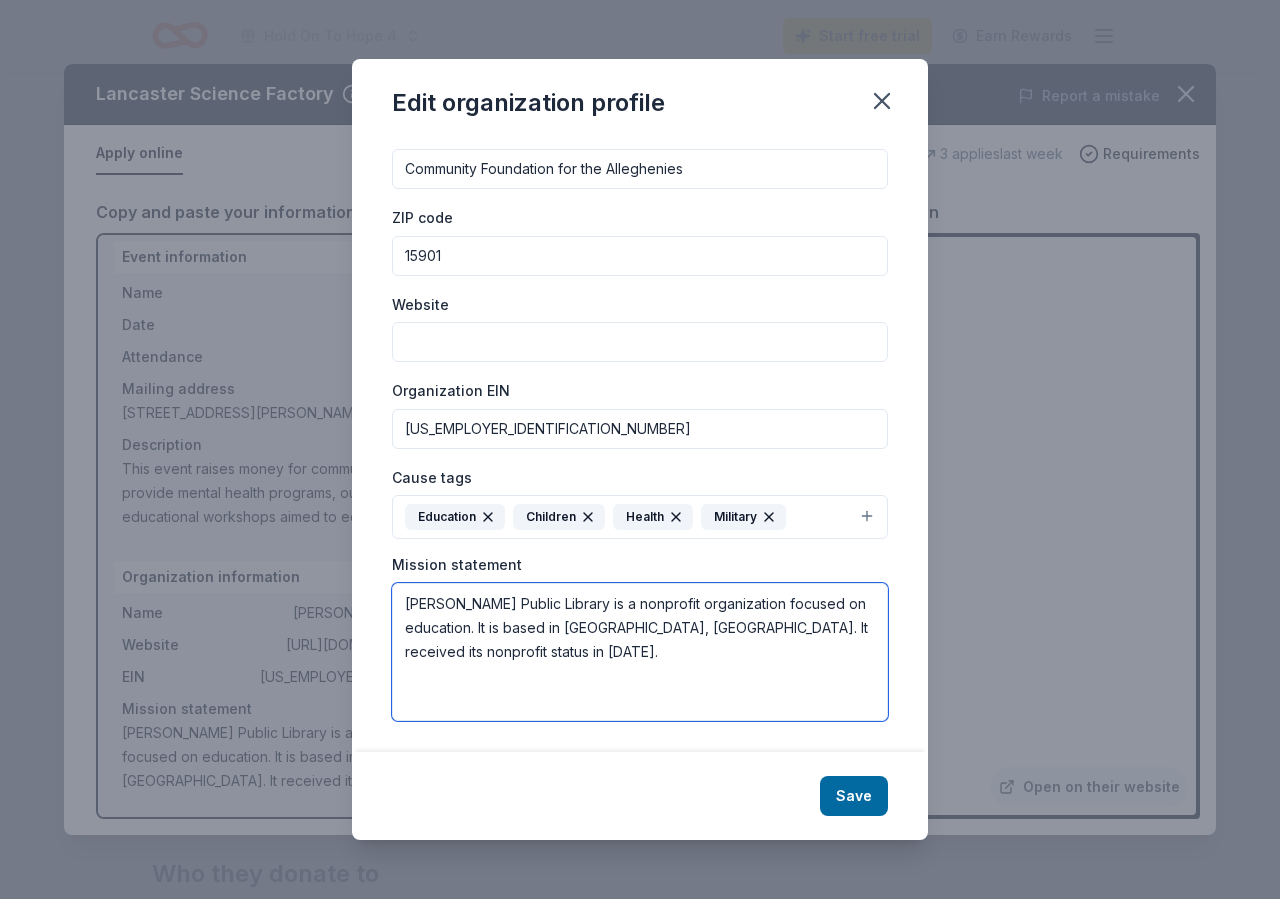 click on "Patton Public Library is a nonprofit organization focused on education. It is based in Patton, PA. It received its nonprofit status in 1994." at bounding box center [640, 652] 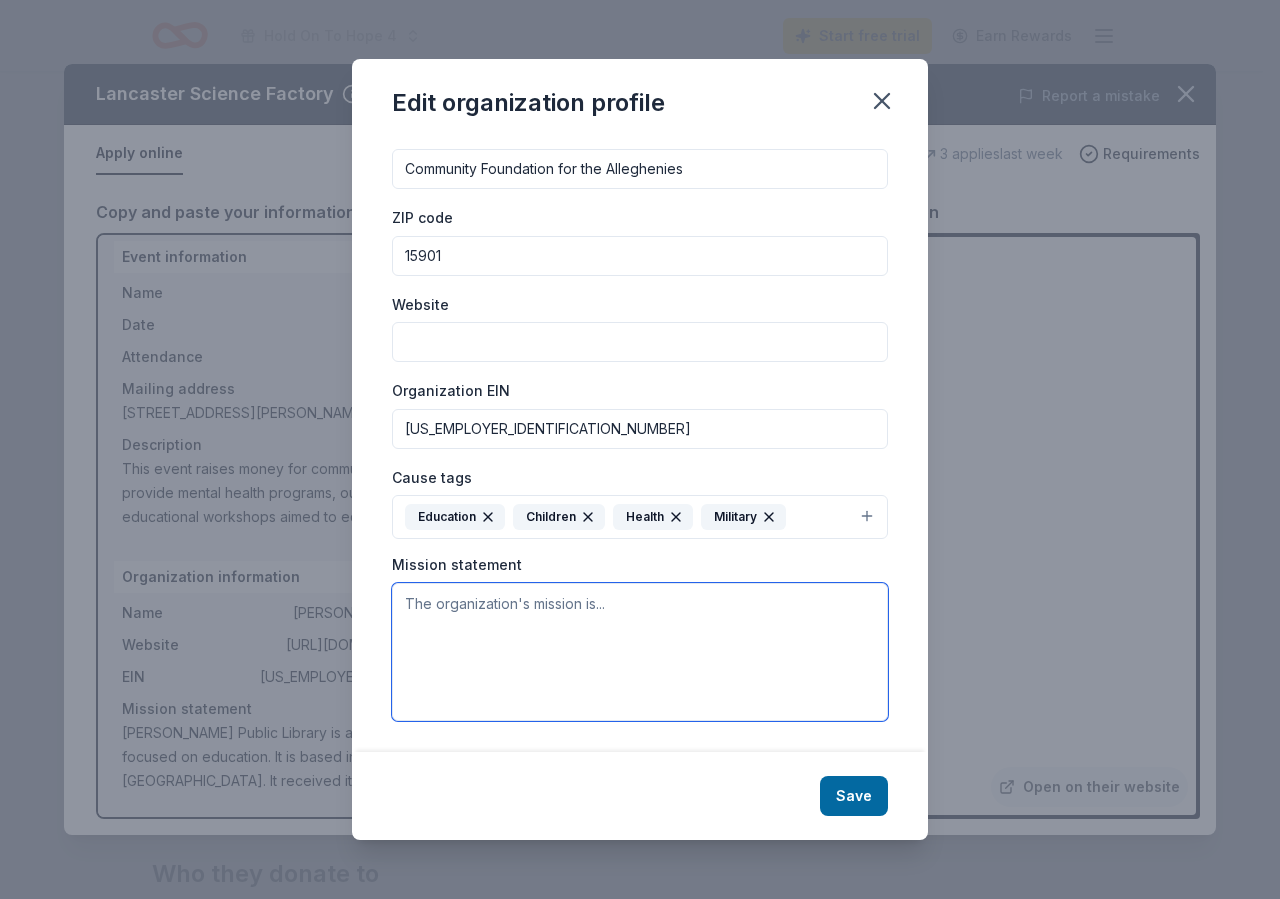 click at bounding box center (640, 652) 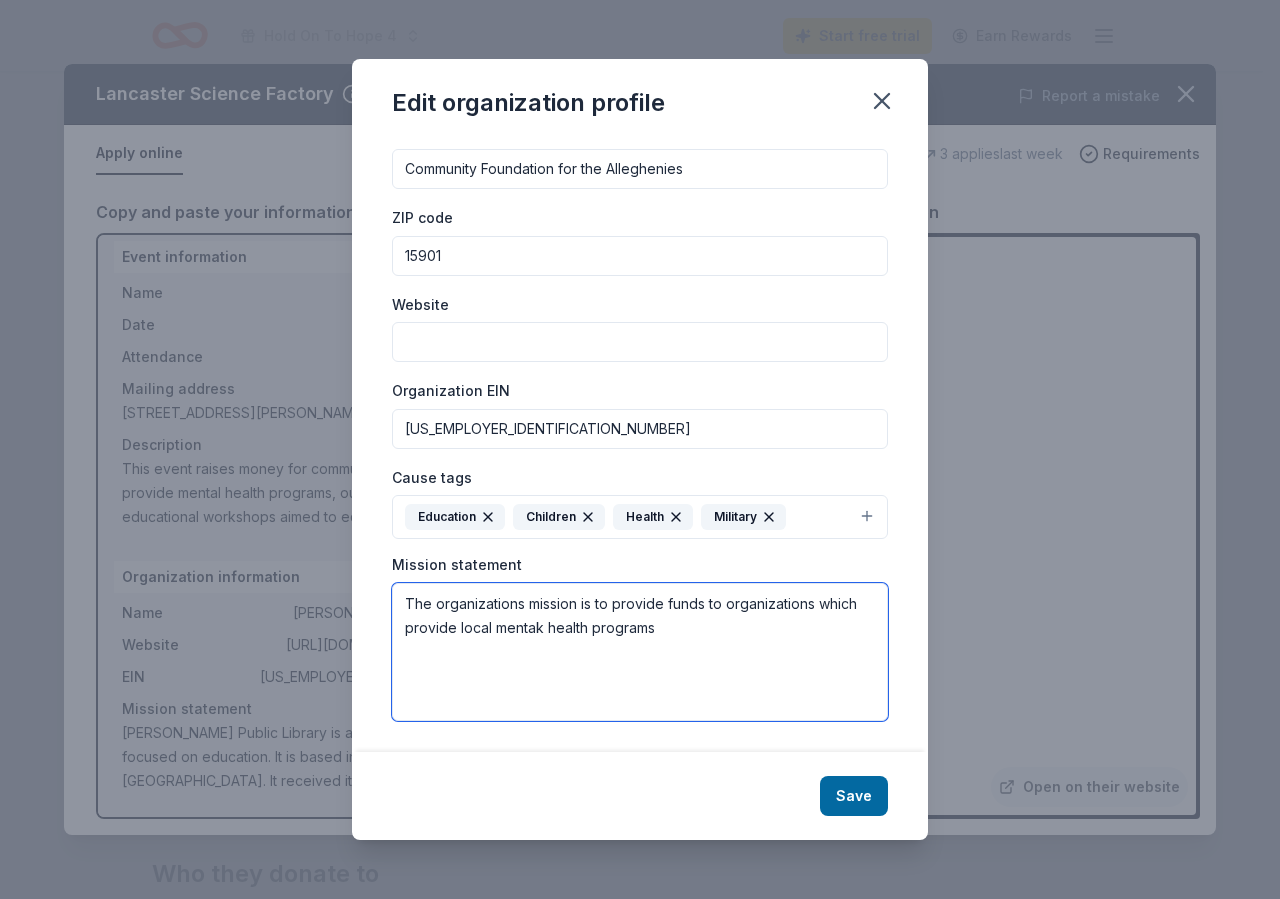 click on "The organizations mission is to provide funds to organizations which provide local mentak health programs" at bounding box center [640, 652] 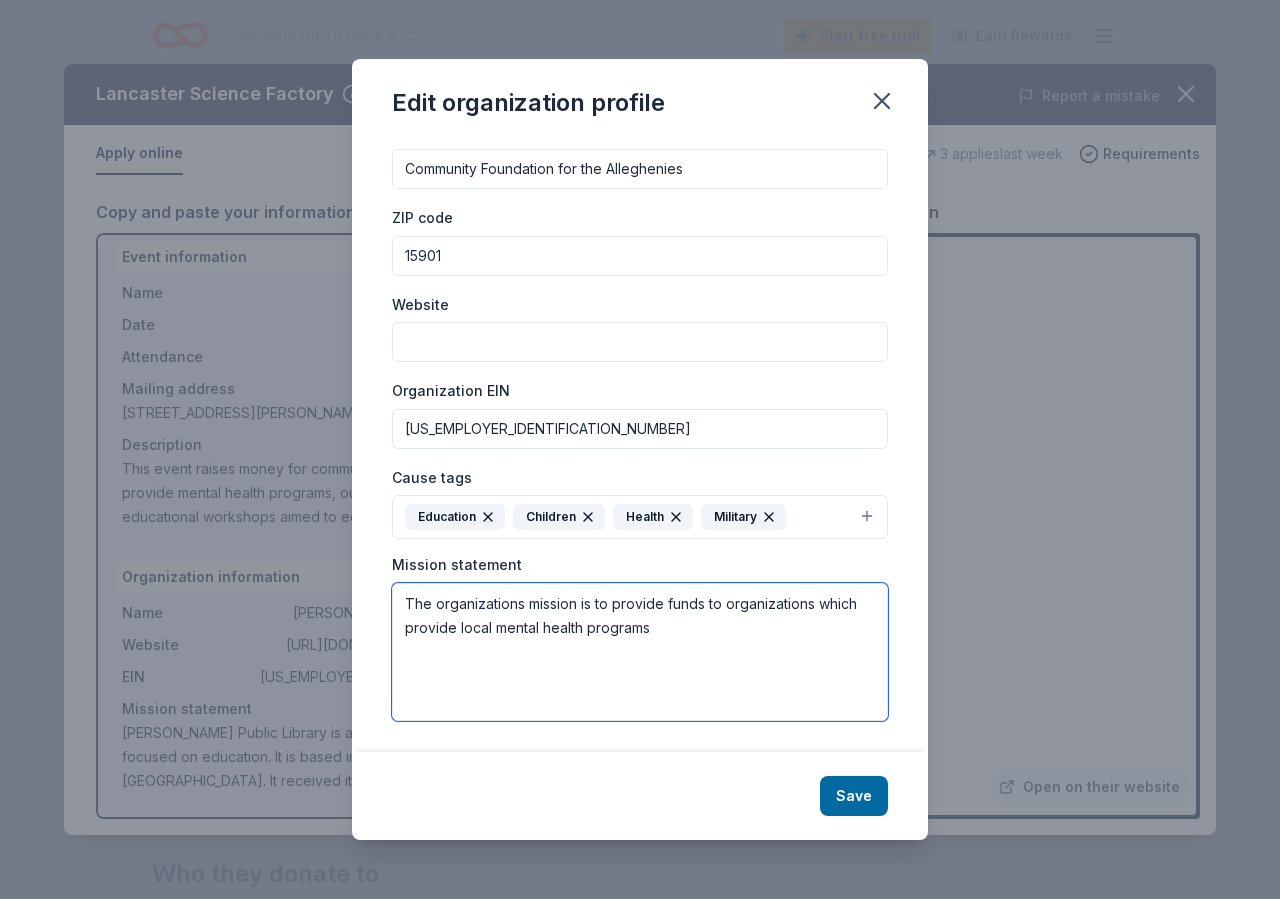 click on "The organizations mission is to provide funds to organizations which provide local mental health programs" at bounding box center (640, 652) 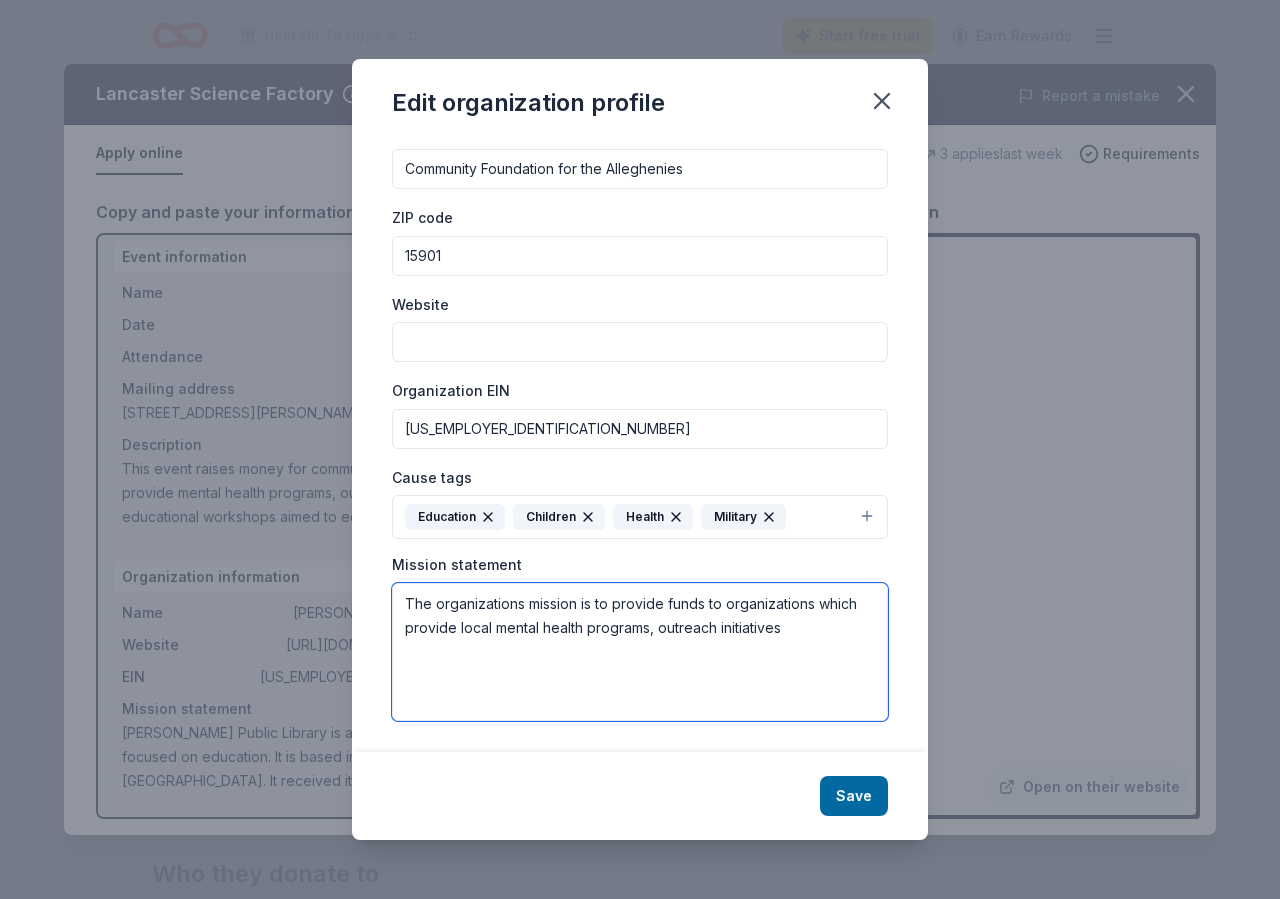 drag, startPoint x: 525, startPoint y: 604, endPoint x: 405, endPoint y: 617, distance: 120.70211 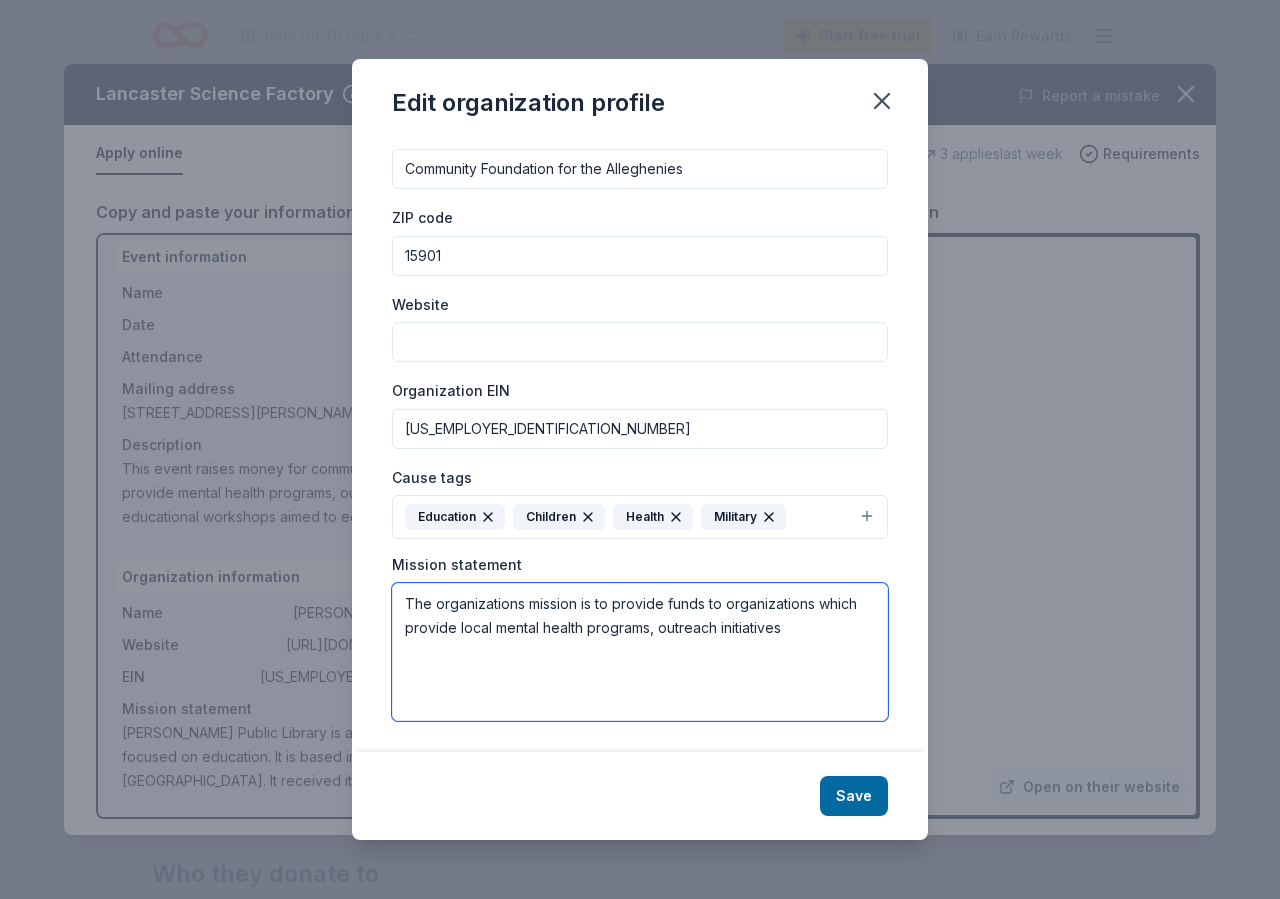 click on "The organizations mission is to provide funds to organizations which provide local mental health programs, outreach initiatives" at bounding box center (640, 652) 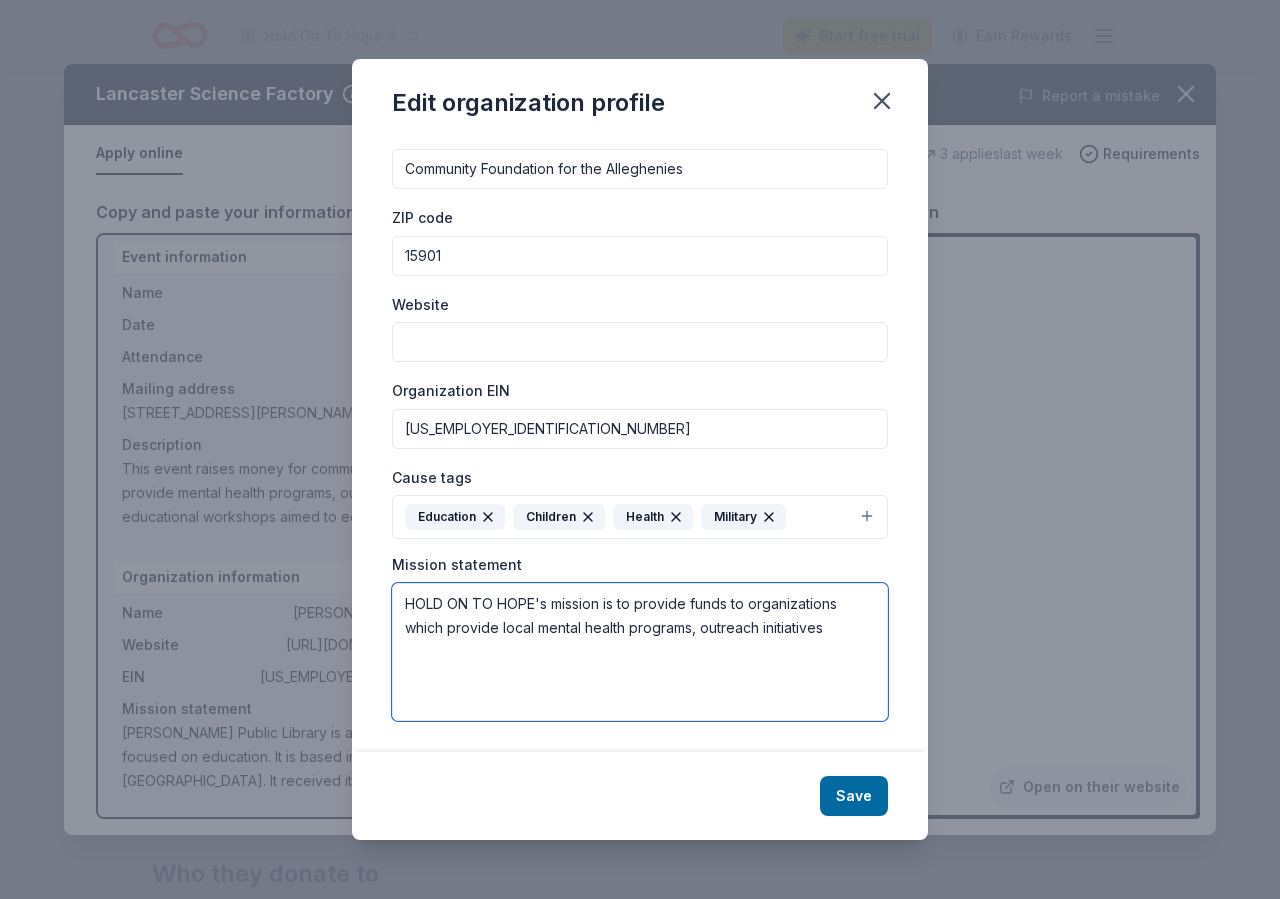 click on "HOLD ON TO HOPE's mission is to provide funds to organizations which provide local mental health programs, outreach initiatives" at bounding box center [640, 652] 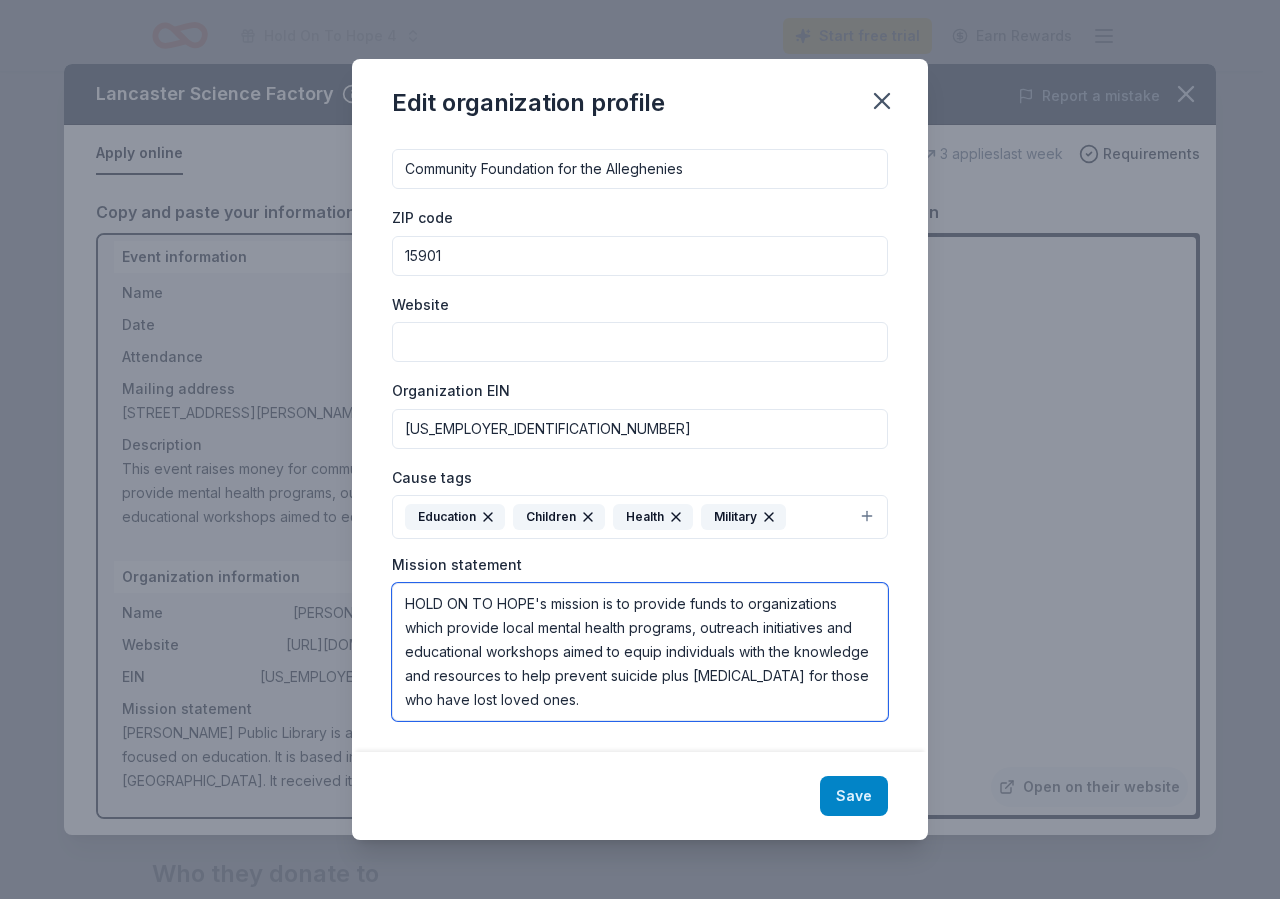 type on "HOLD ON TO HOPE's mission is to provide funds to organizations which provide local mental health programs, outreach initiatives and educational workshops aimed to equip individuals with the knowledge and resources to help prevent suicide plus [MEDICAL_DATA] for those who have lost loved ones." 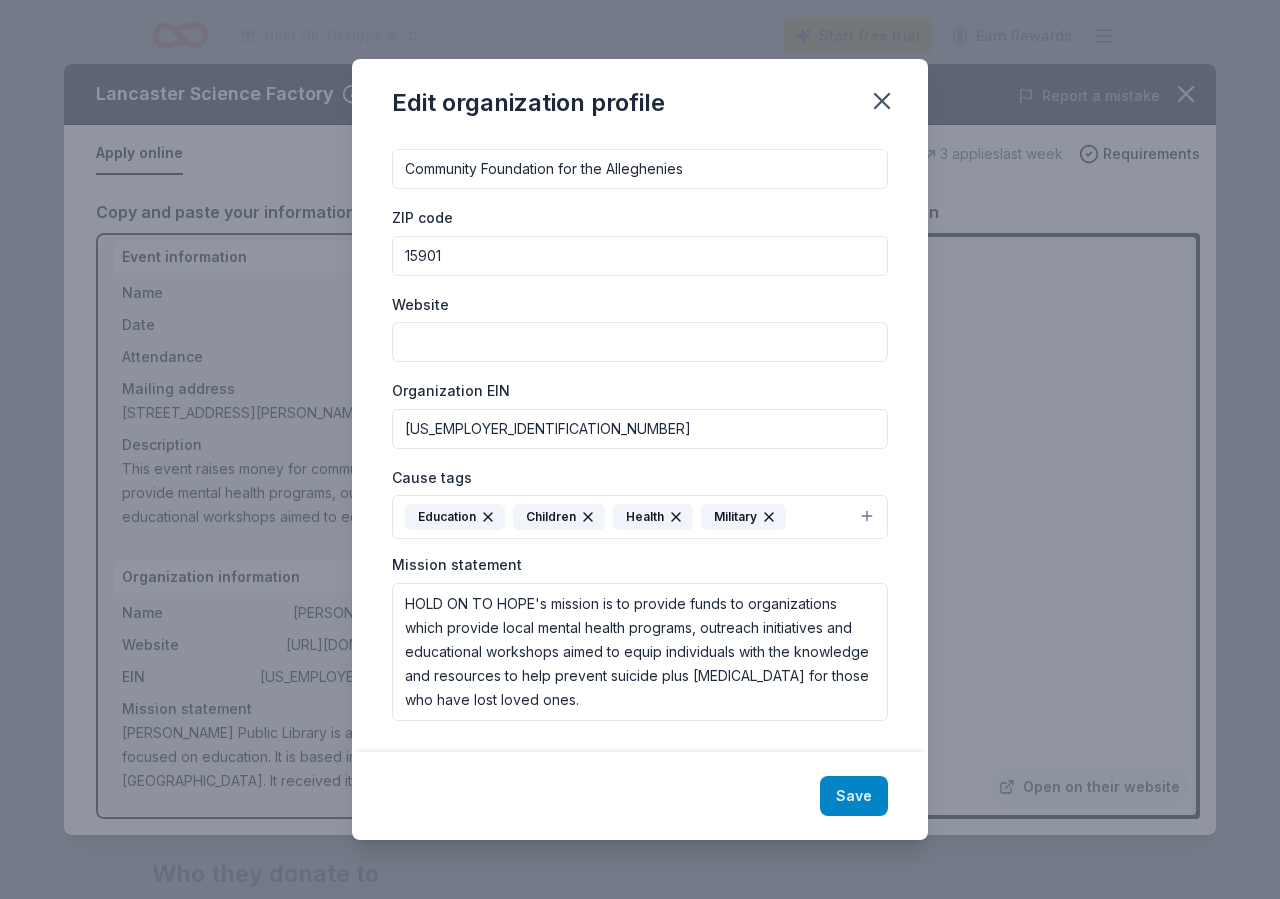 click on "Save" at bounding box center (854, 796) 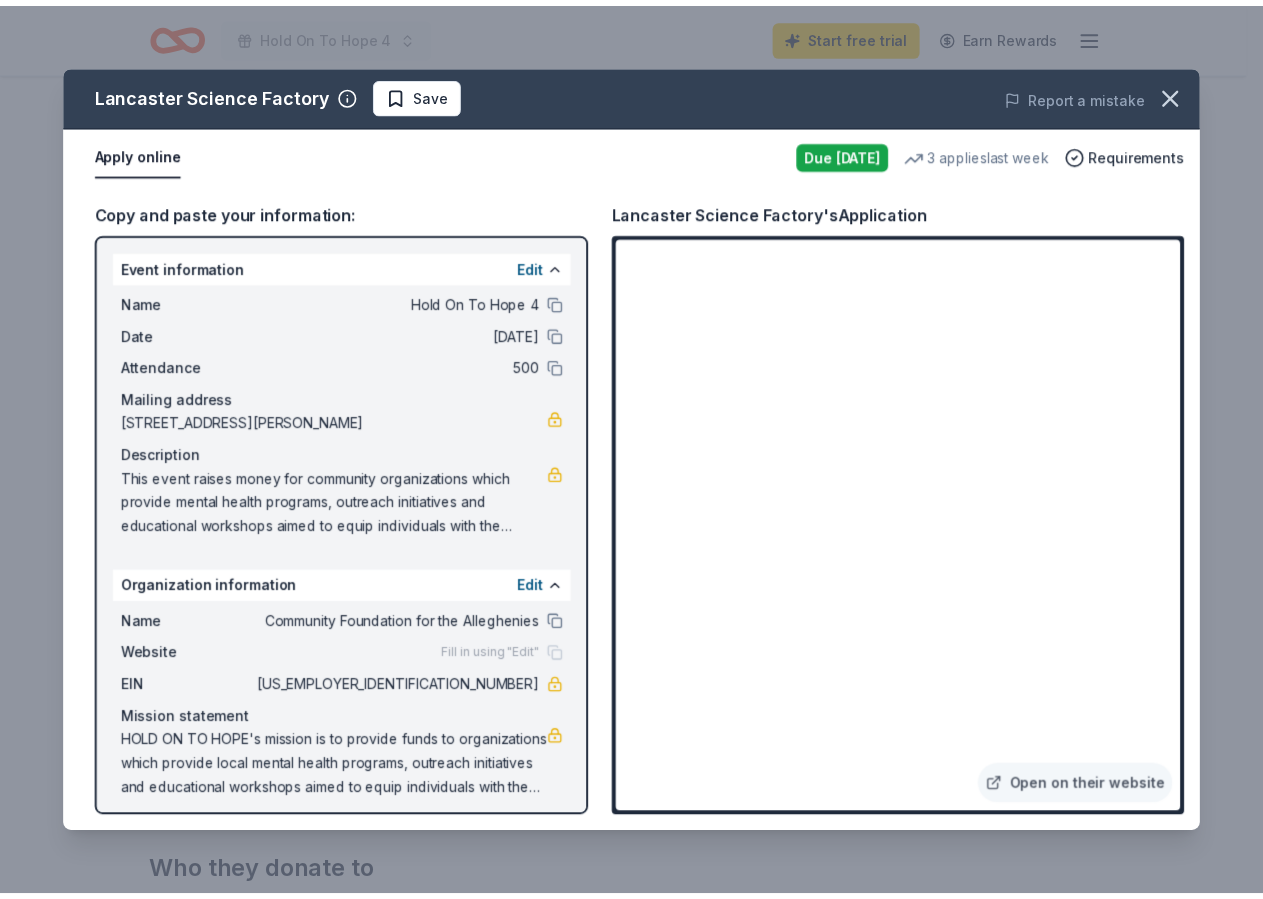 scroll, scrollTop: 10, scrollLeft: 0, axis: vertical 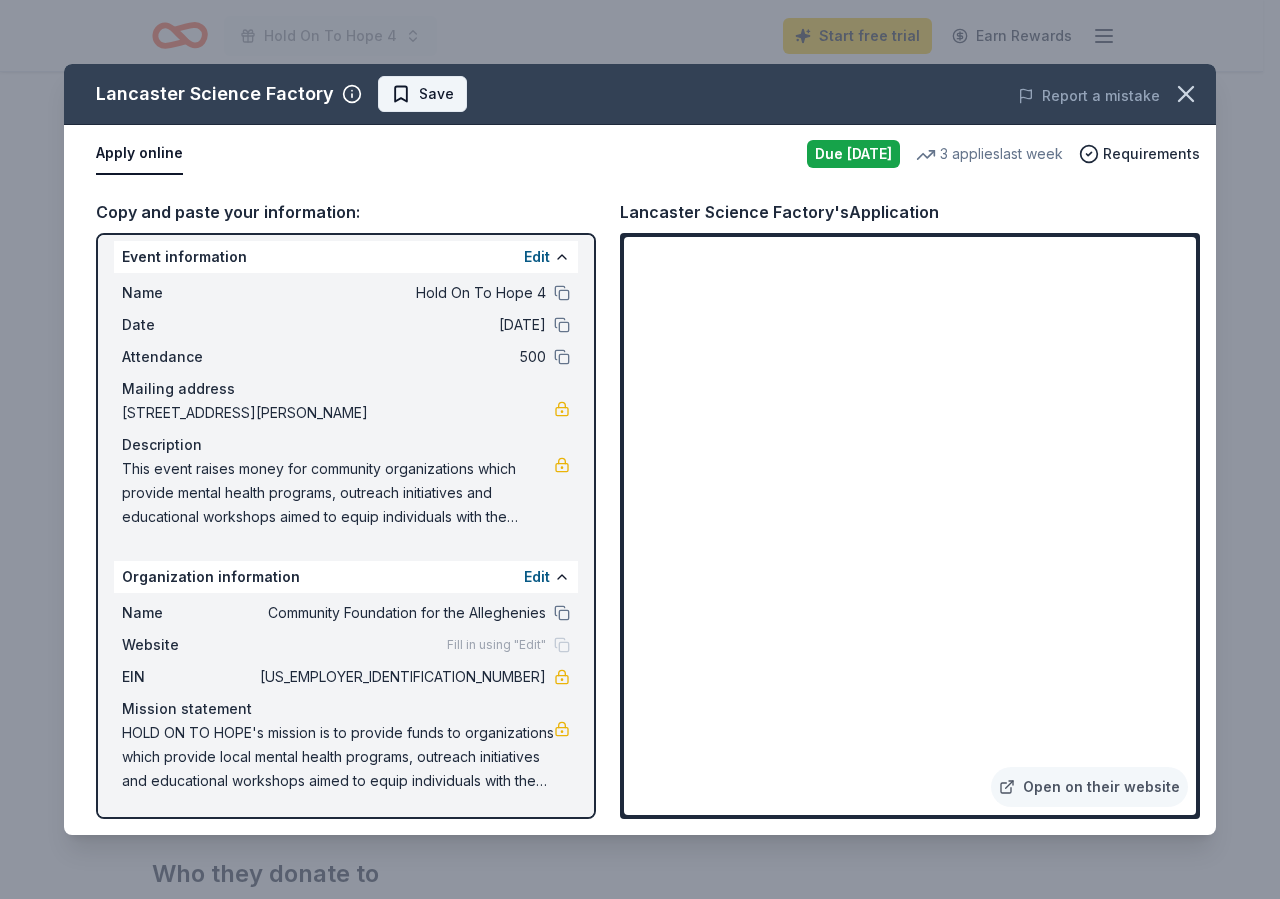 click on "Save" at bounding box center (422, 94) 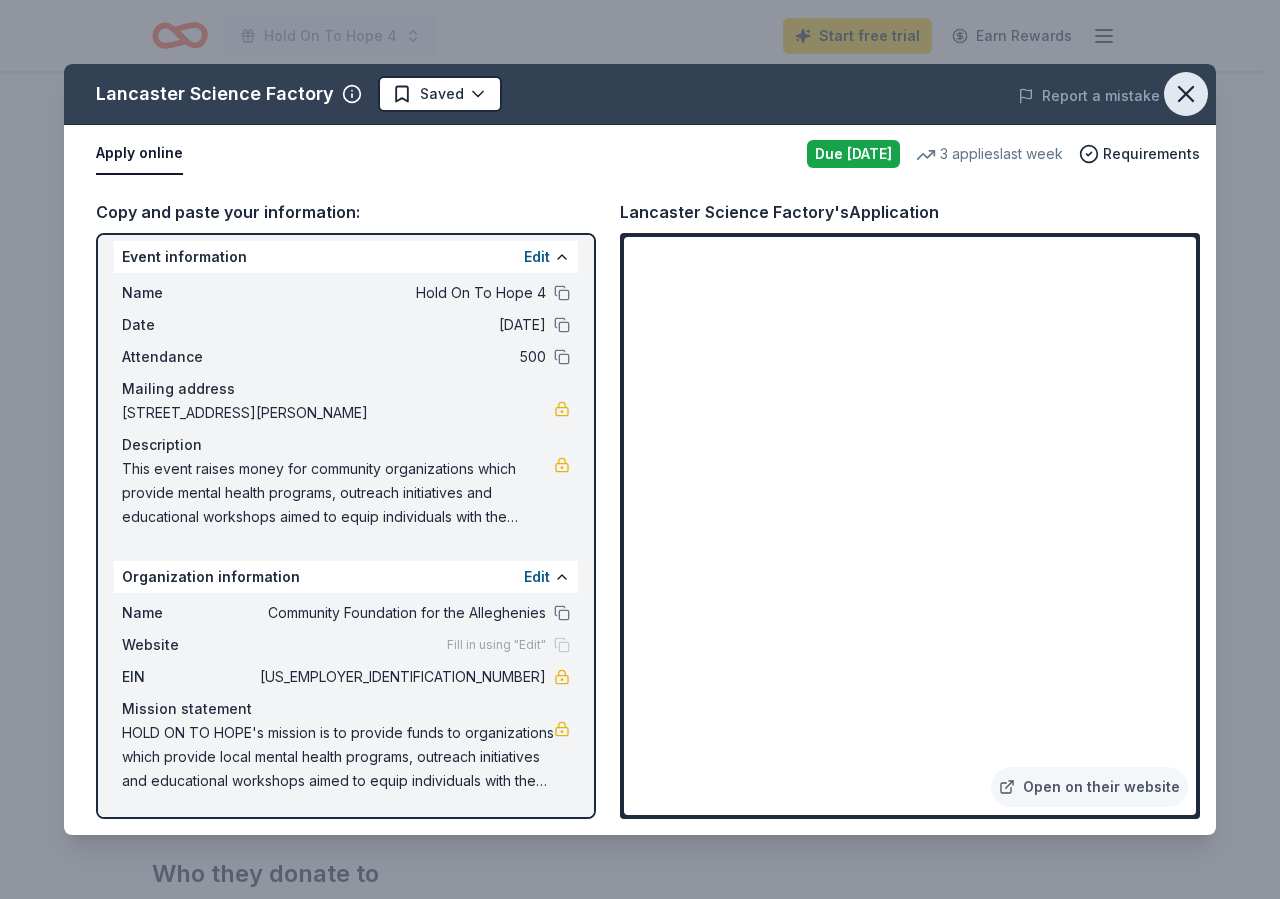click 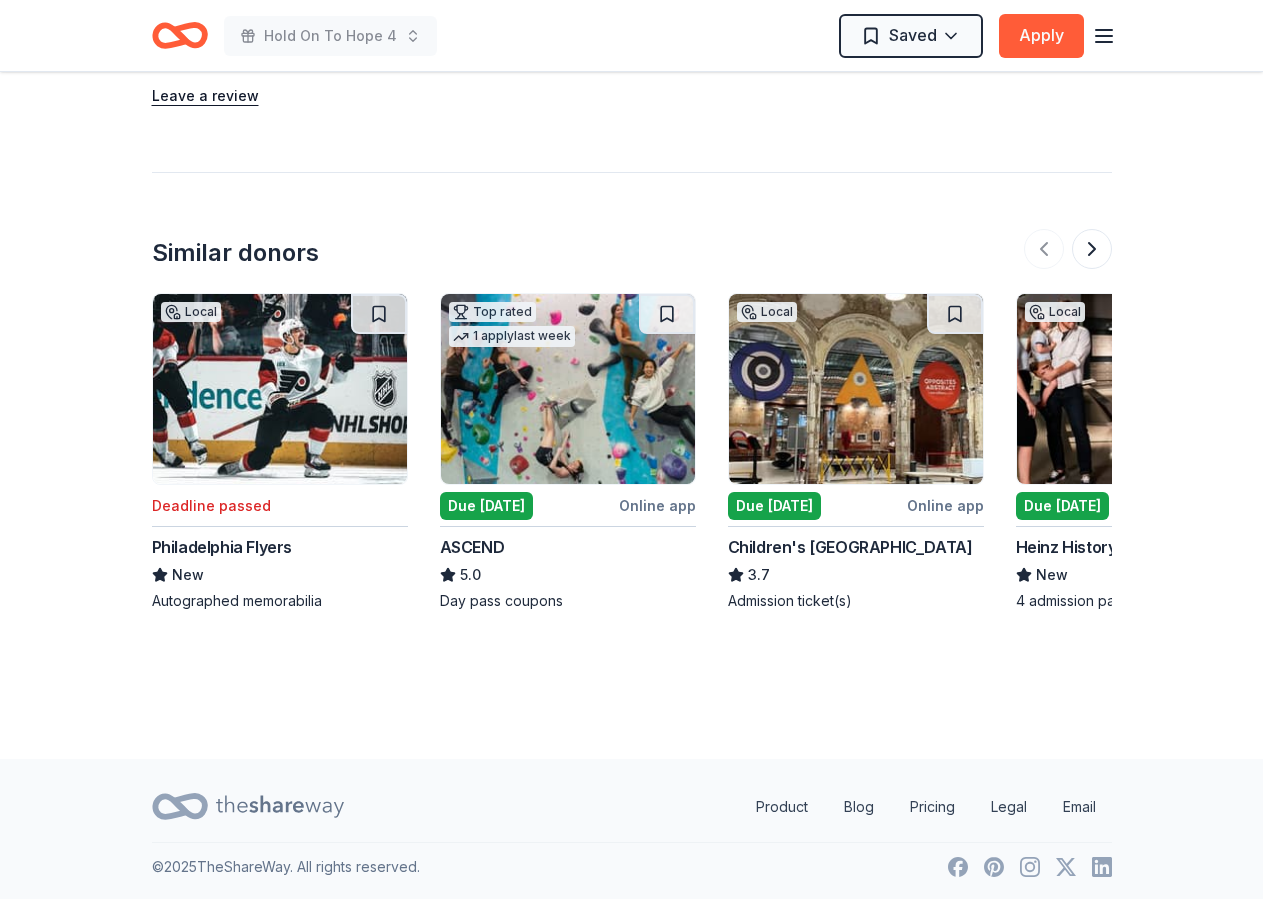 scroll, scrollTop: 1920, scrollLeft: 0, axis: vertical 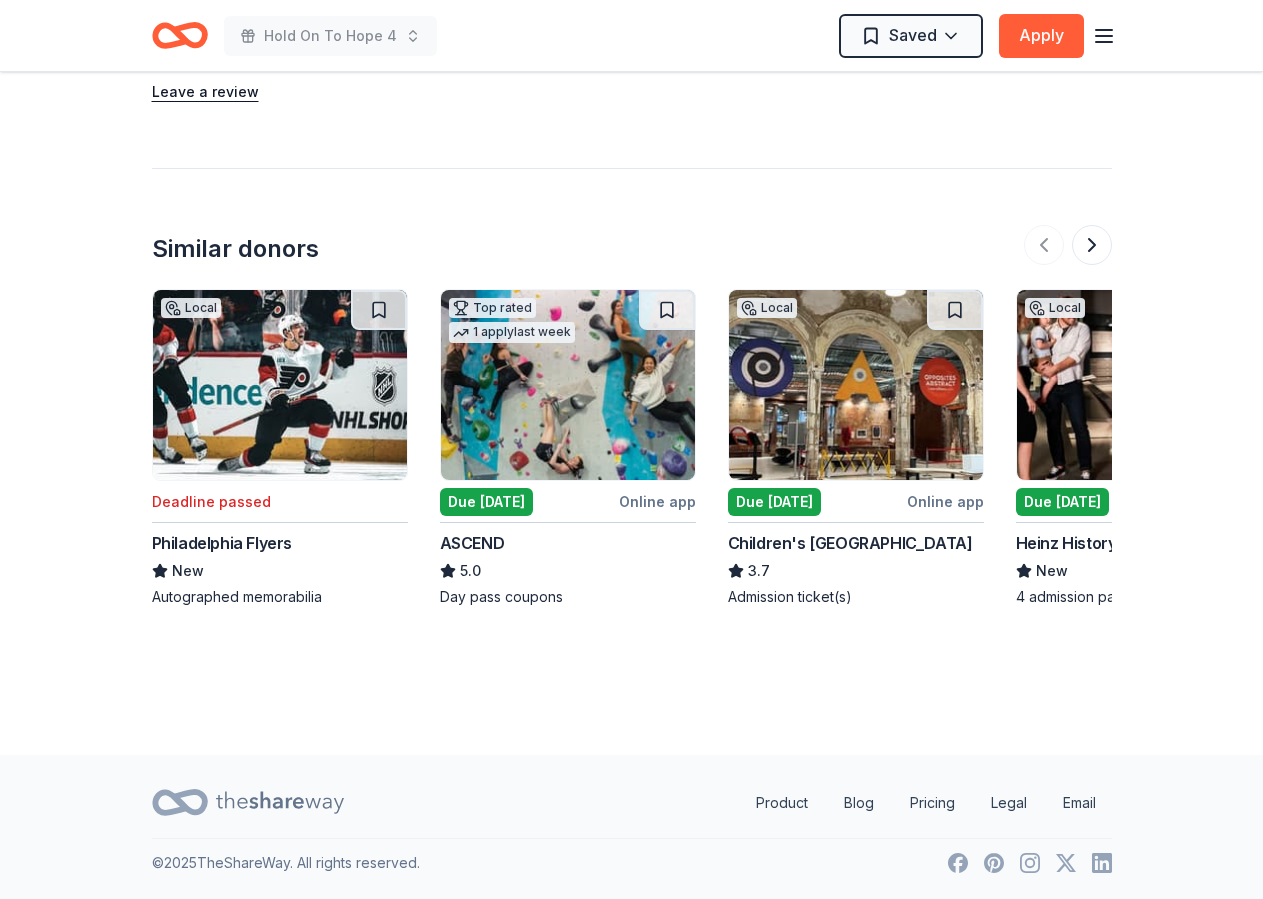 click at bounding box center [856, 385] 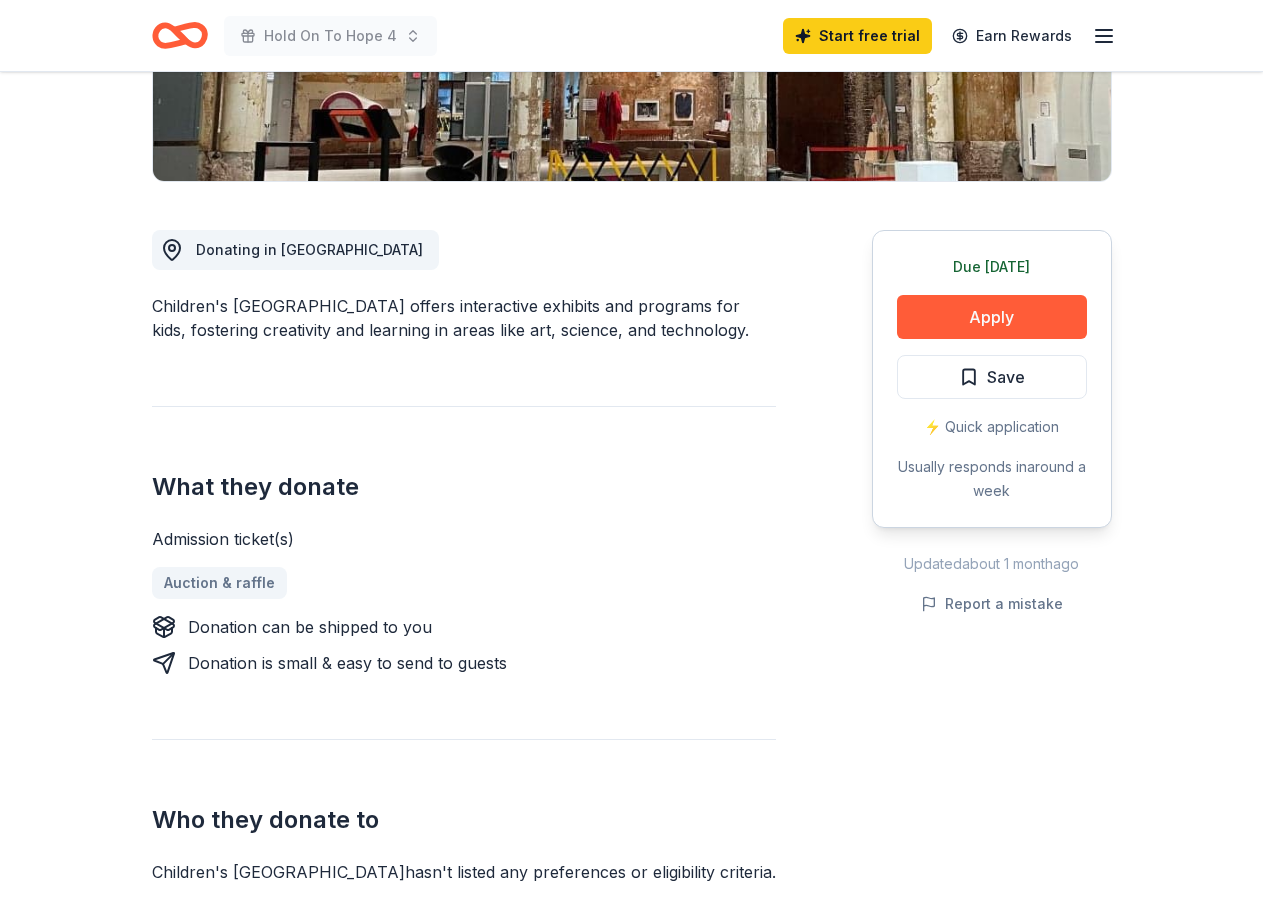 scroll, scrollTop: 408, scrollLeft: 0, axis: vertical 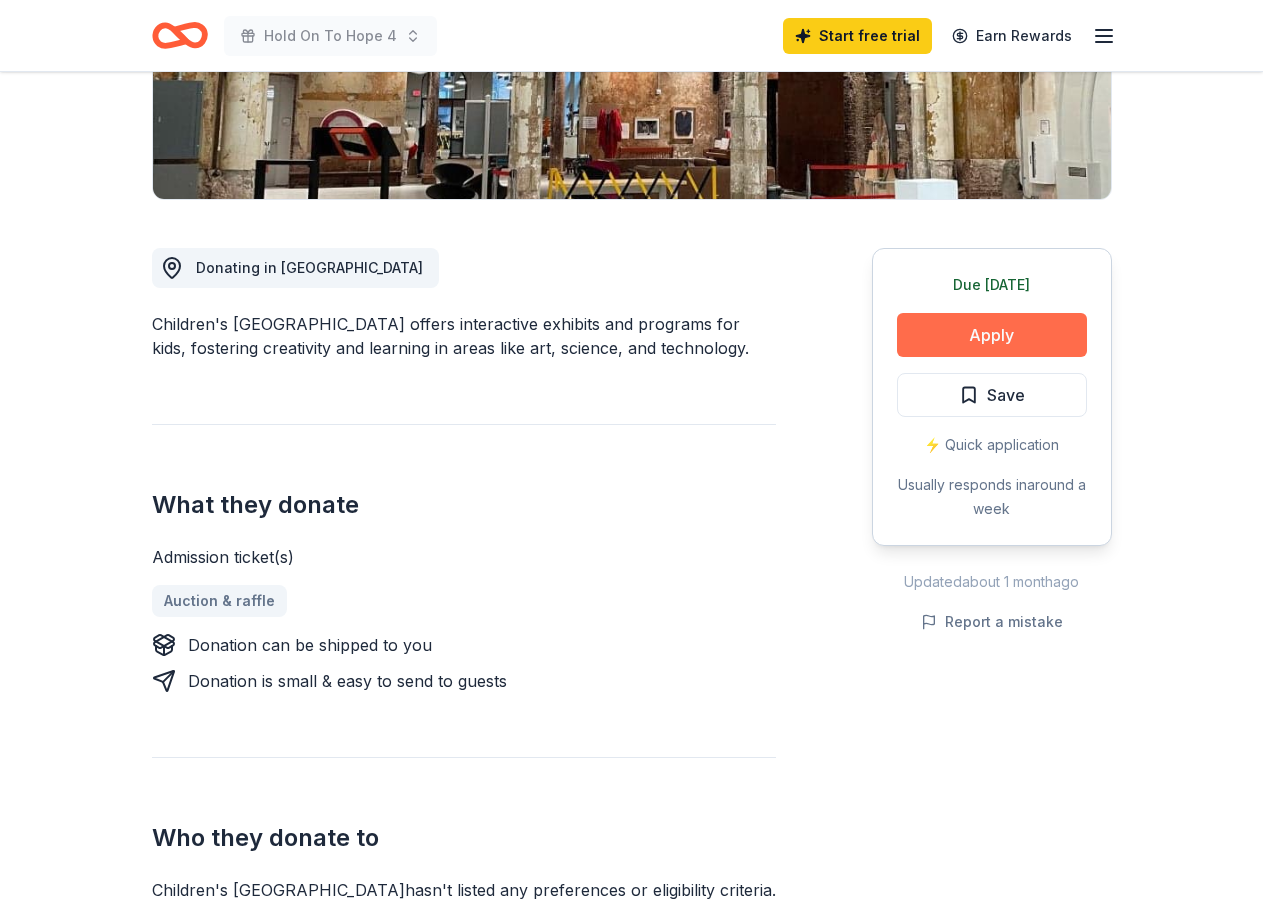 click on "Apply" at bounding box center (992, 335) 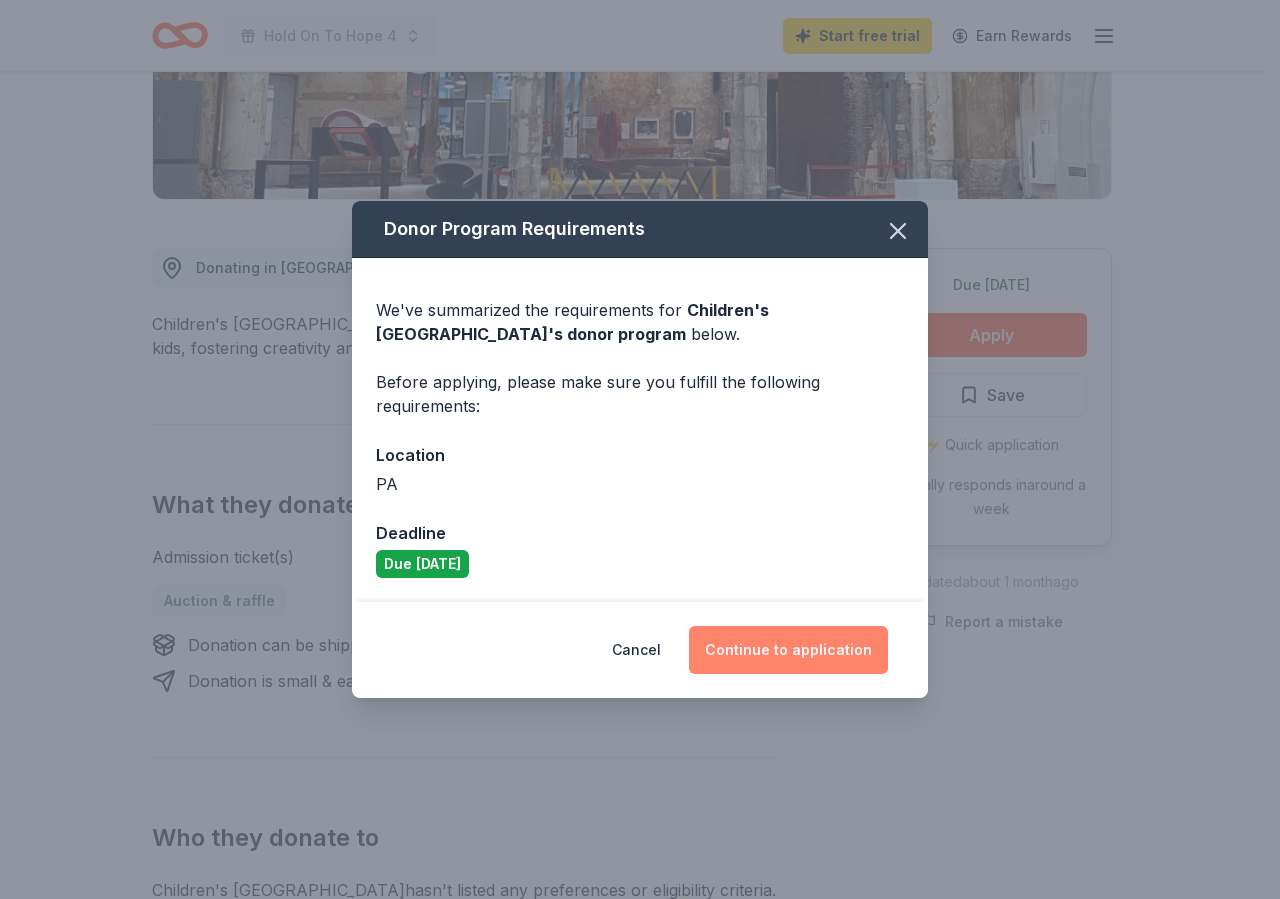 click on "Continue to application" at bounding box center [788, 650] 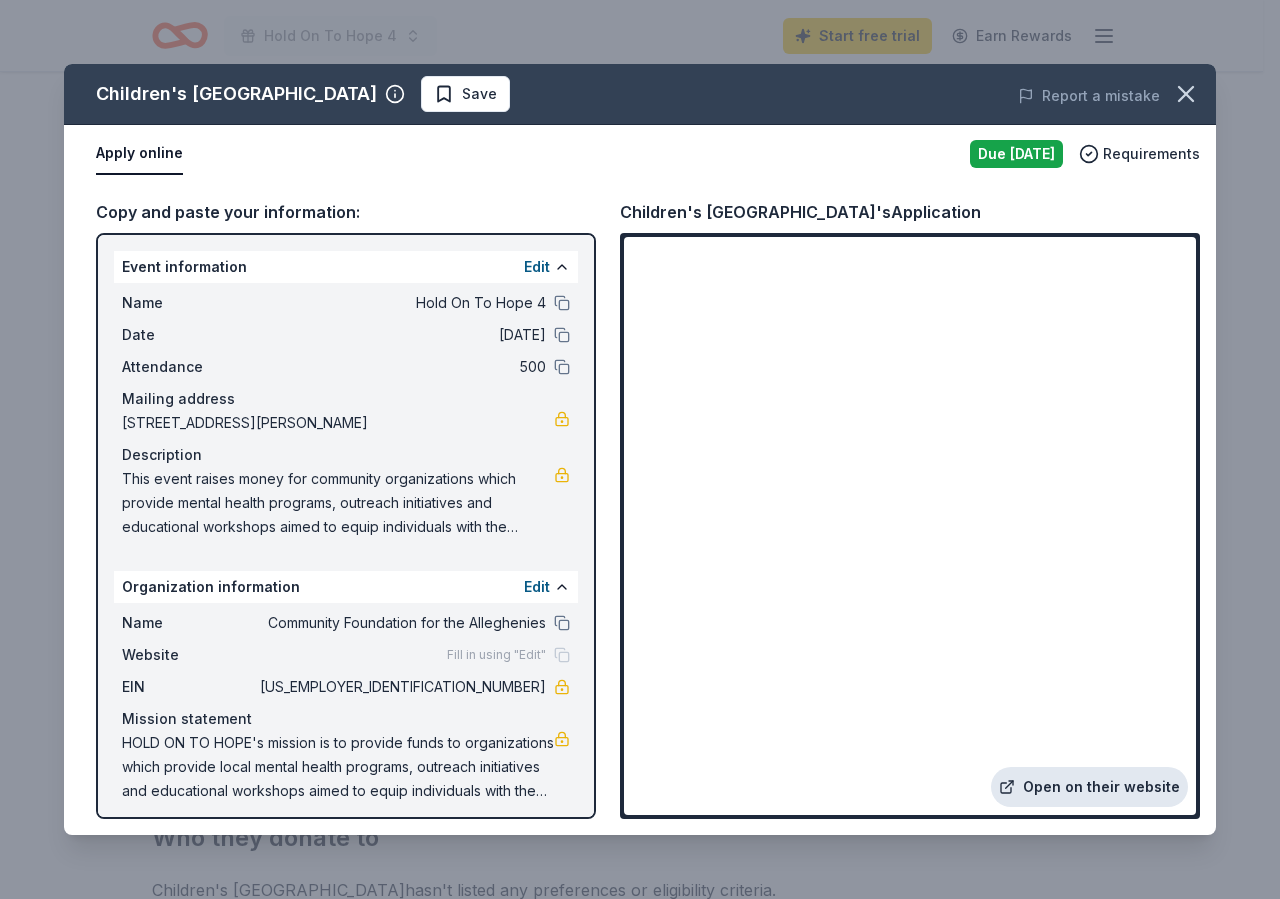 click on "Open on their website" at bounding box center (1089, 787) 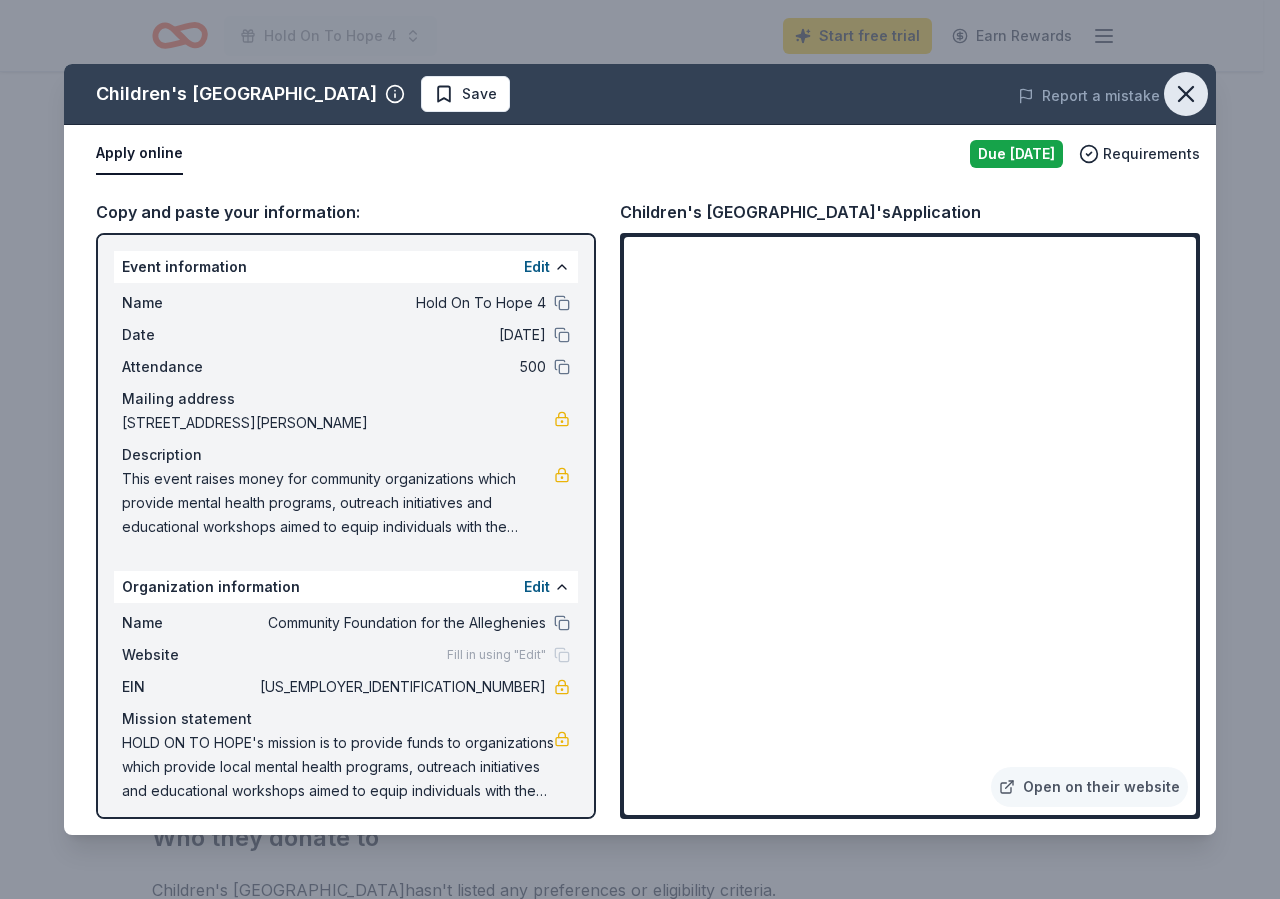 click 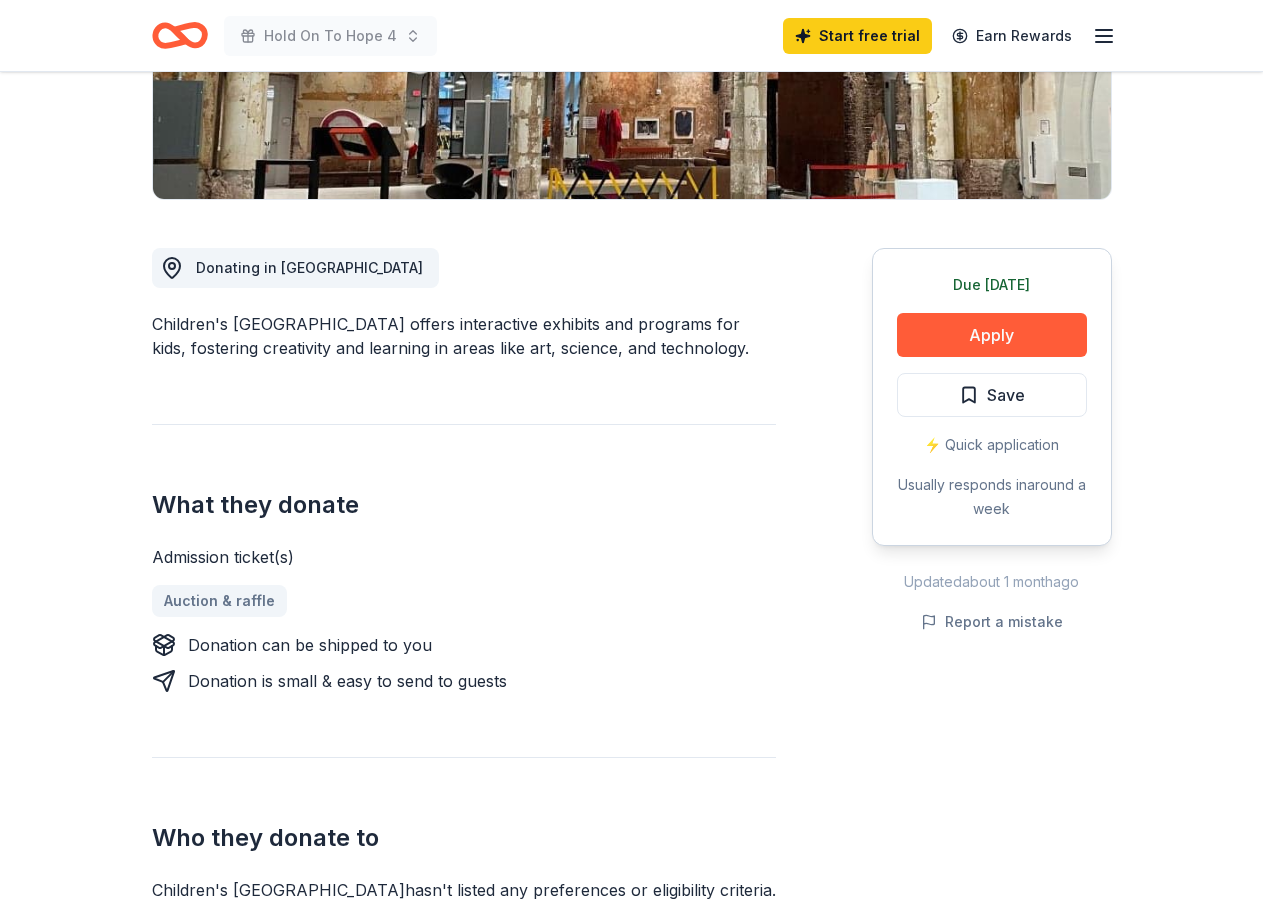 scroll, scrollTop: 0, scrollLeft: 0, axis: both 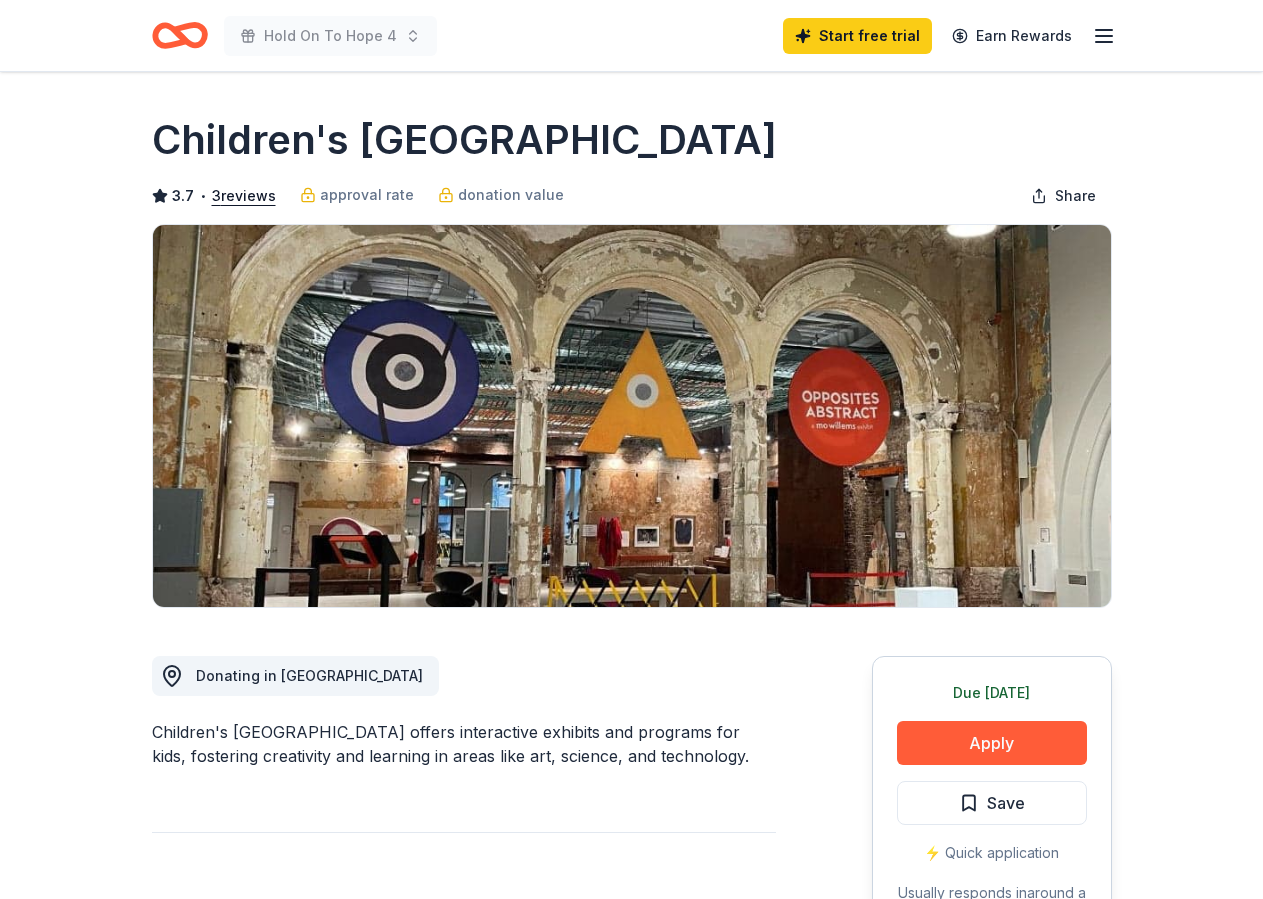 click 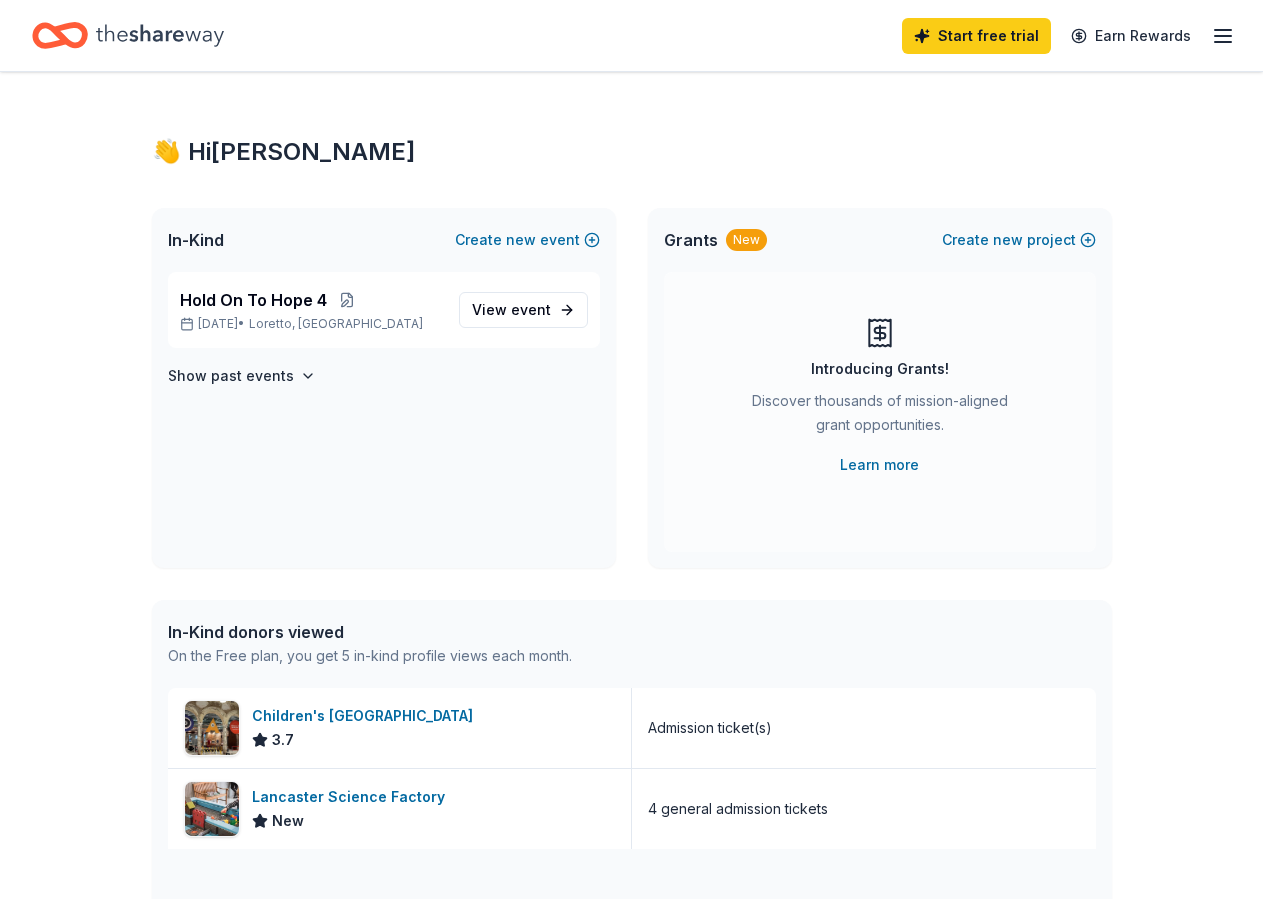 click 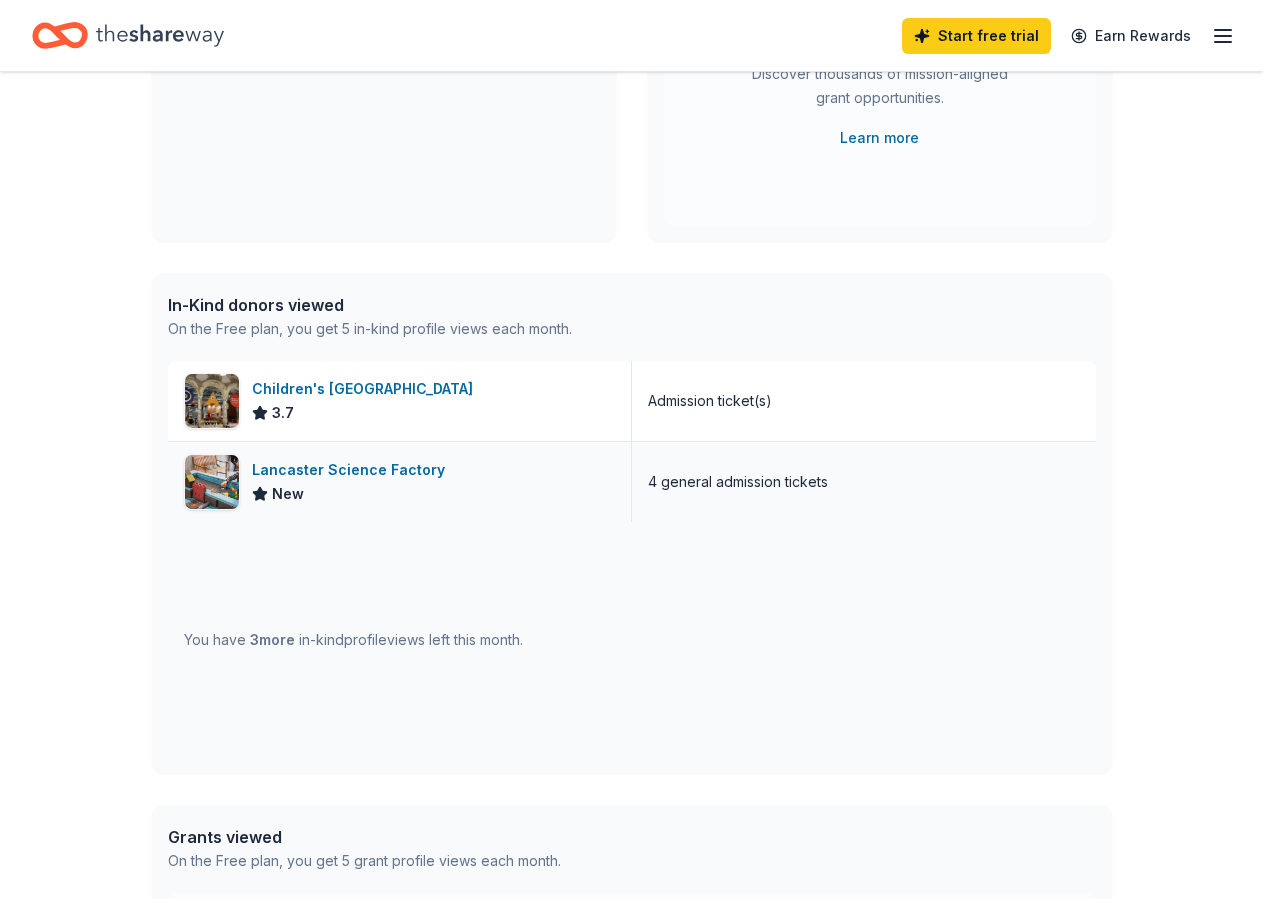 scroll, scrollTop: 0, scrollLeft: 0, axis: both 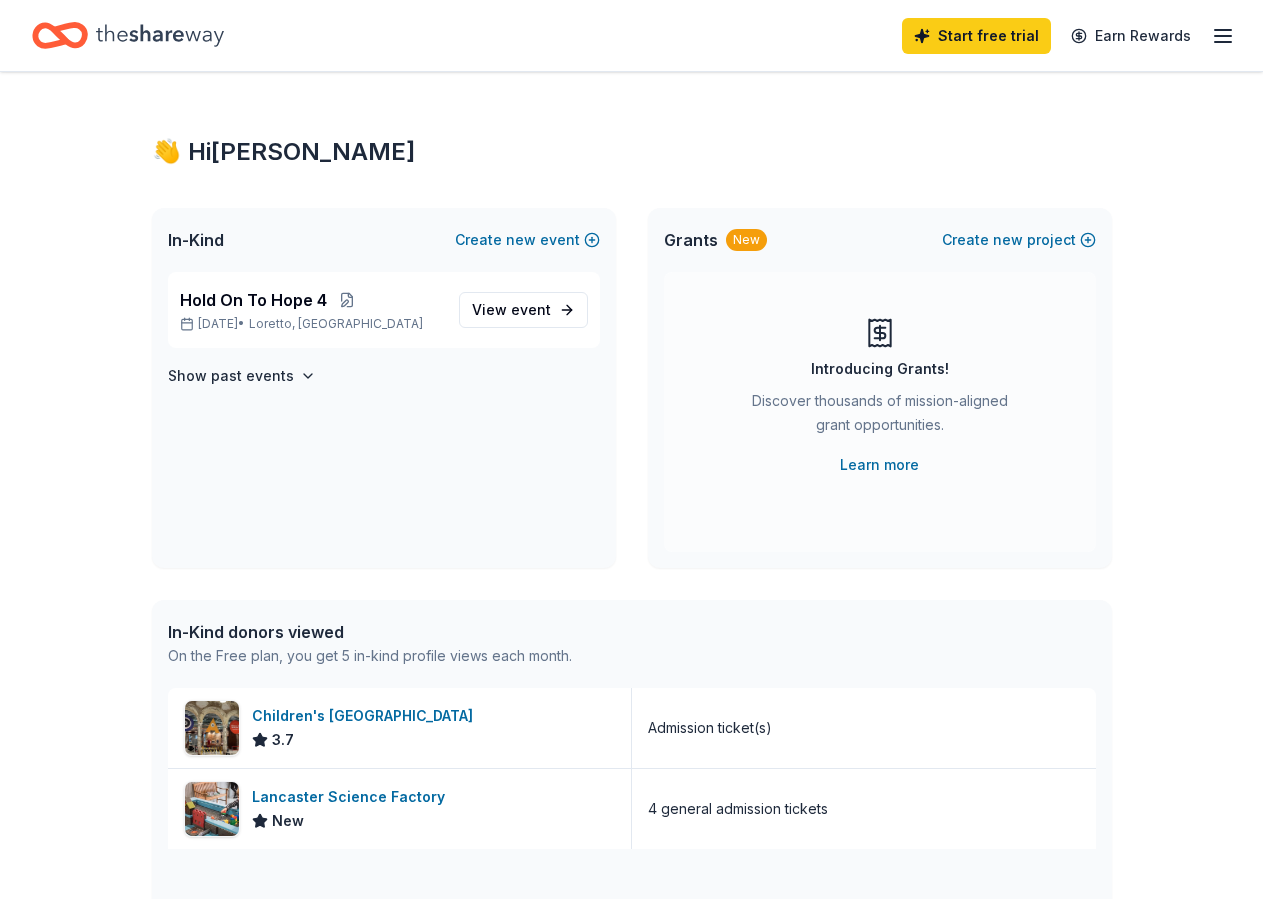 click 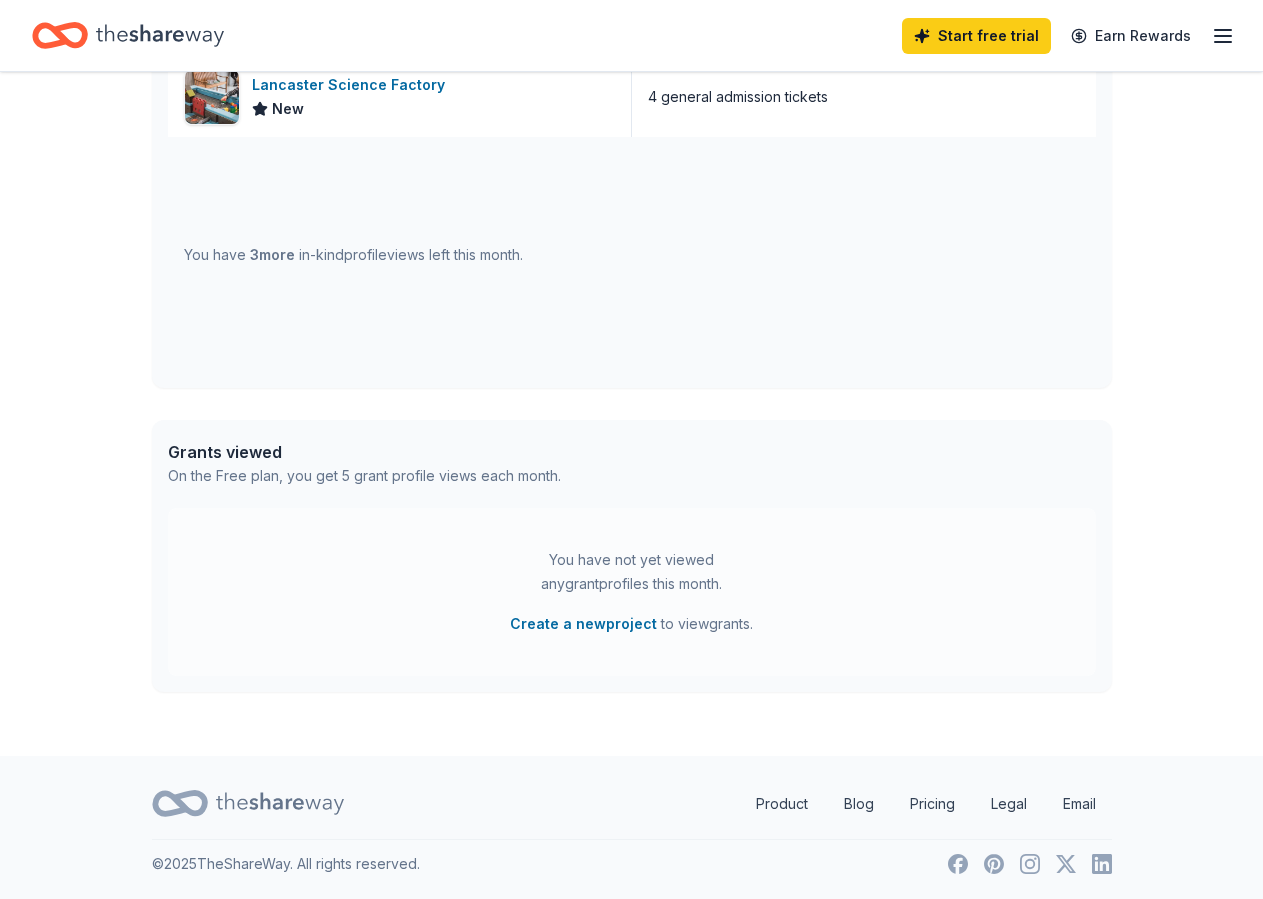 scroll, scrollTop: 713, scrollLeft: 0, axis: vertical 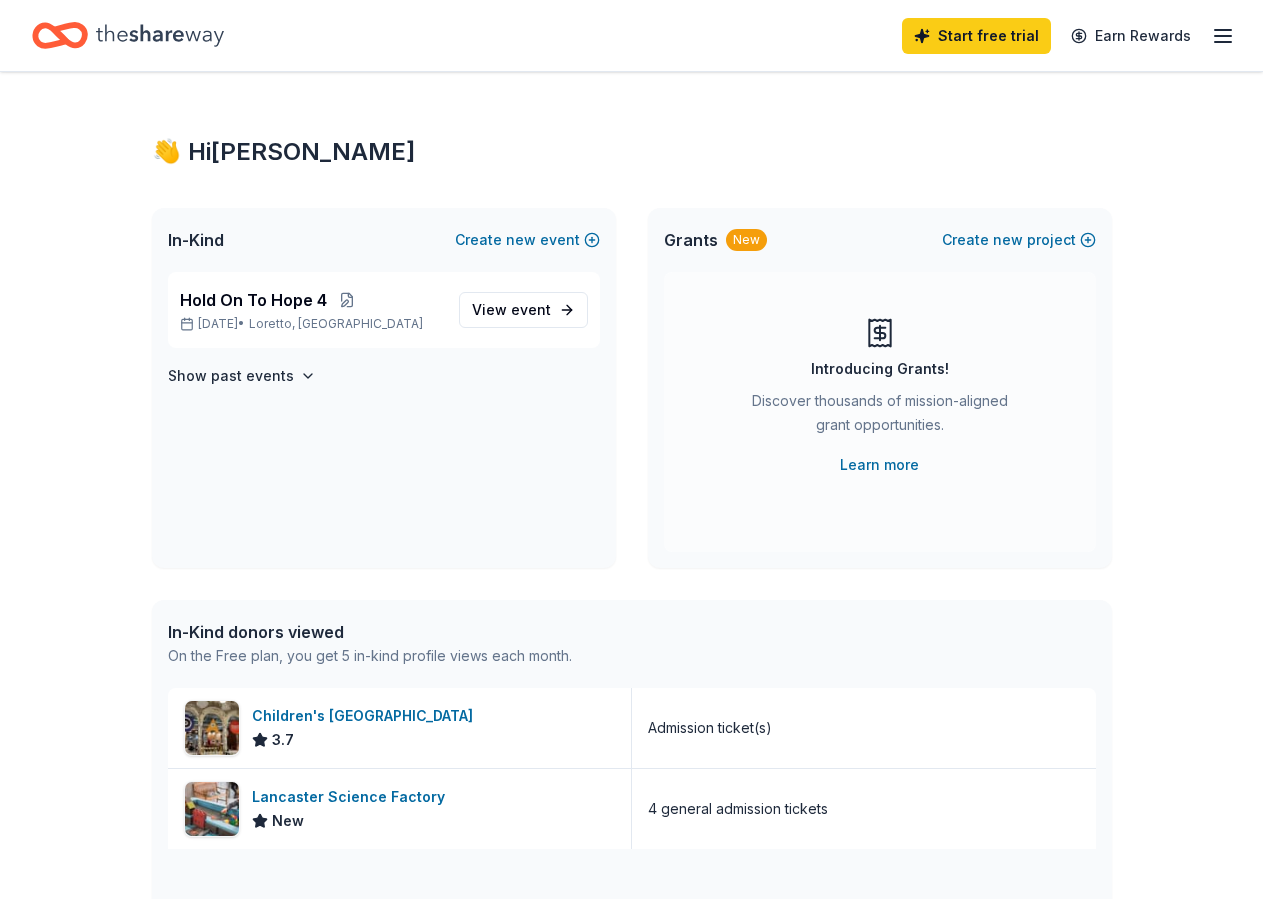 click 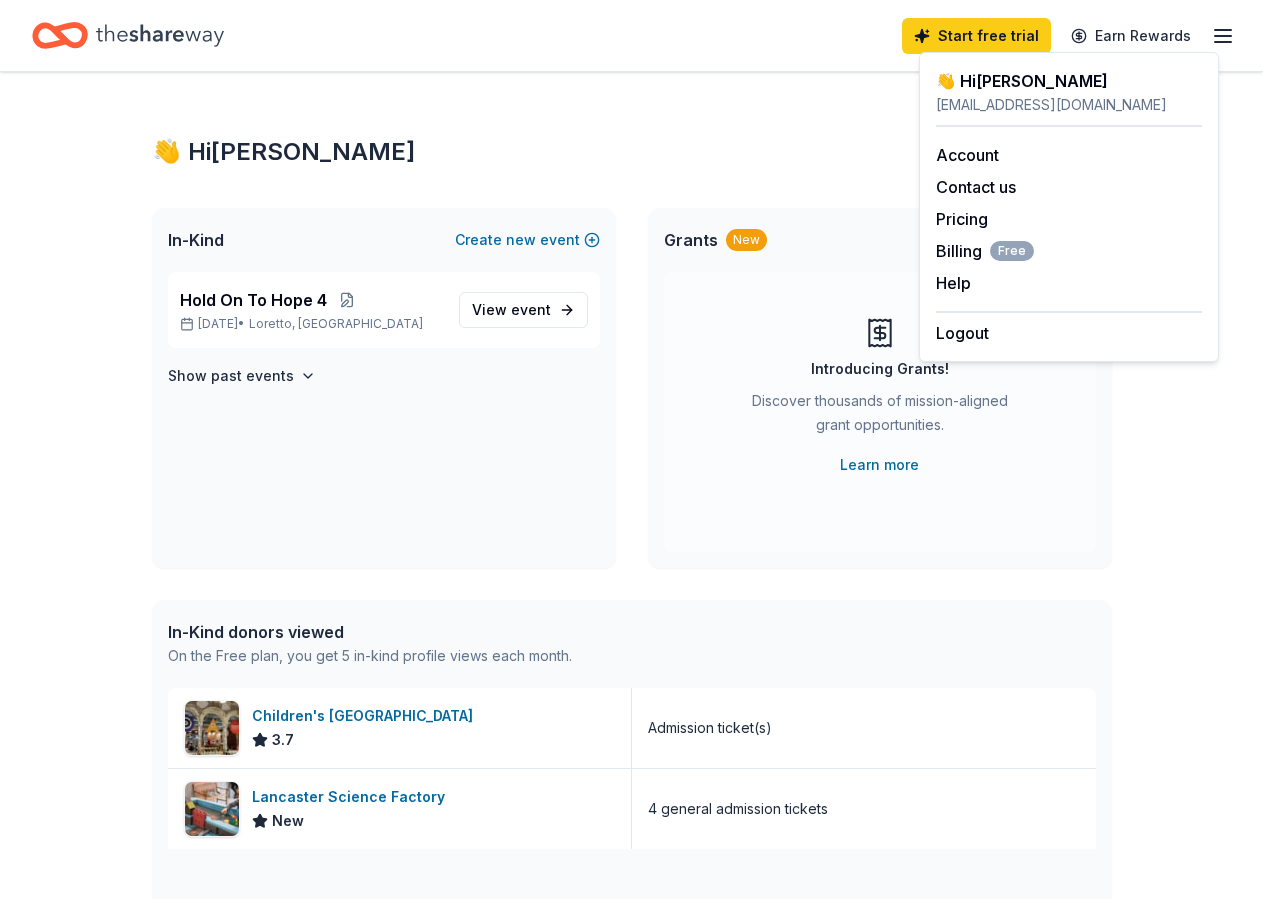 click on "Account" at bounding box center (967, 155) 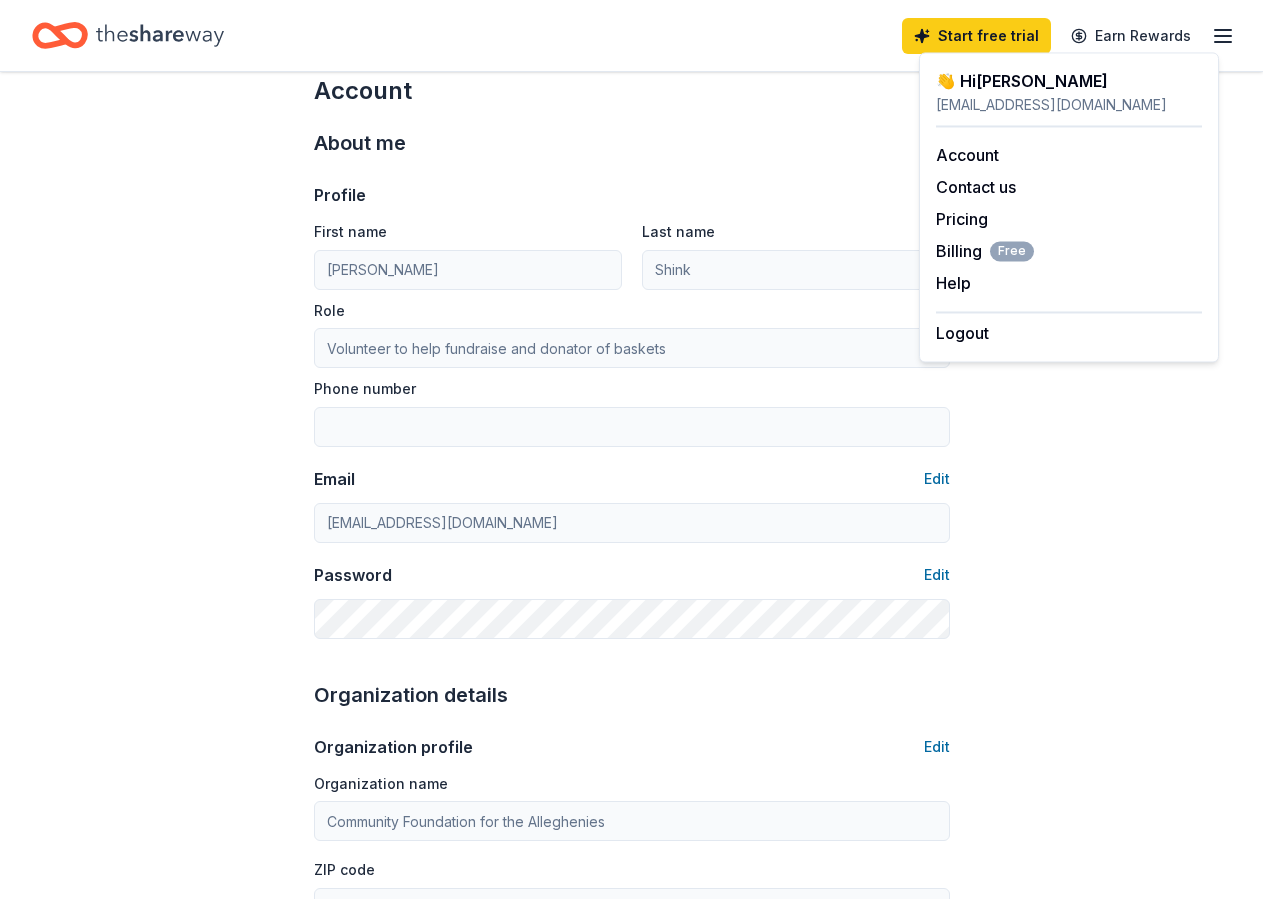 scroll, scrollTop: 0, scrollLeft: 0, axis: both 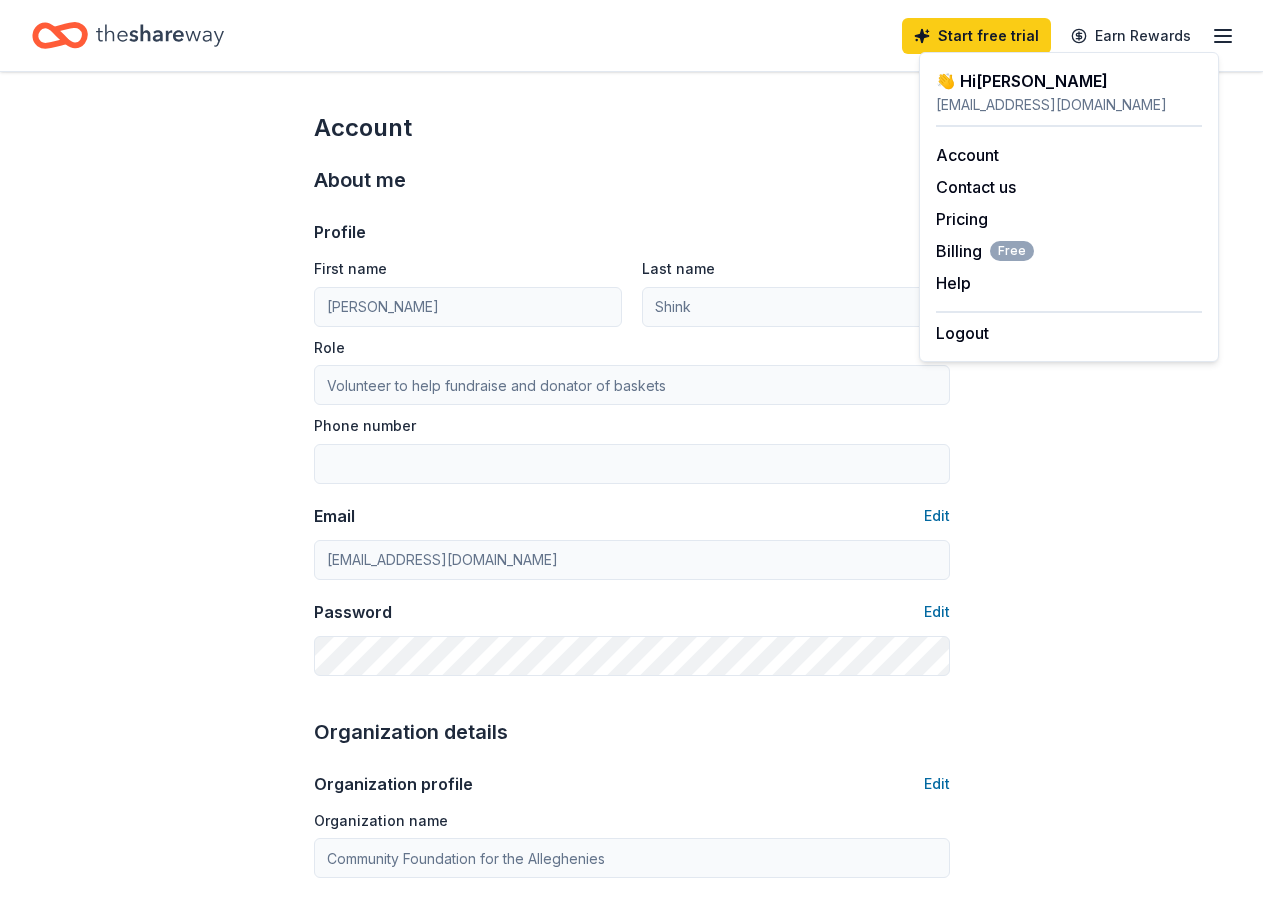 click 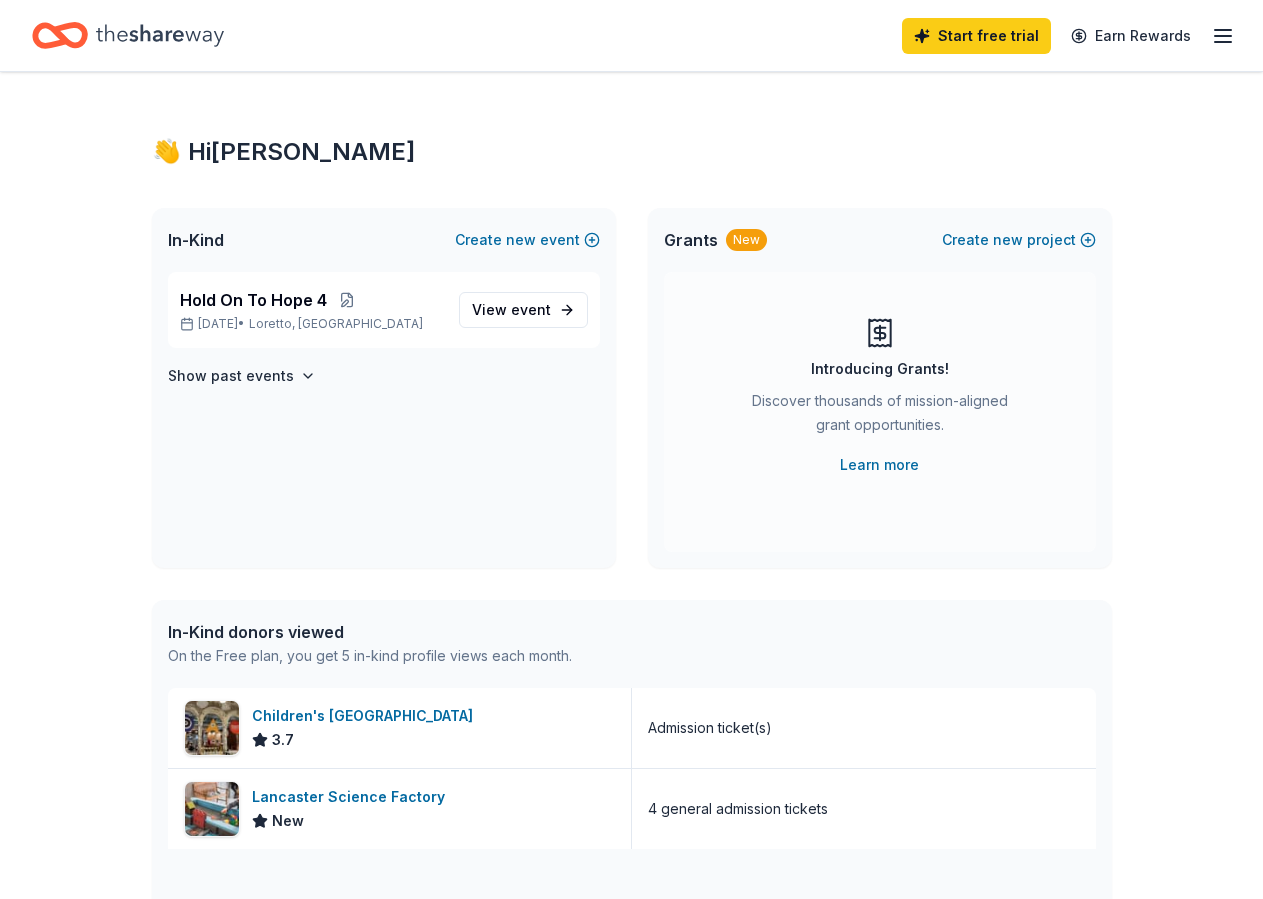 click 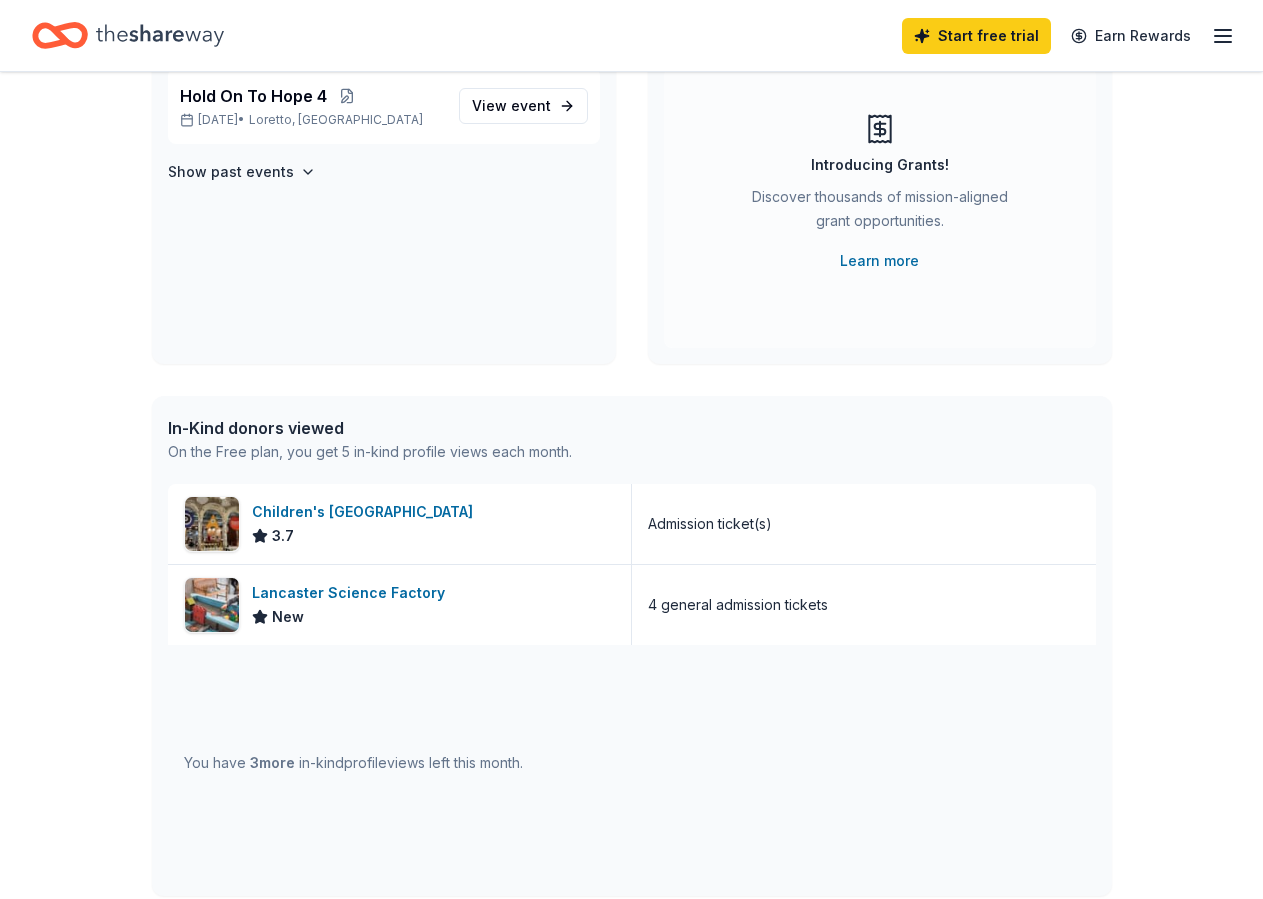 scroll, scrollTop: 408, scrollLeft: 0, axis: vertical 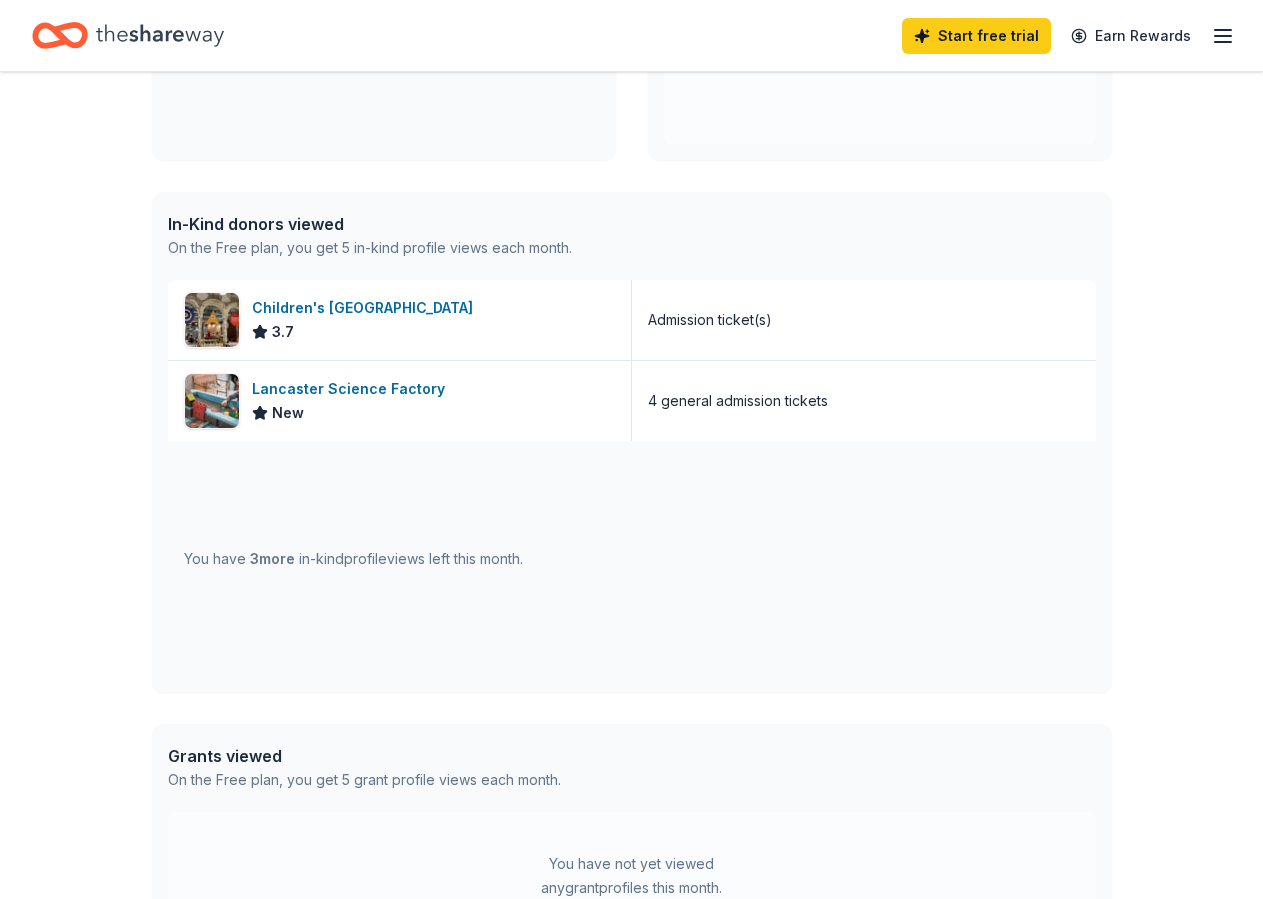 click on "In-Kind donors viewed" at bounding box center (370, 224) 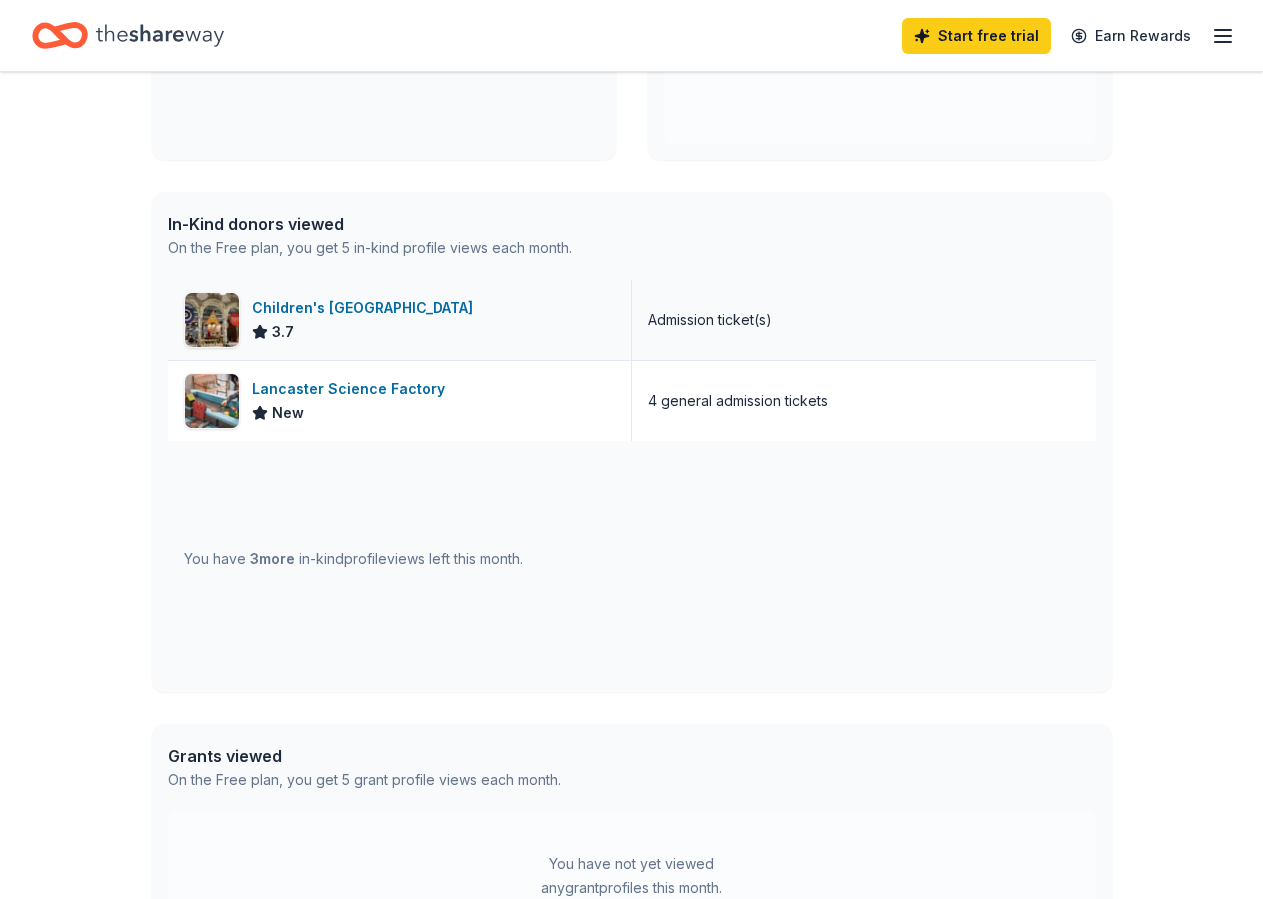 click on "Children's [GEOGRAPHIC_DATA]" at bounding box center (366, 308) 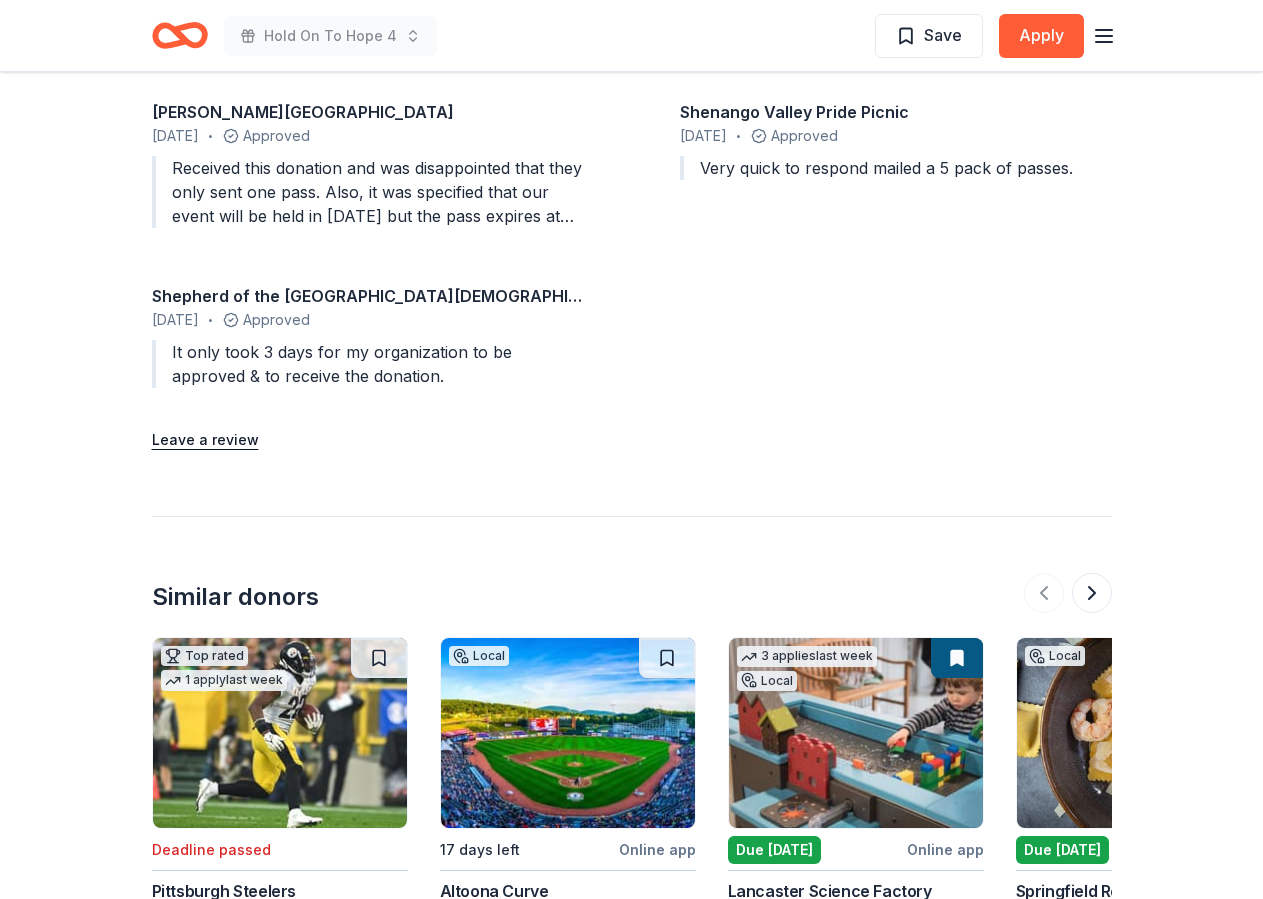 scroll, scrollTop: 2218, scrollLeft: 0, axis: vertical 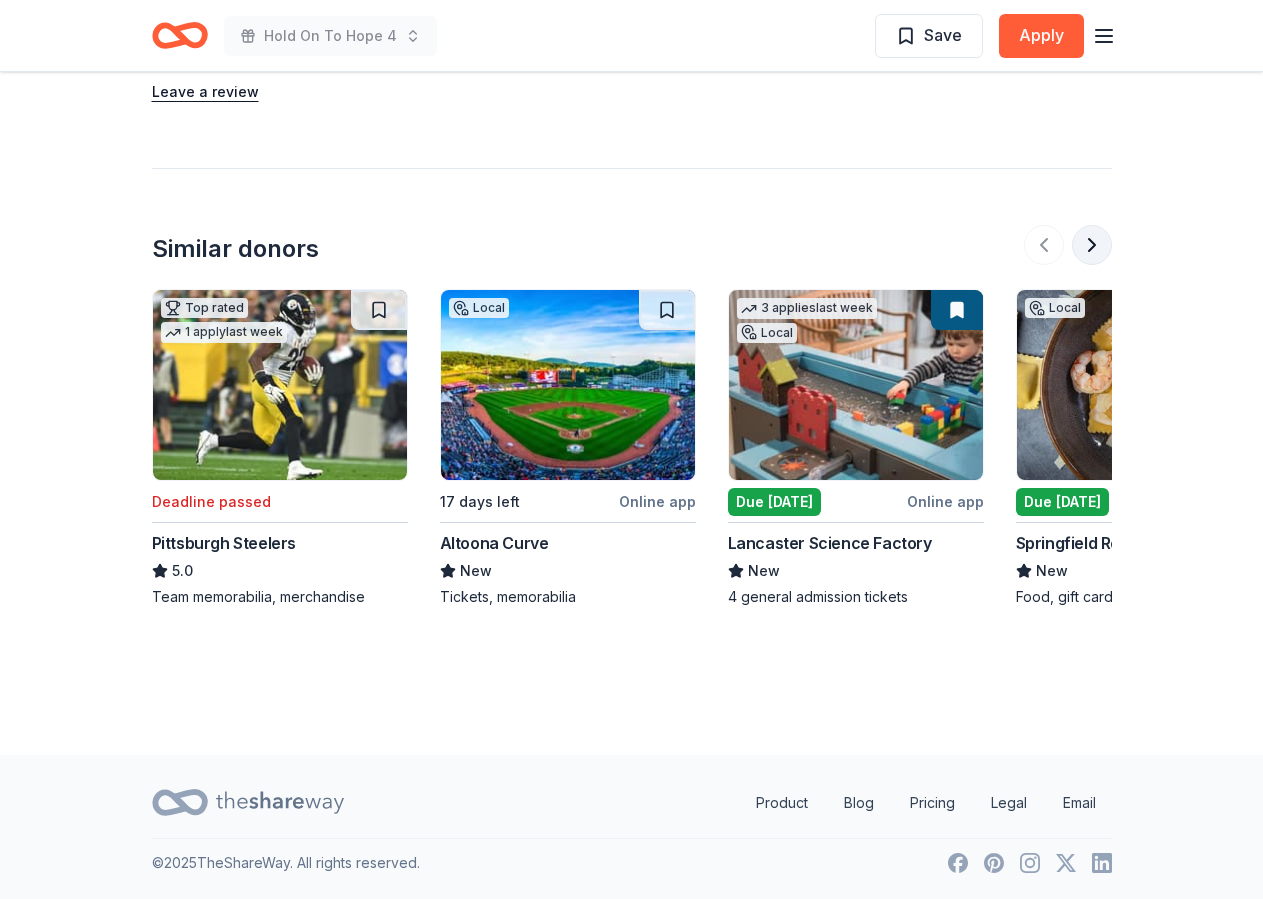 click at bounding box center [1092, 245] 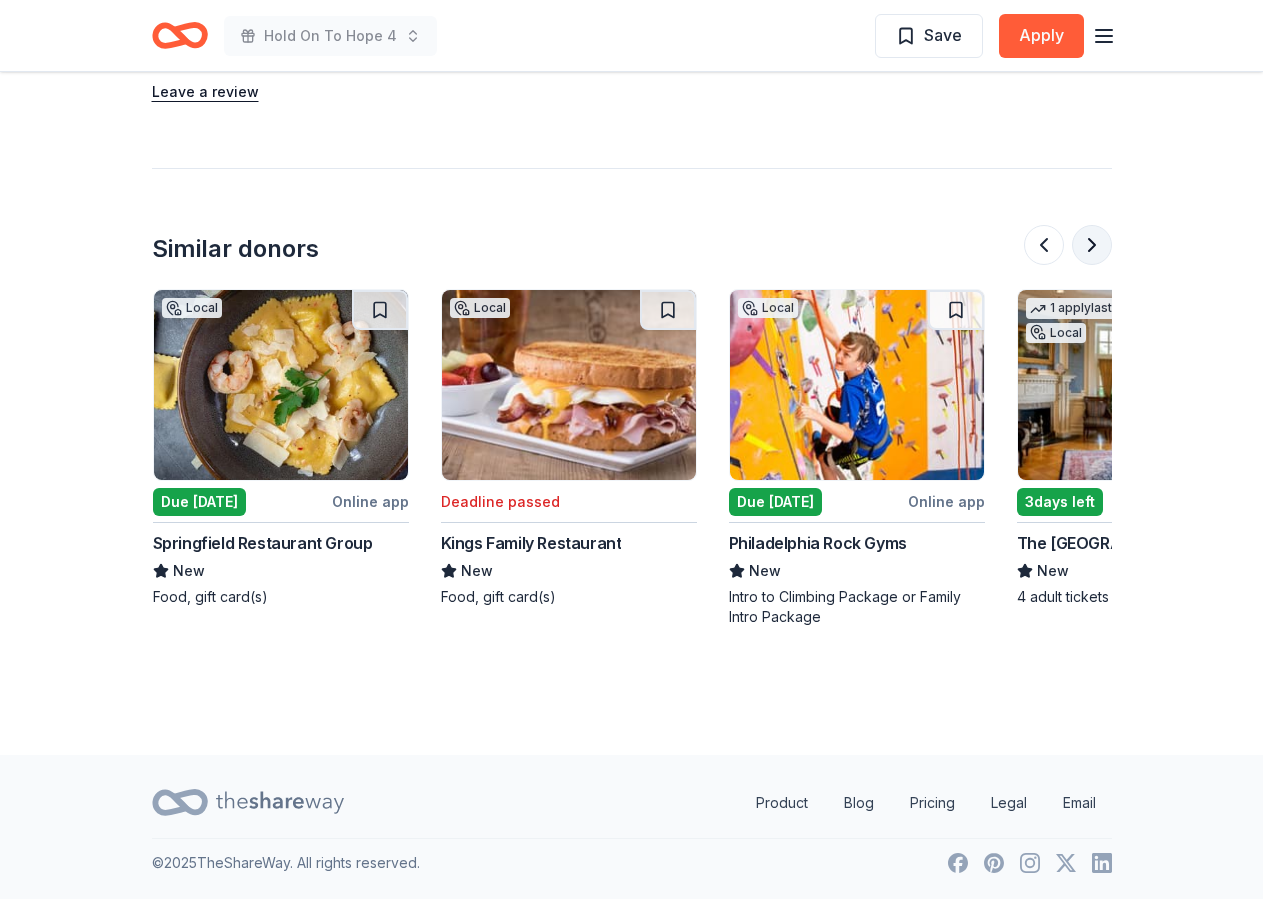 scroll, scrollTop: 0, scrollLeft: 864, axis: horizontal 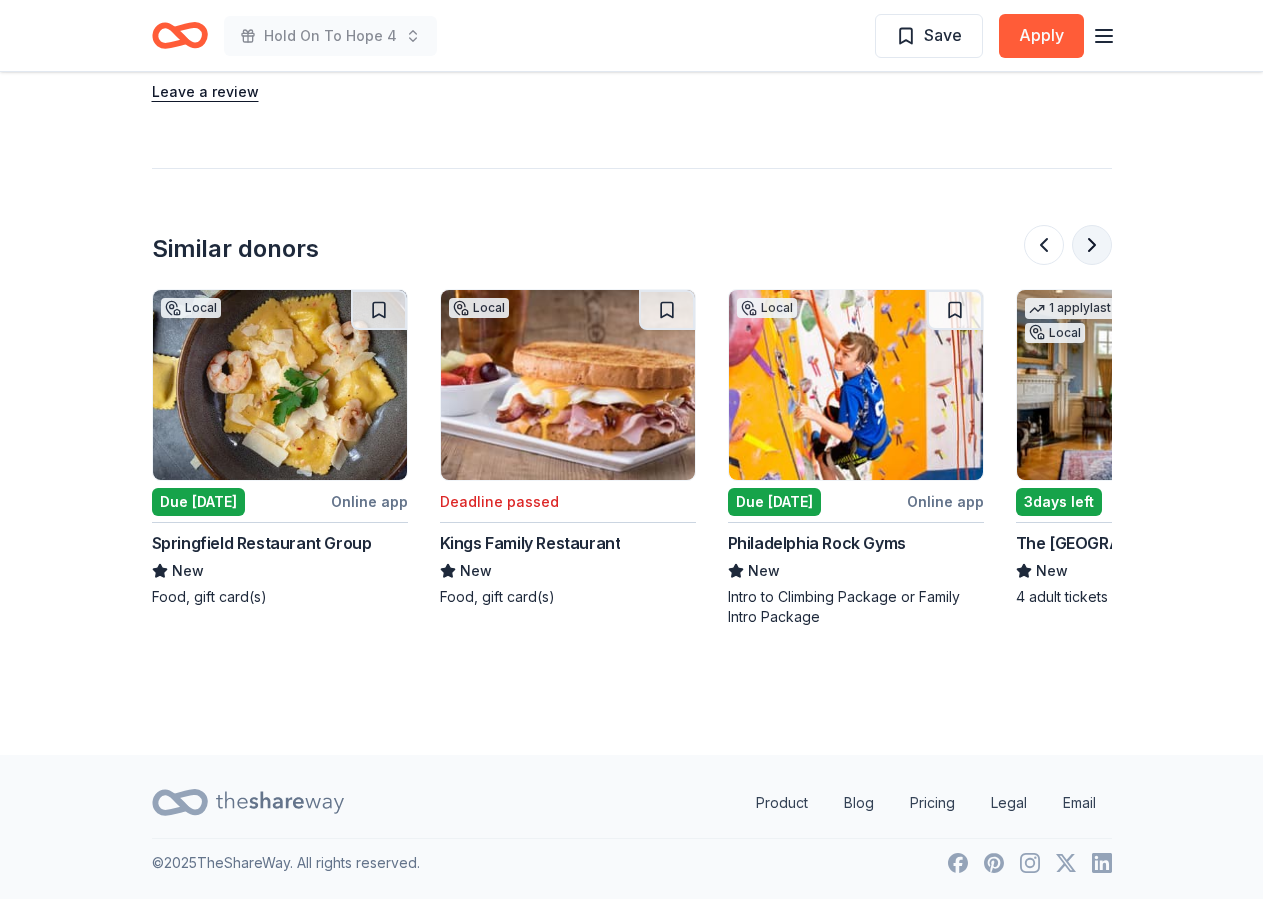 click at bounding box center (1092, 245) 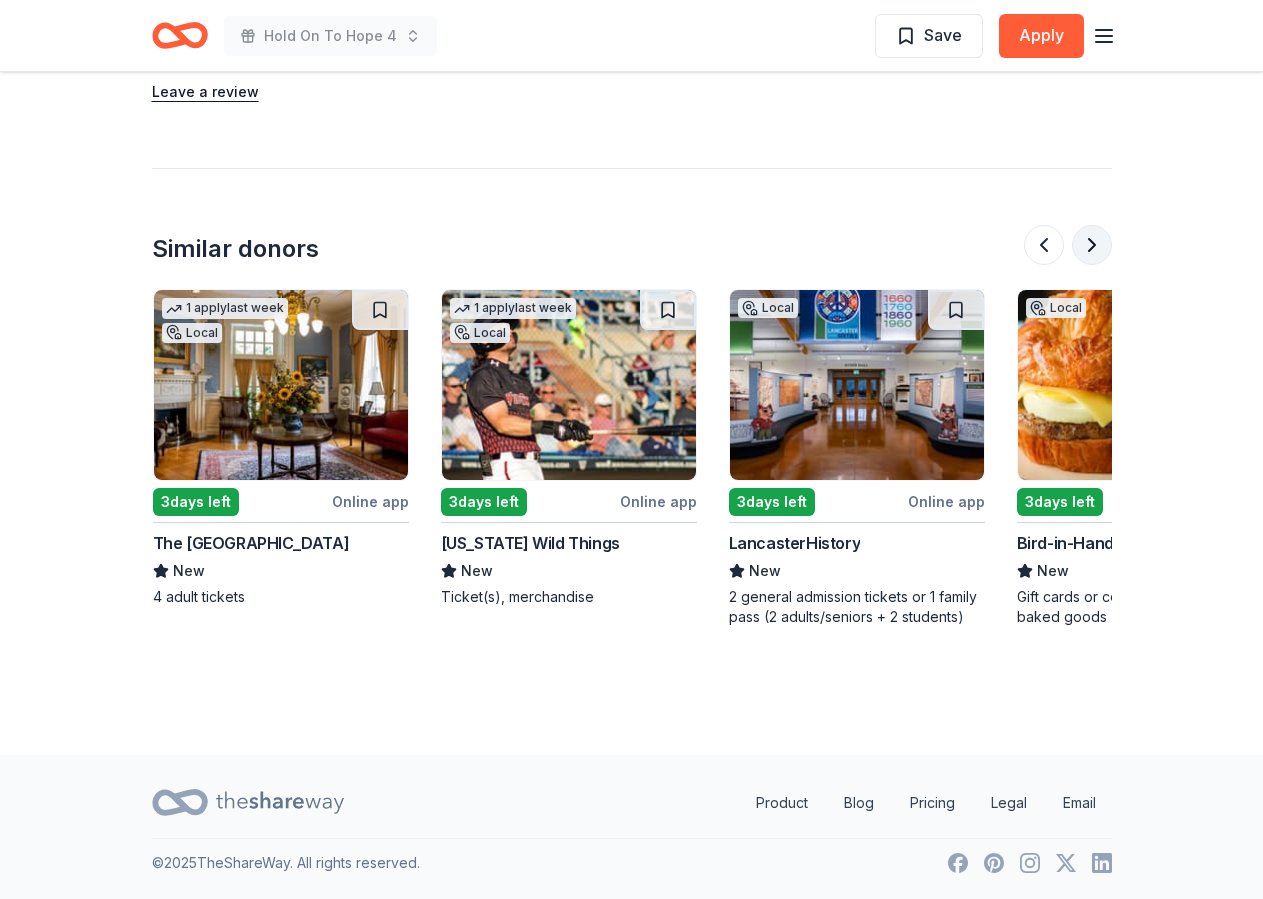scroll, scrollTop: 0, scrollLeft: 1728, axis: horizontal 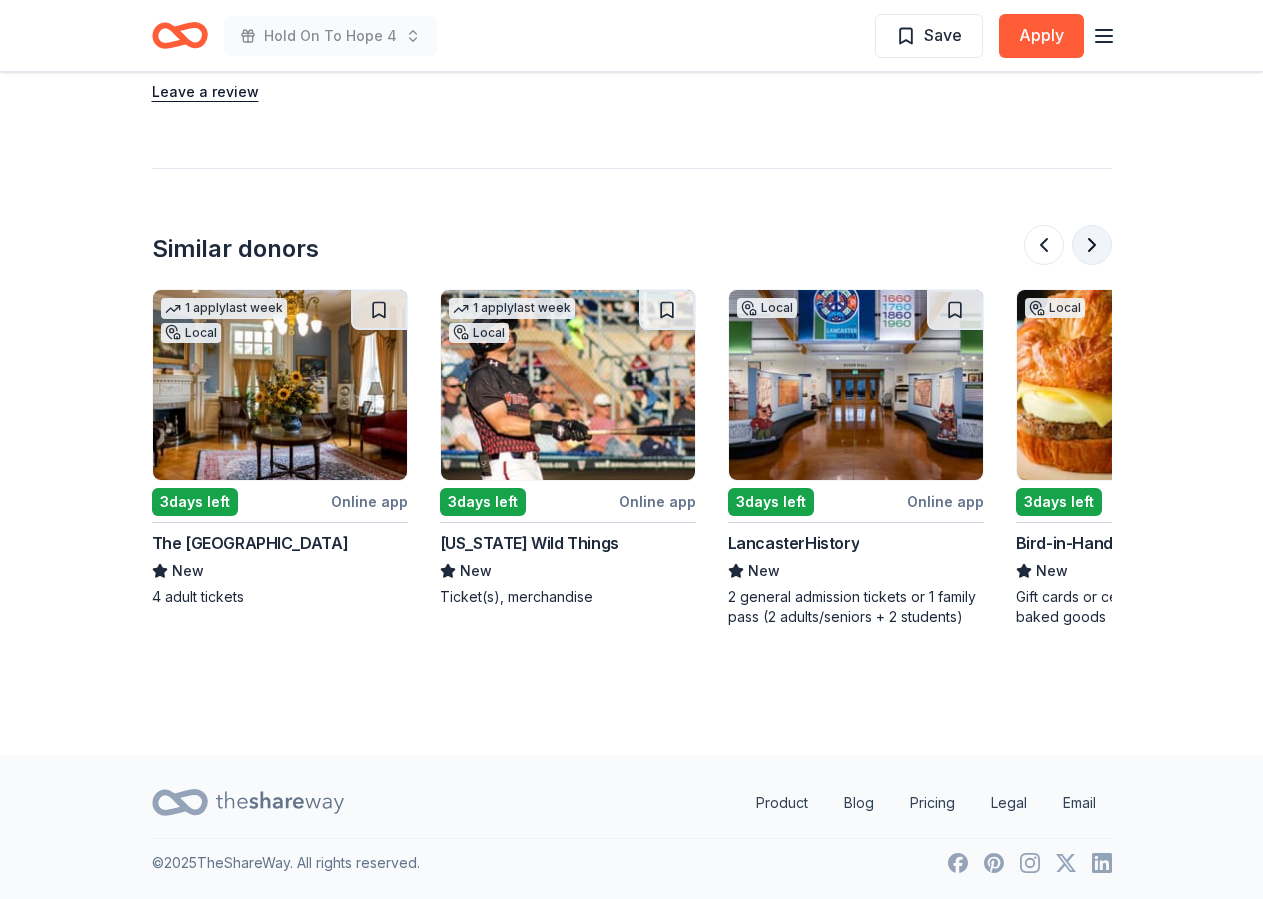 click at bounding box center [1092, 245] 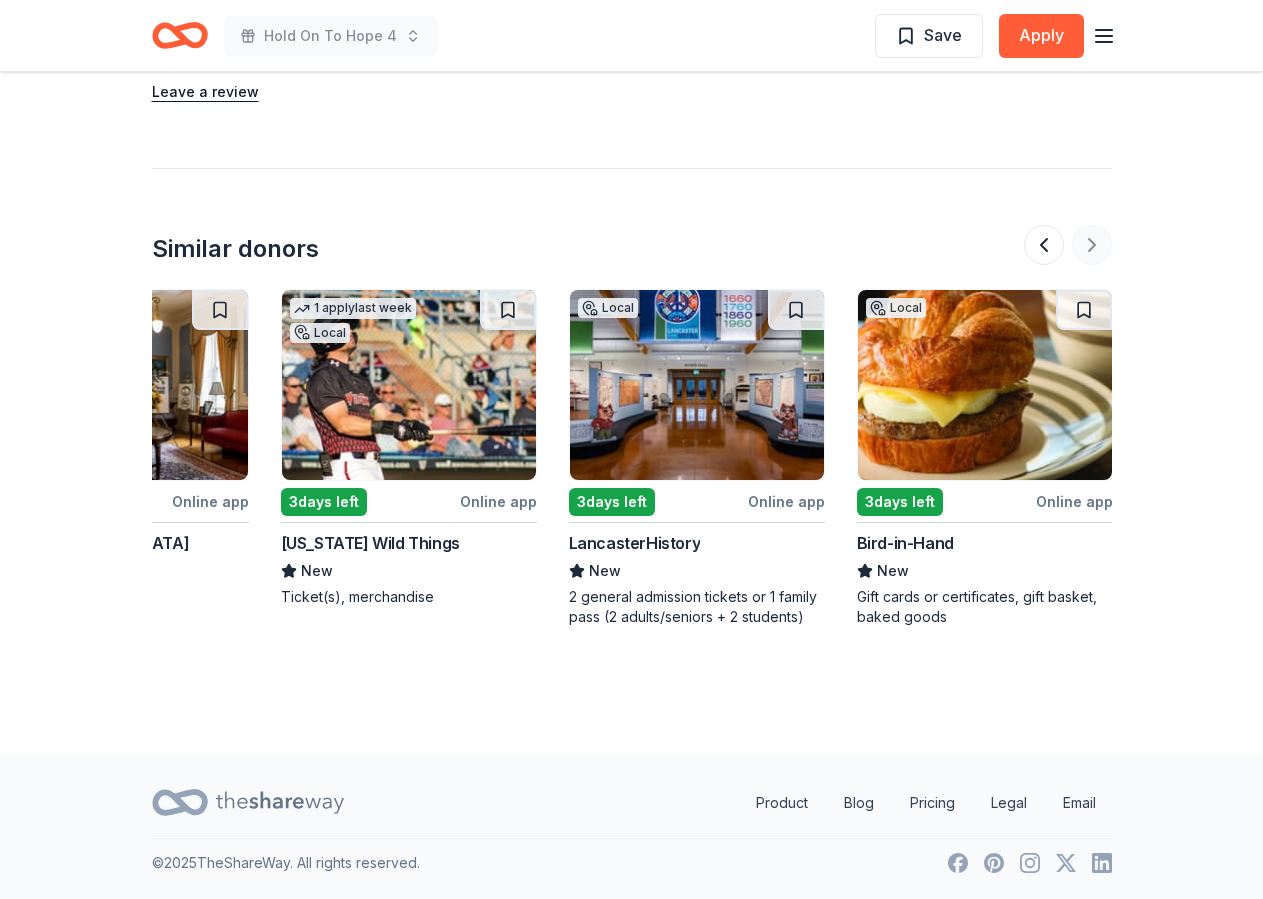 scroll, scrollTop: 0, scrollLeft: 1888, axis: horizontal 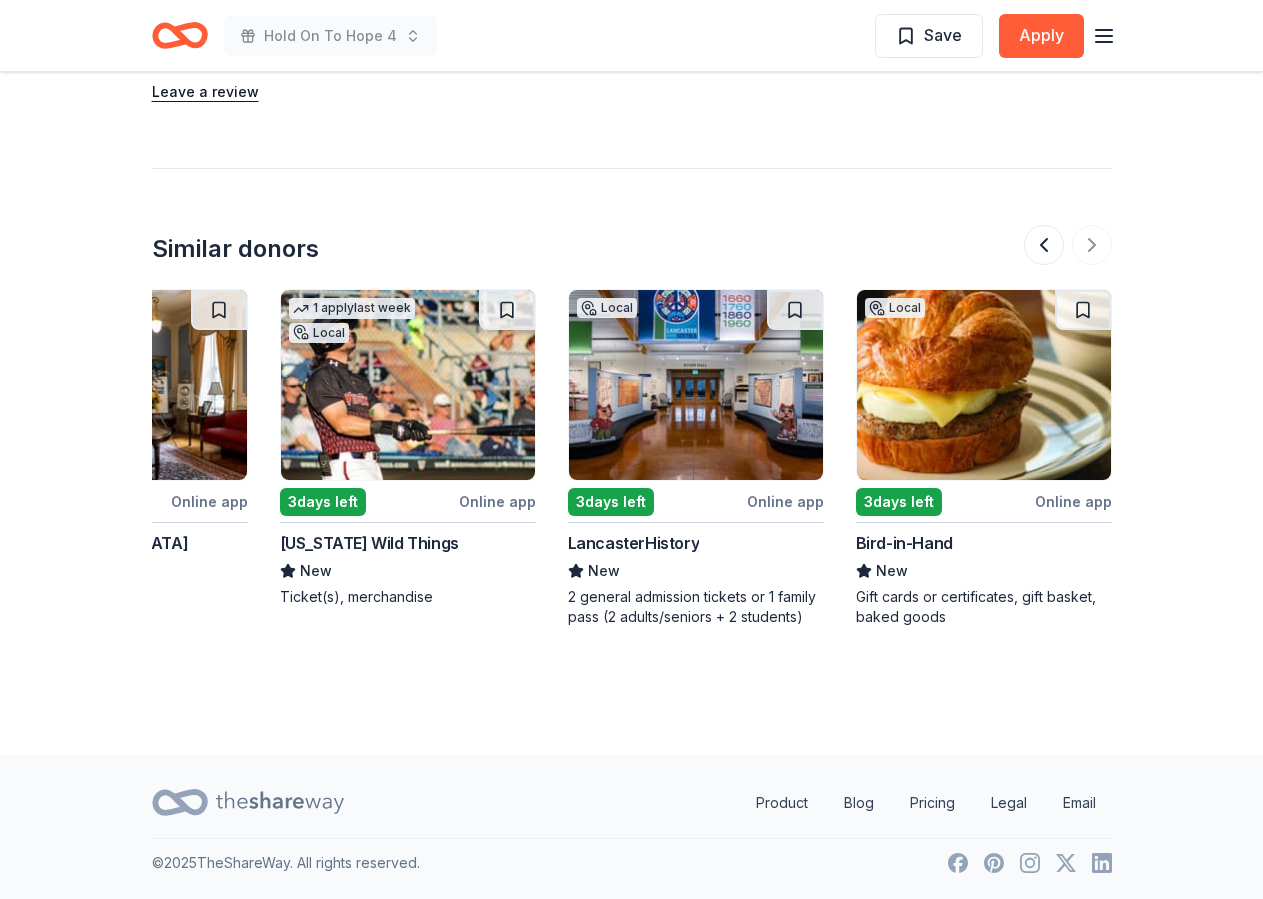 click at bounding box center [1068, 245] 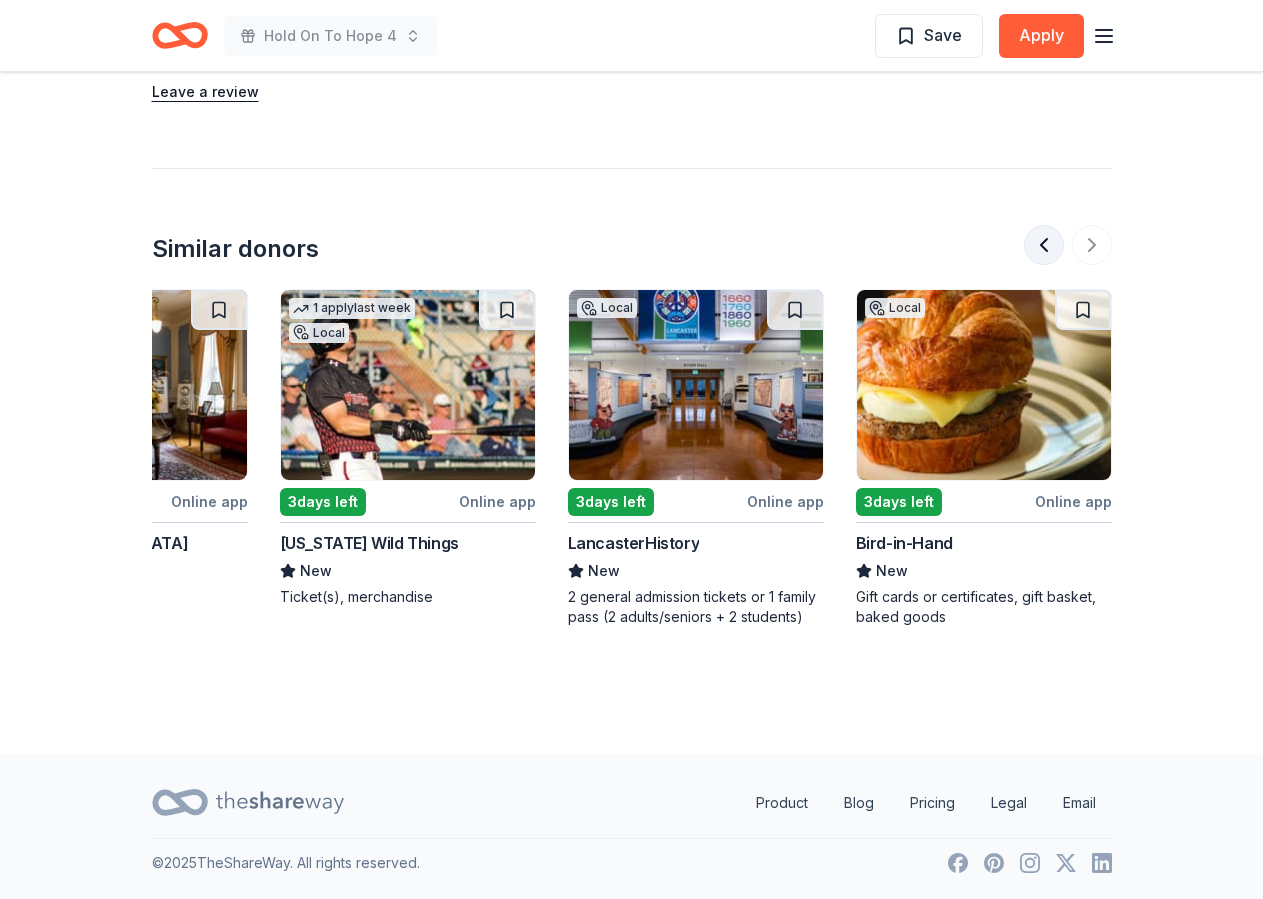 click at bounding box center [1044, 245] 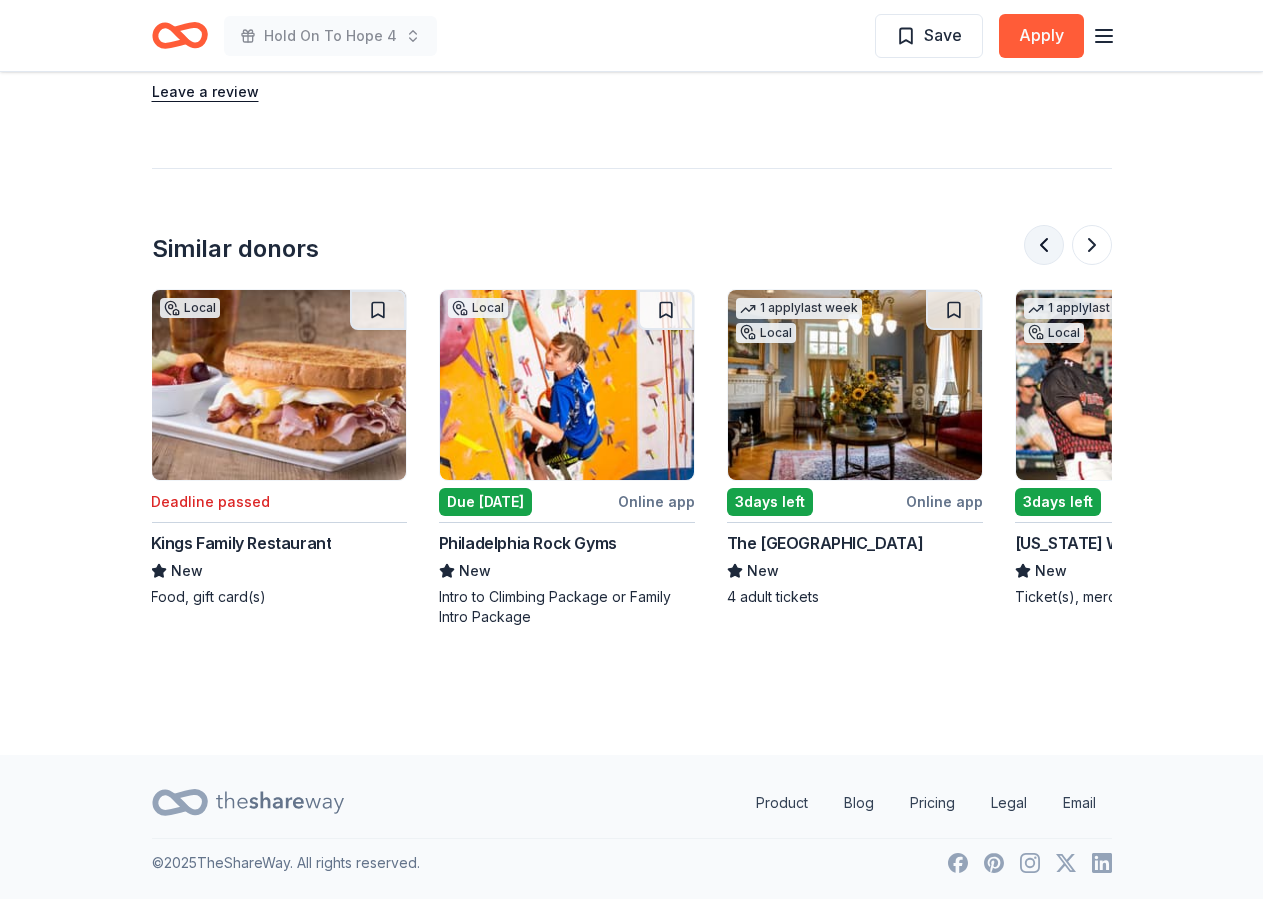 scroll, scrollTop: 0, scrollLeft: 1152, axis: horizontal 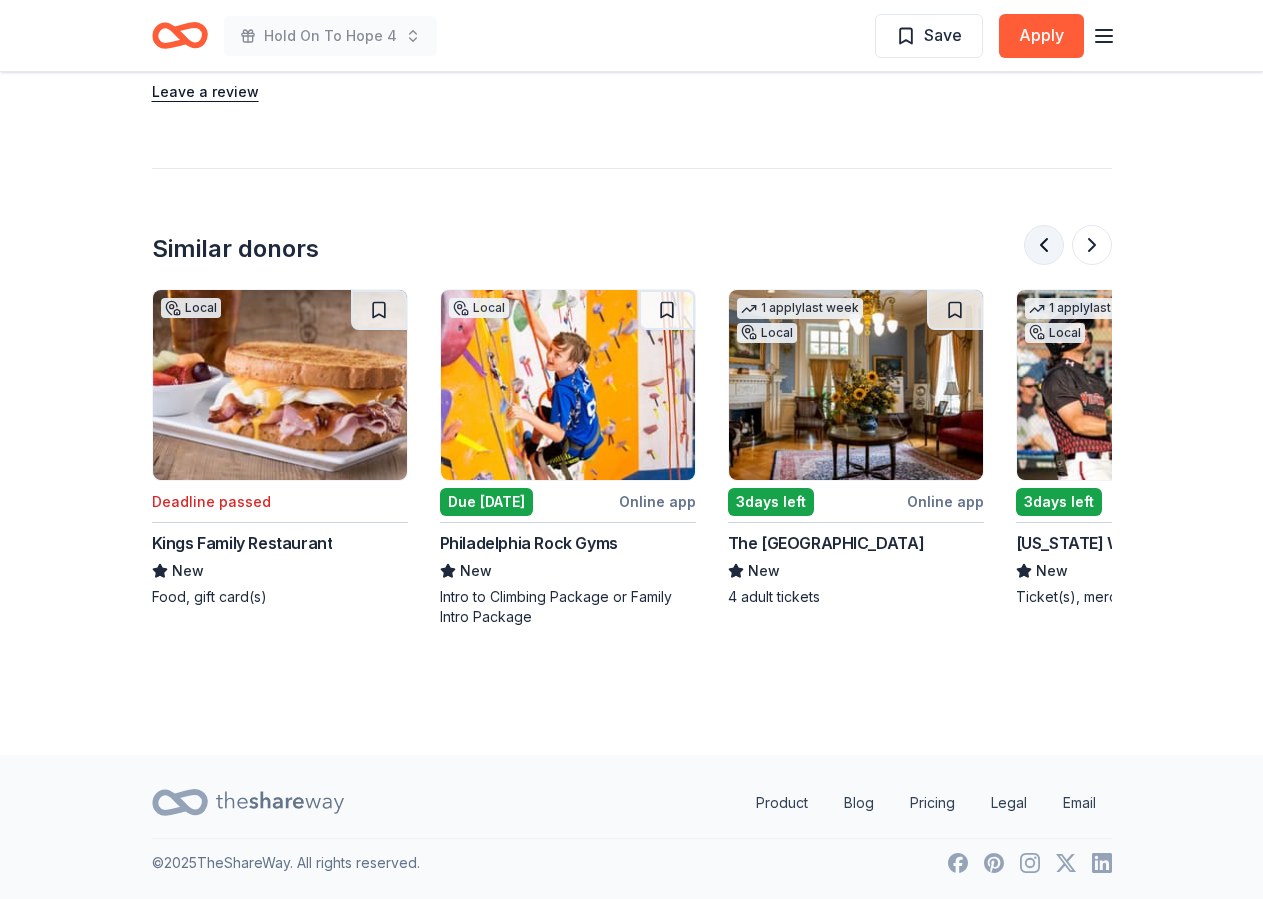 click at bounding box center [1044, 245] 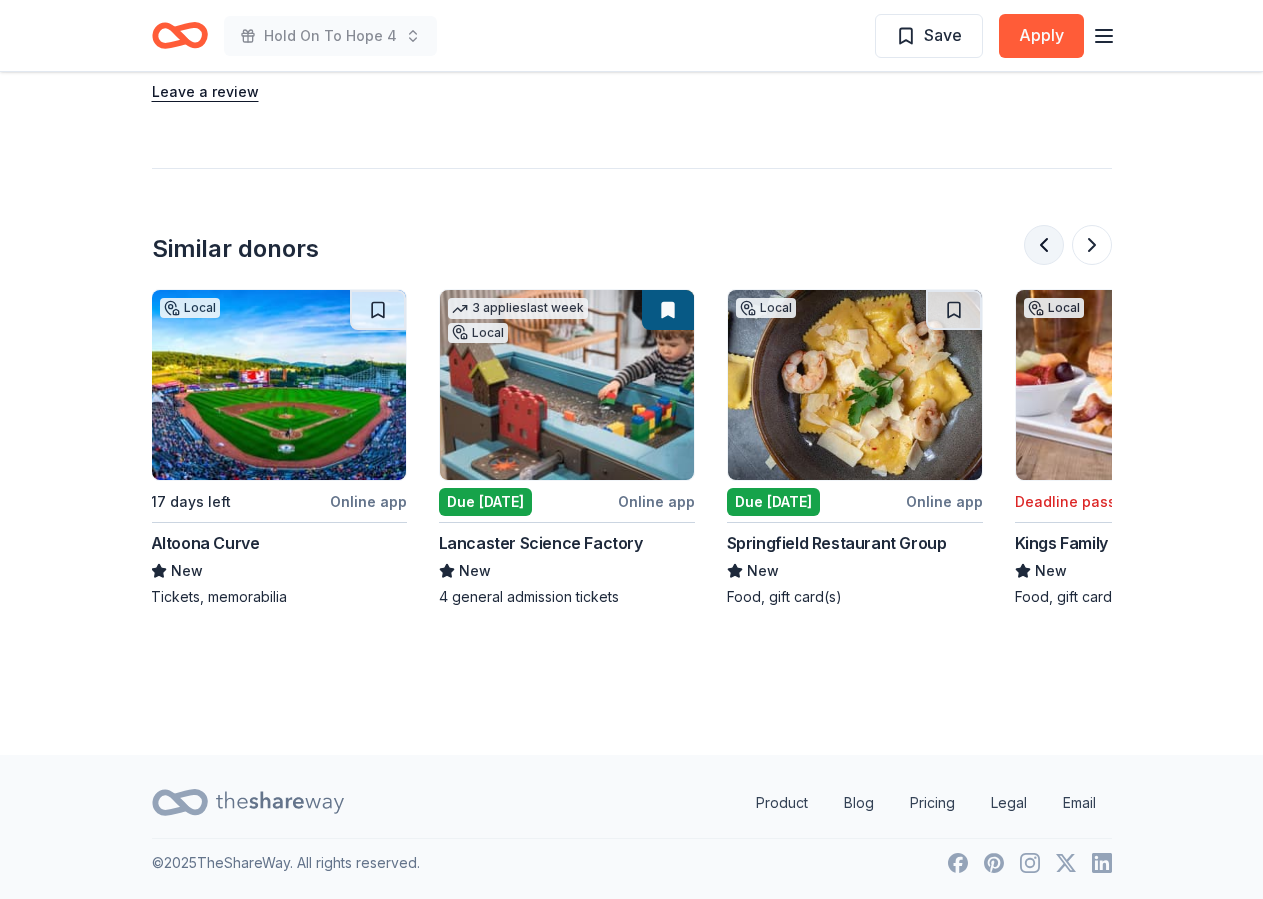 scroll, scrollTop: 0, scrollLeft: 288, axis: horizontal 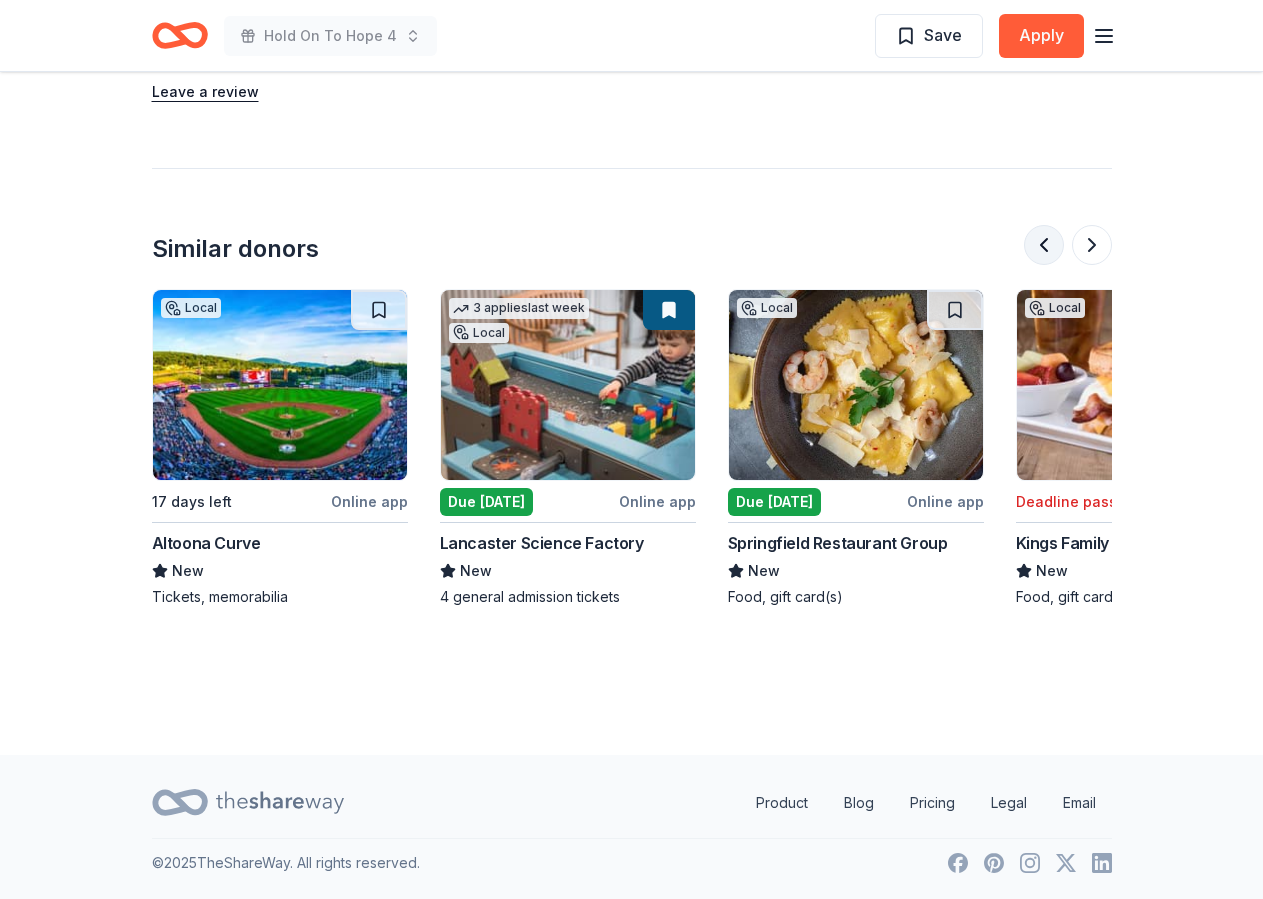 click at bounding box center (1044, 245) 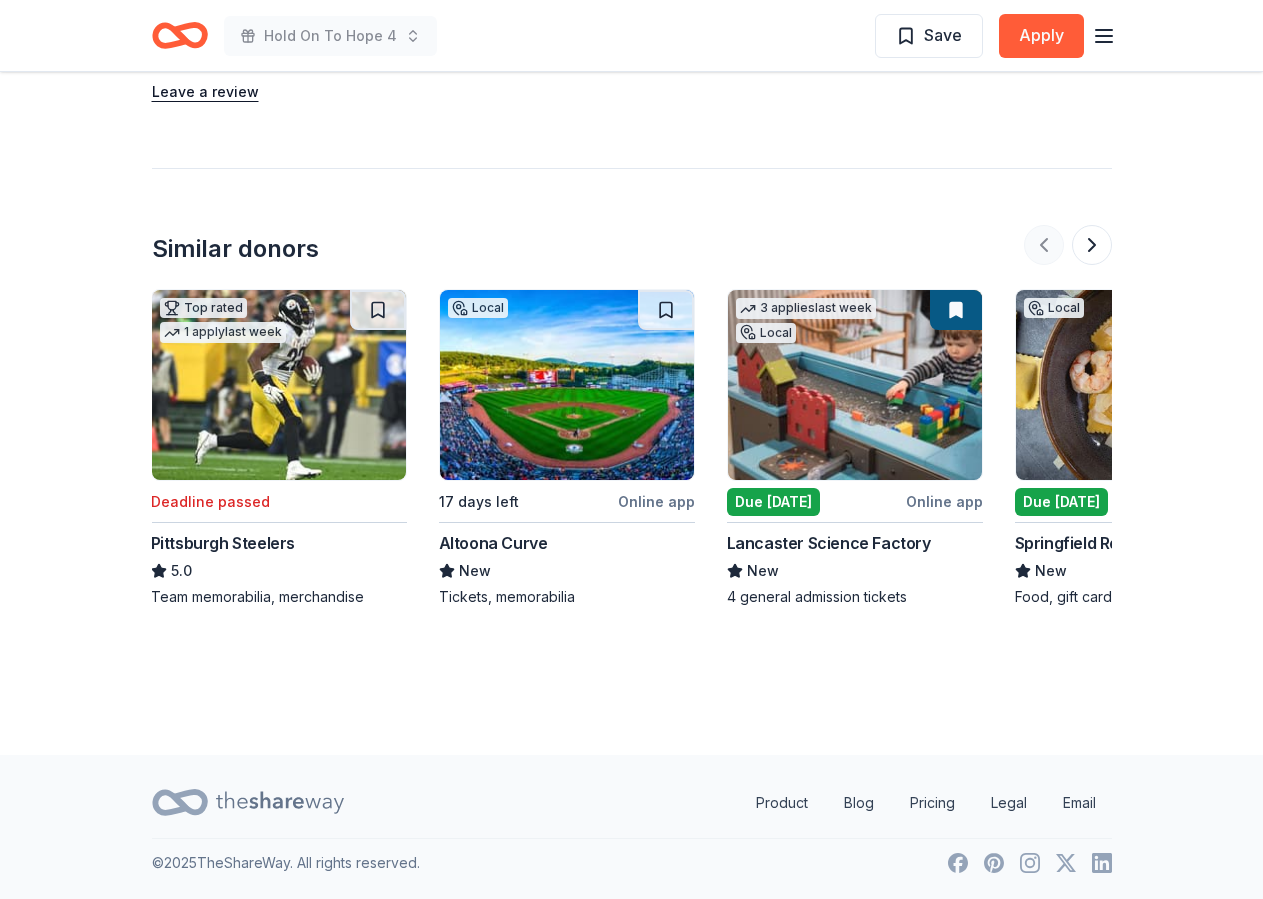 scroll, scrollTop: 0, scrollLeft: 0, axis: both 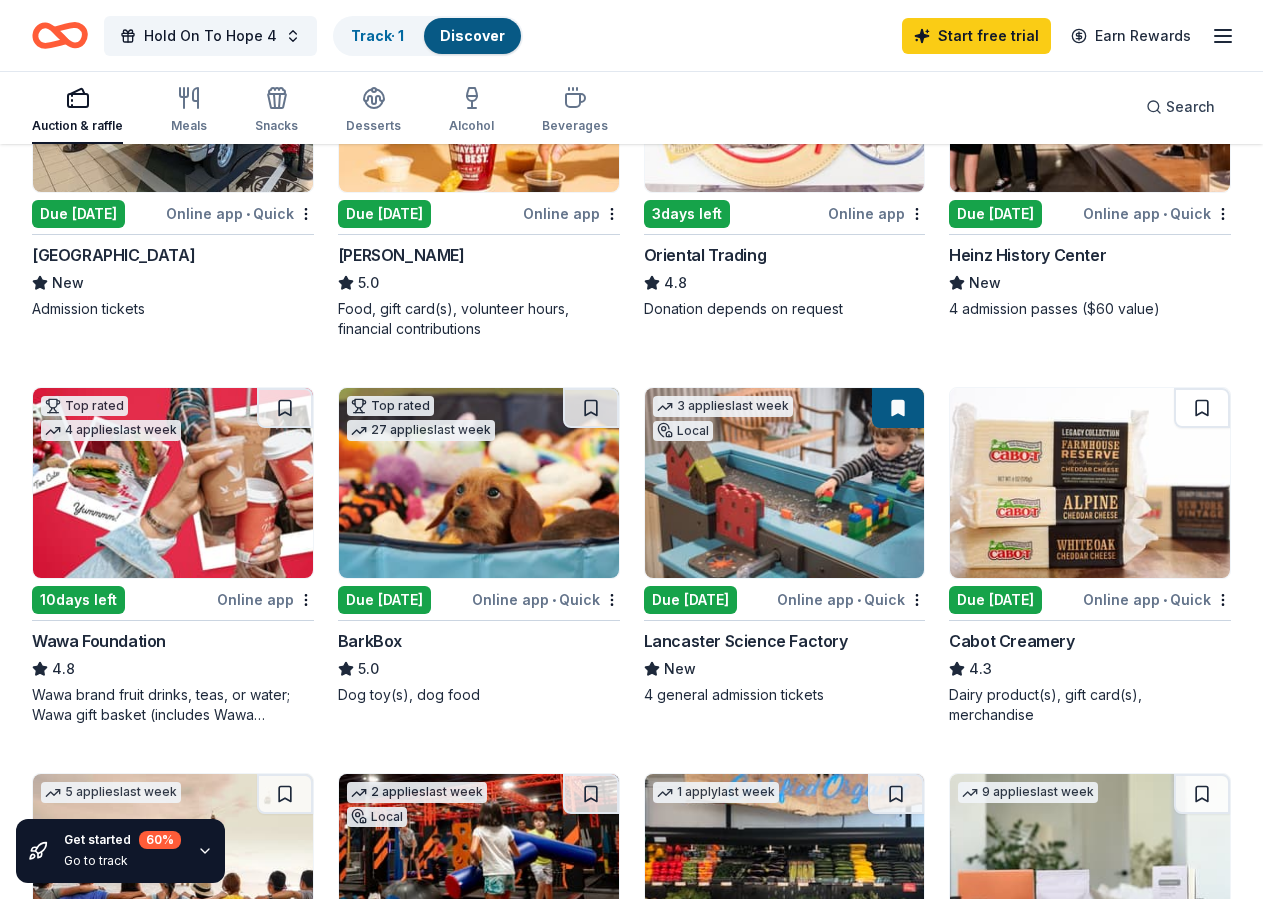 click on "Due [DATE]" at bounding box center [78, 986] 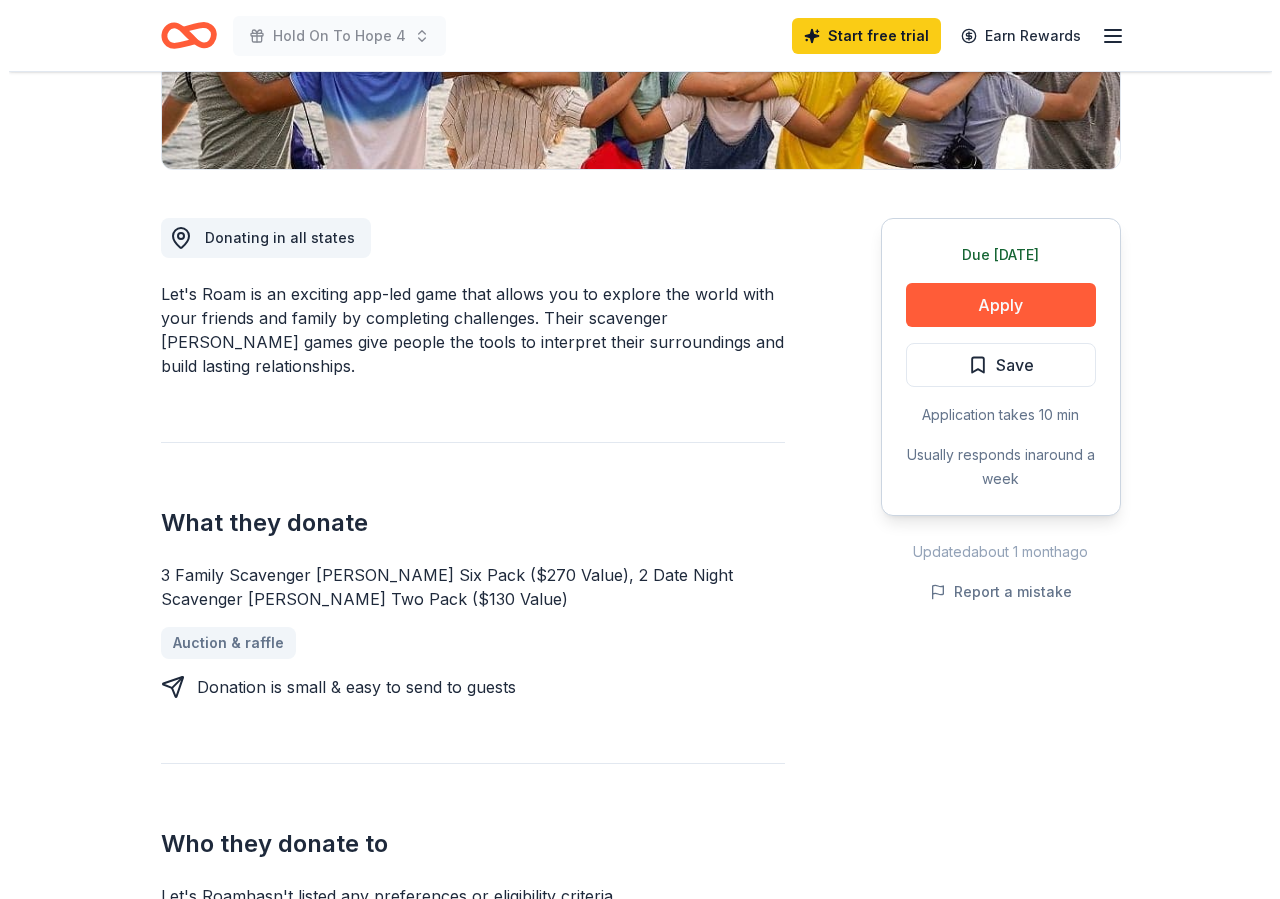 scroll, scrollTop: 408, scrollLeft: 0, axis: vertical 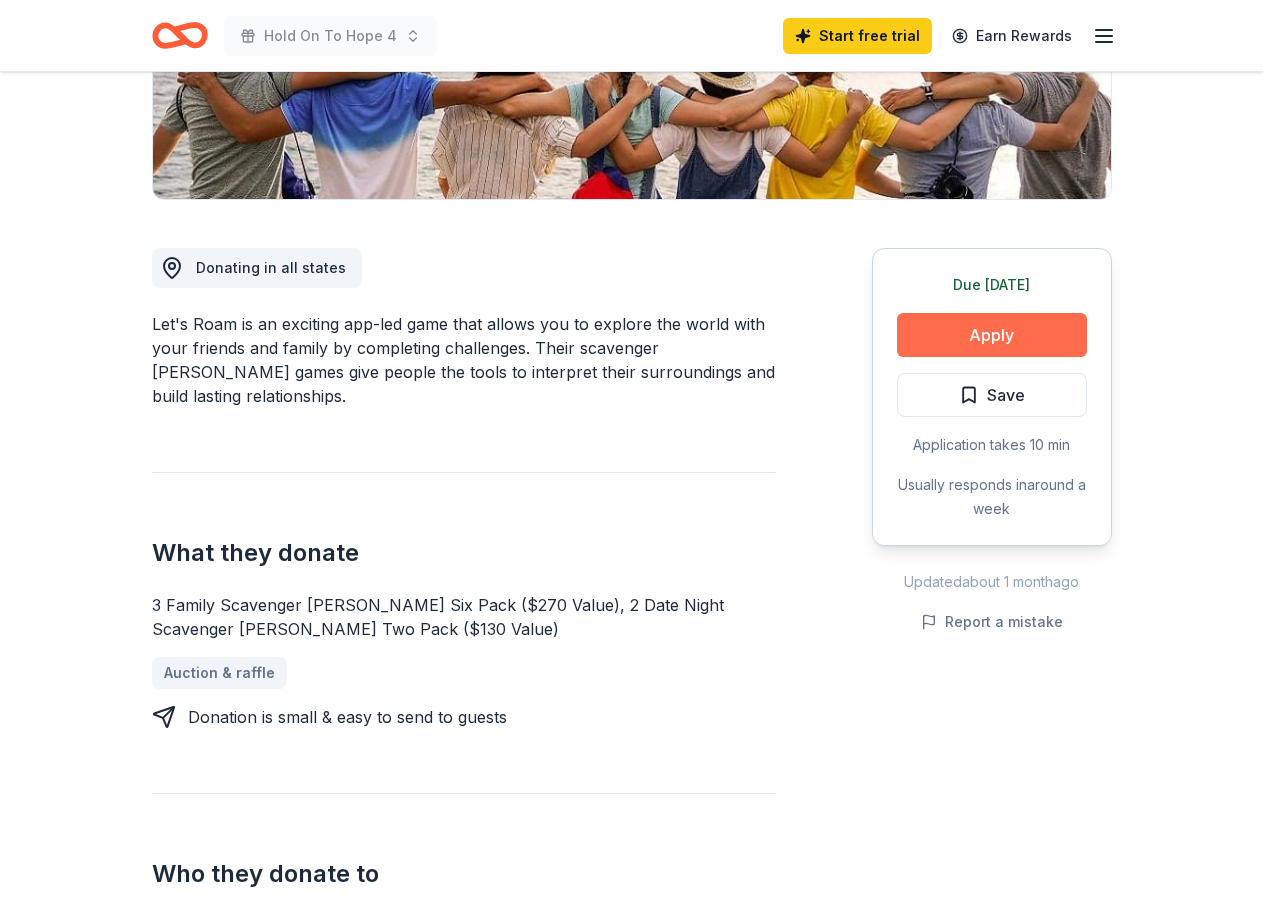 click on "Apply" at bounding box center [992, 335] 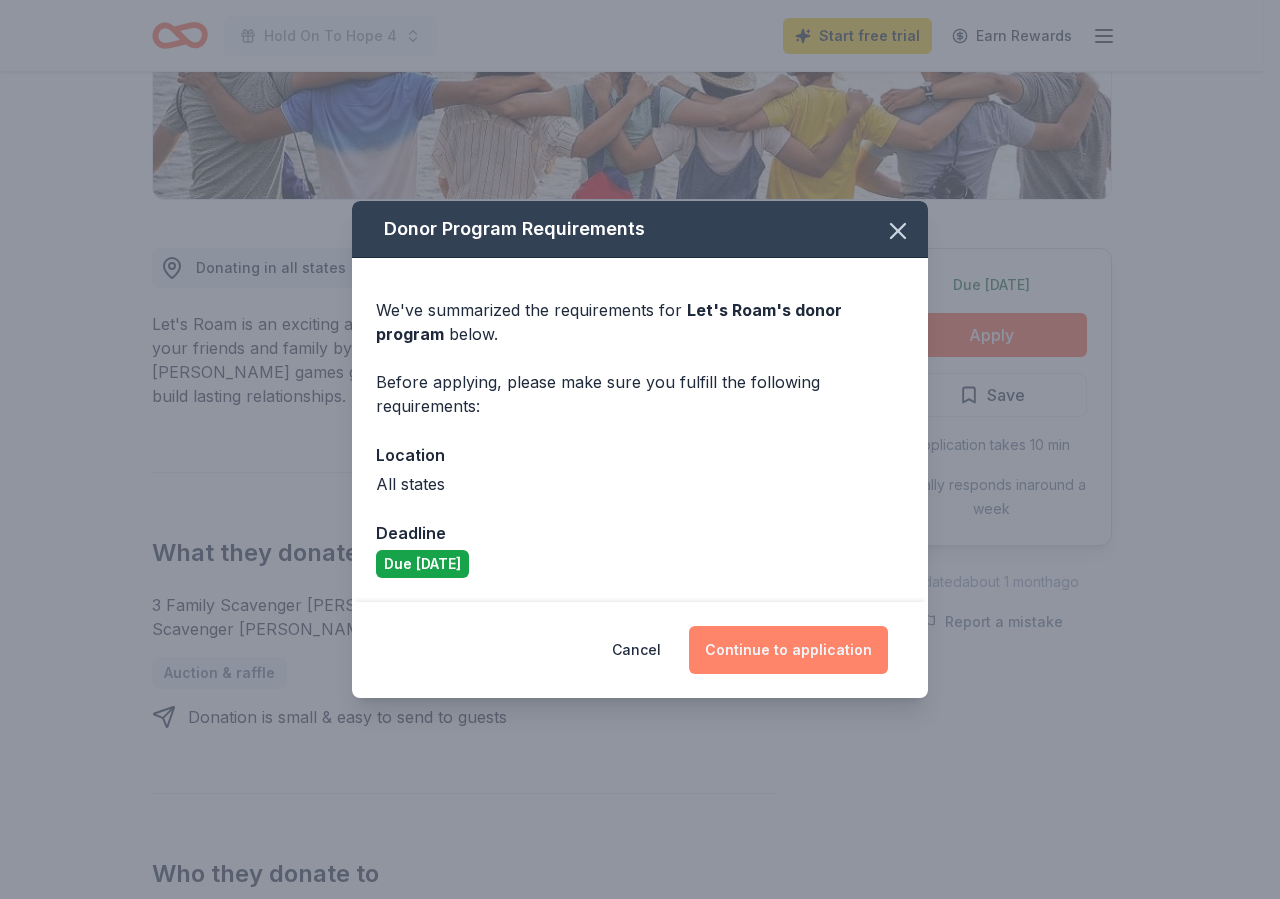 click on "Continue to application" at bounding box center (788, 650) 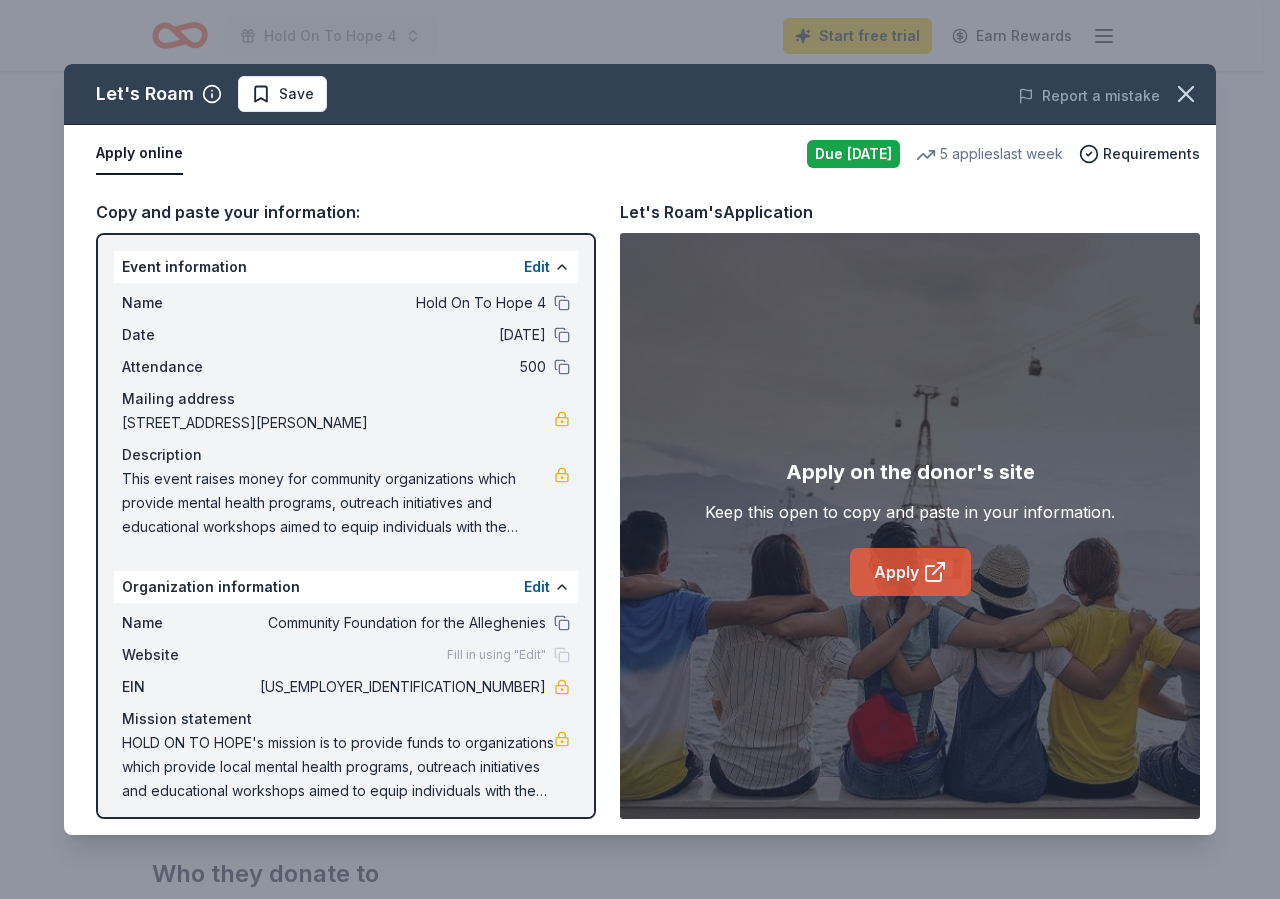 click on "Apply" at bounding box center [910, 572] 